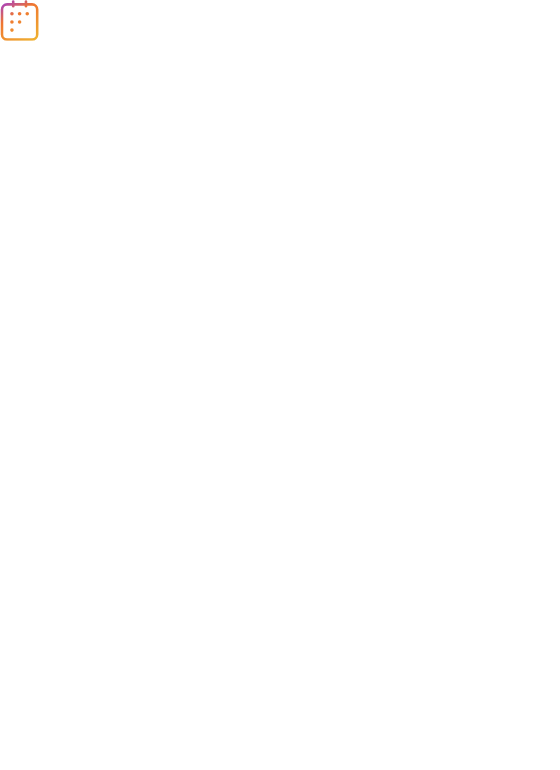 scroll, scrollTop: 0, scrollLeft: 0, axis: both 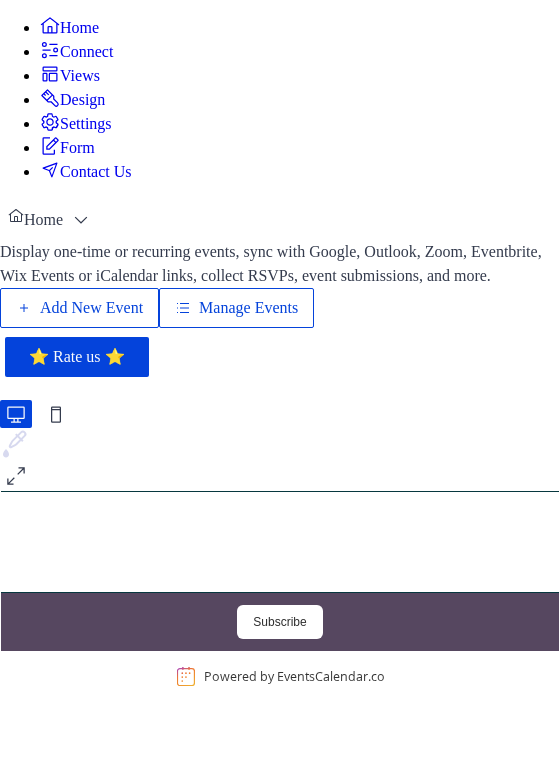 click on "Manage Events" at bounding box center [248, 308] 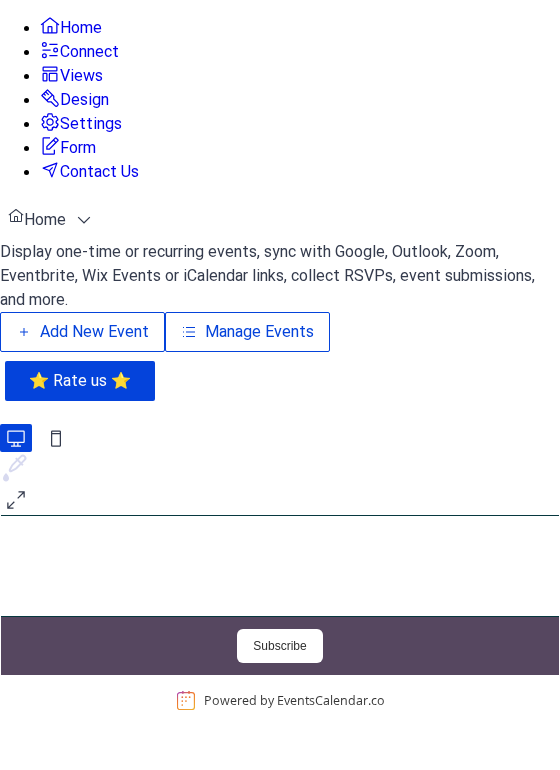 click on "Settings" at bounding box center (91, 124) 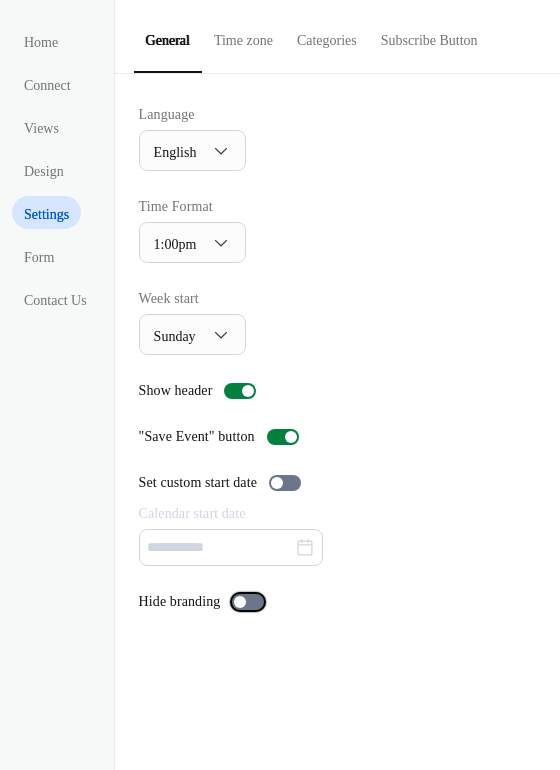 click at bounding box center [248, 602] 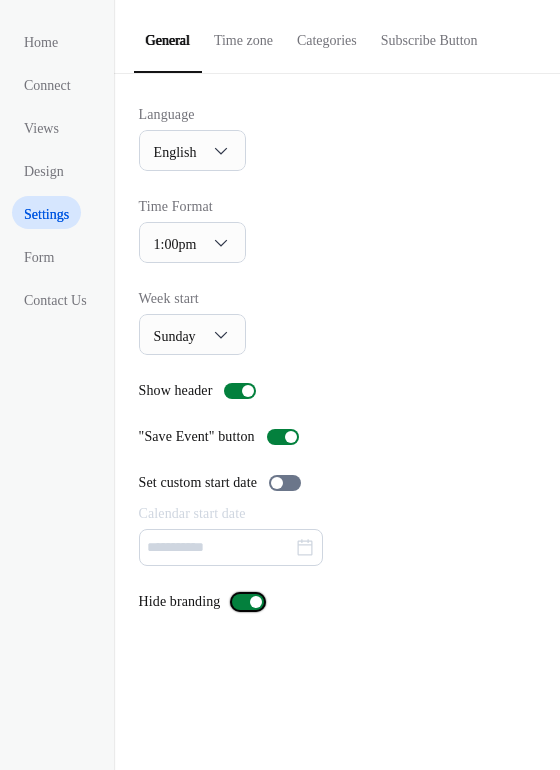 click at bounding box center (248, 602) 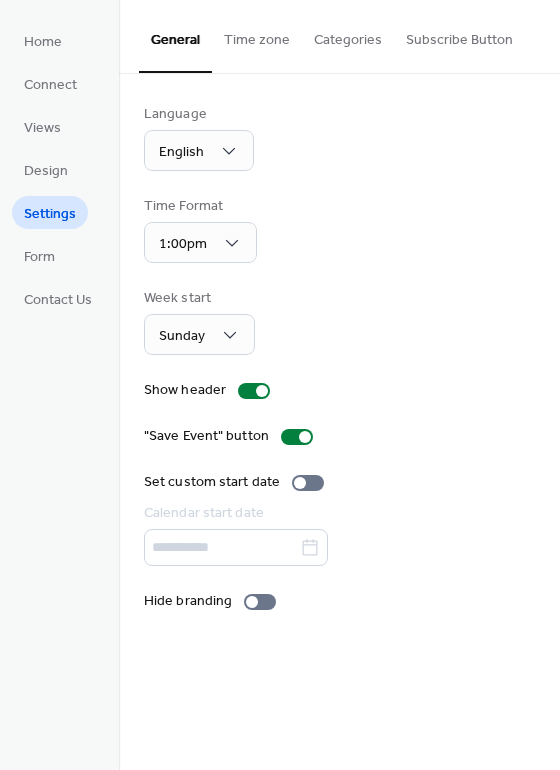 click on "Categories" at bounding box center [348, 35] 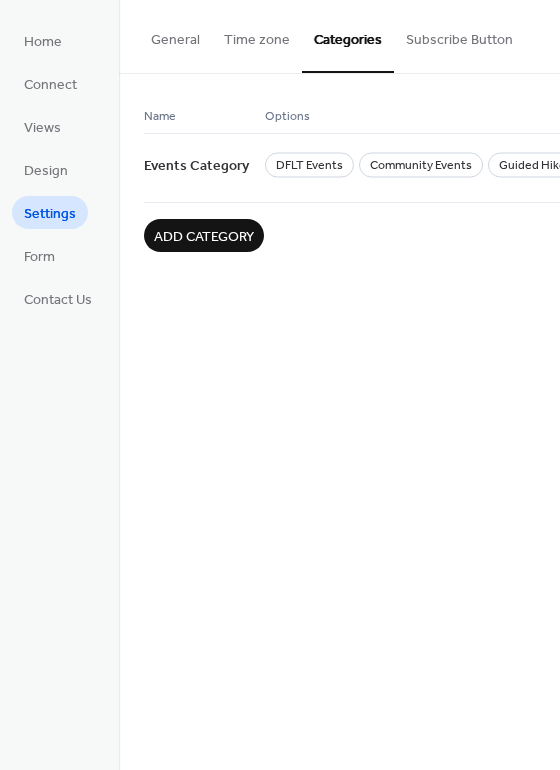 click on "Subscribe Button" at bounding box center (459, 35) 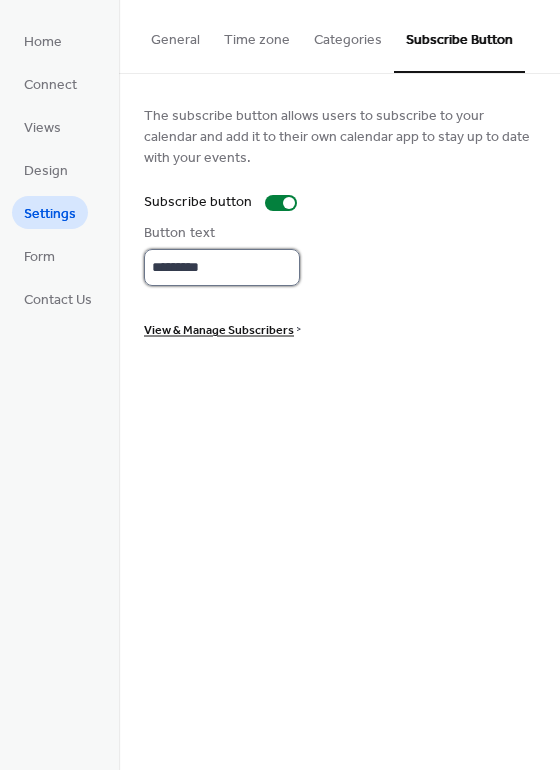 click on "*********" at bounding box center (222, 267) 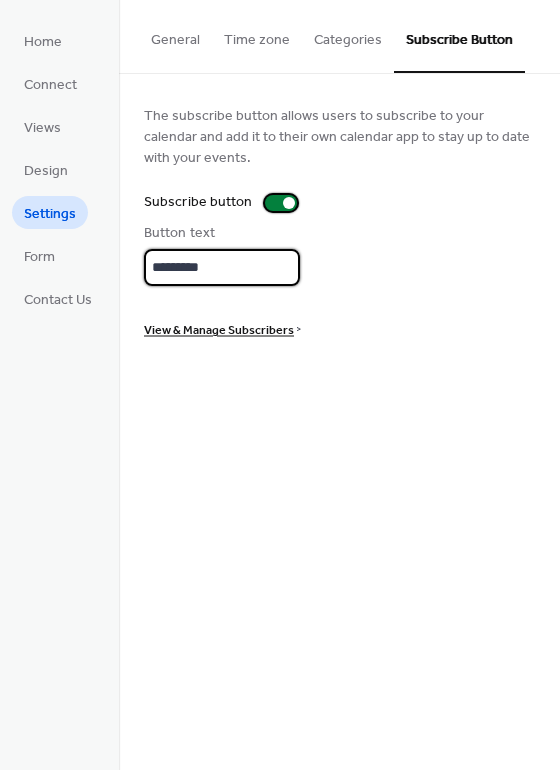 click at bounding box center [281, 203] 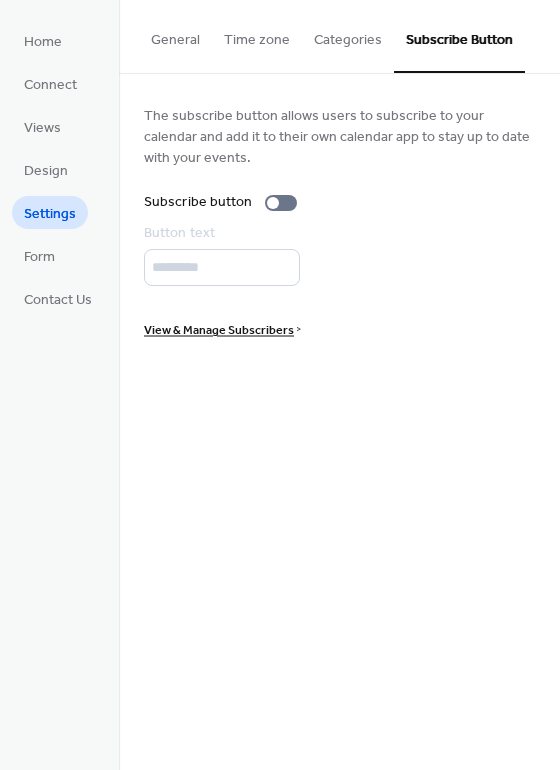 click on "Subscribe button" at bounding box center (339, 202) 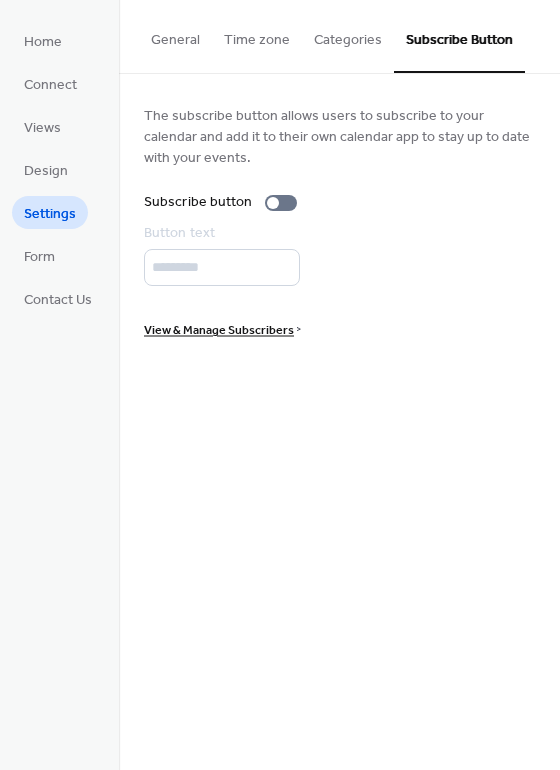 click on "Categories" at bounding box center [348, 35] 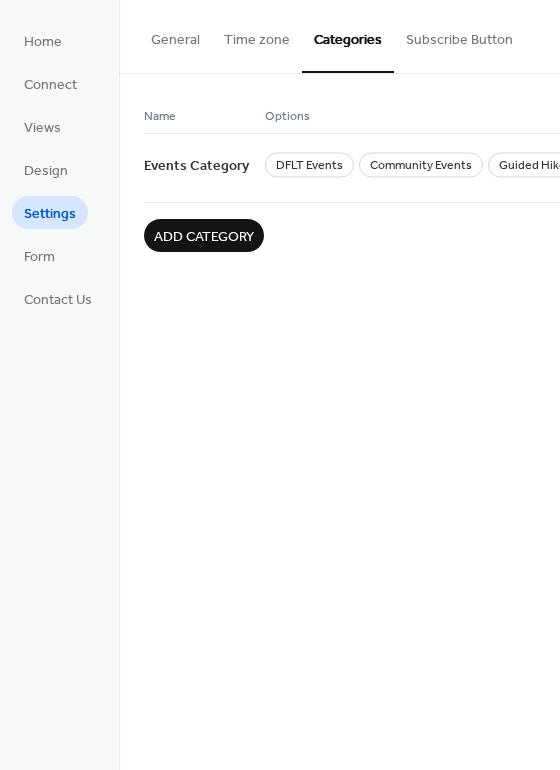 click on "Time zone" at bounding box center (257, 35) 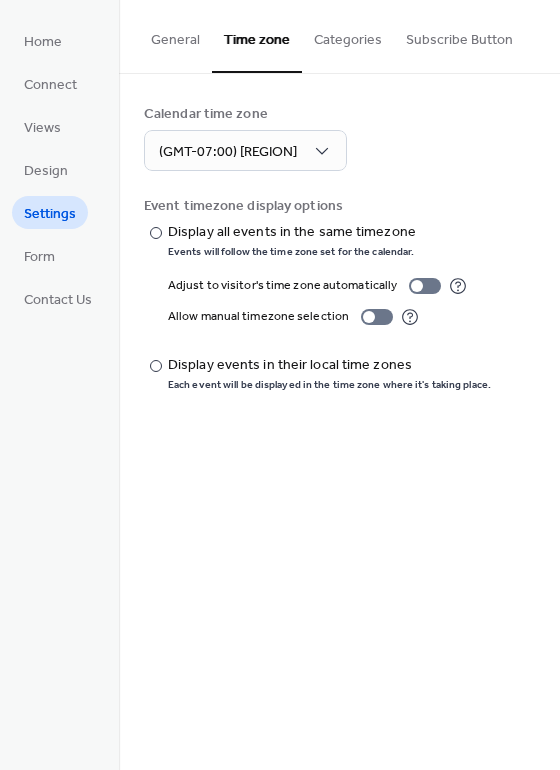click on "General" at bounding box center [175, 35] 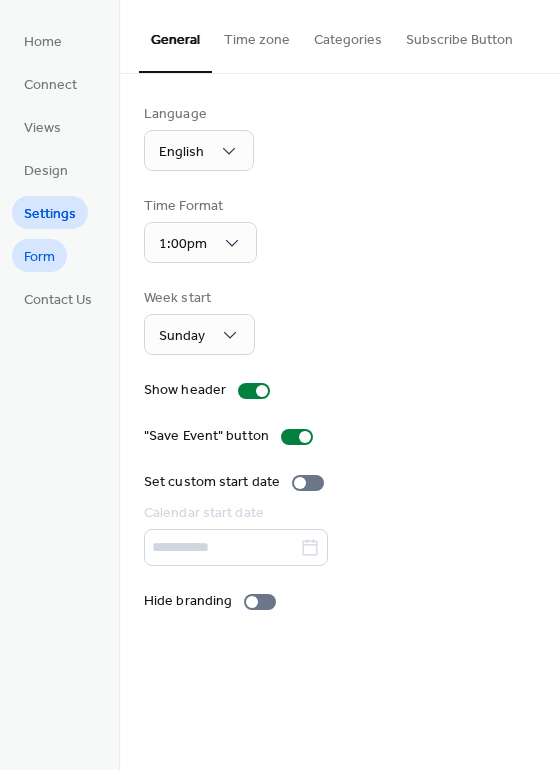 click on "Form" at bounding box center (39, 257) 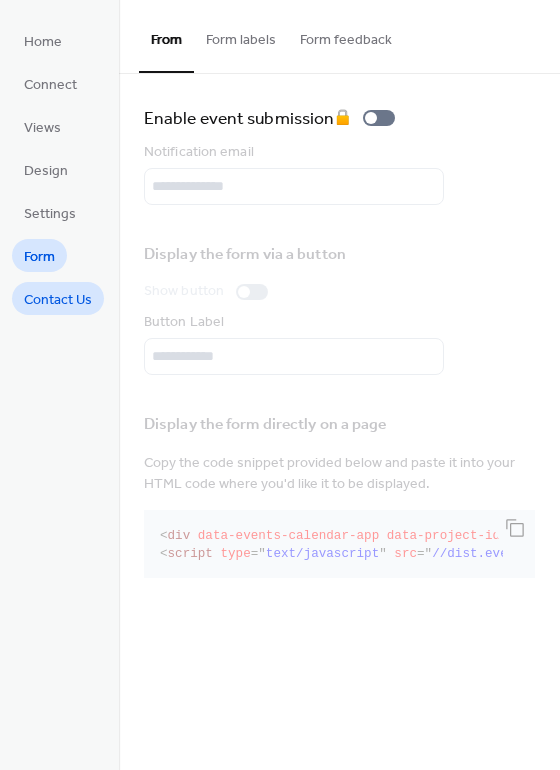 click on "Contact Us" at bounding box center (58, 300) 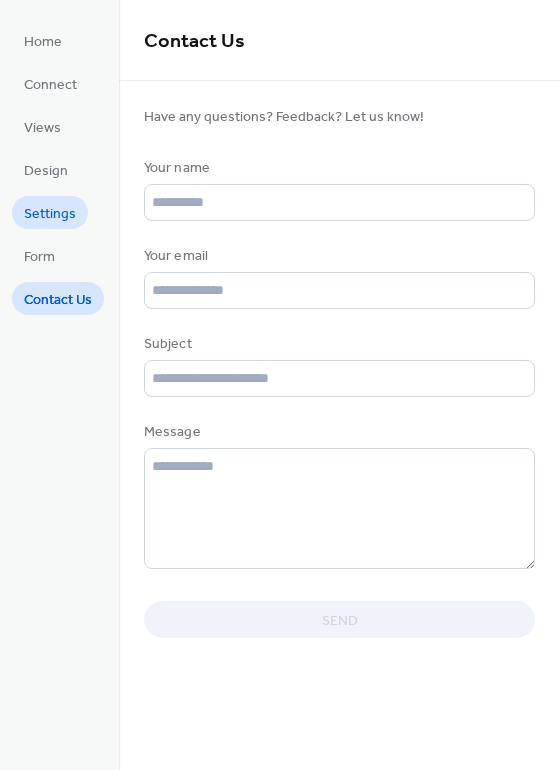 click on "Settings" at bounding box center [50, 214] 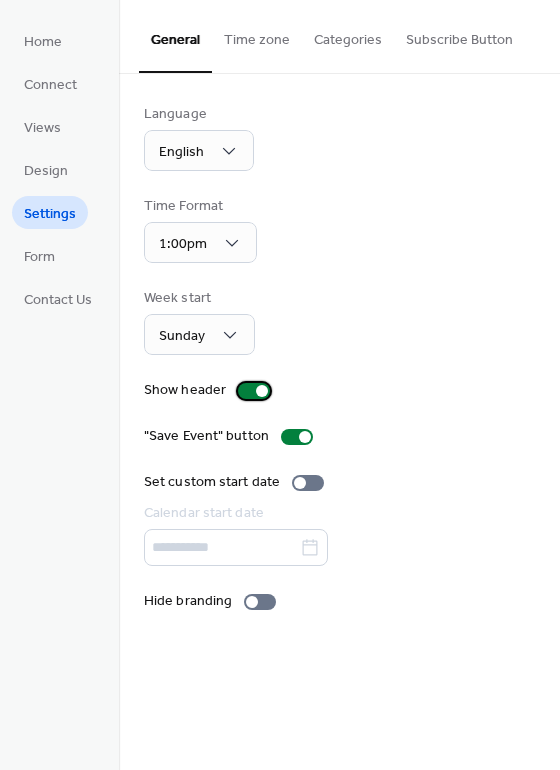 click at bounding box center [254, 391] 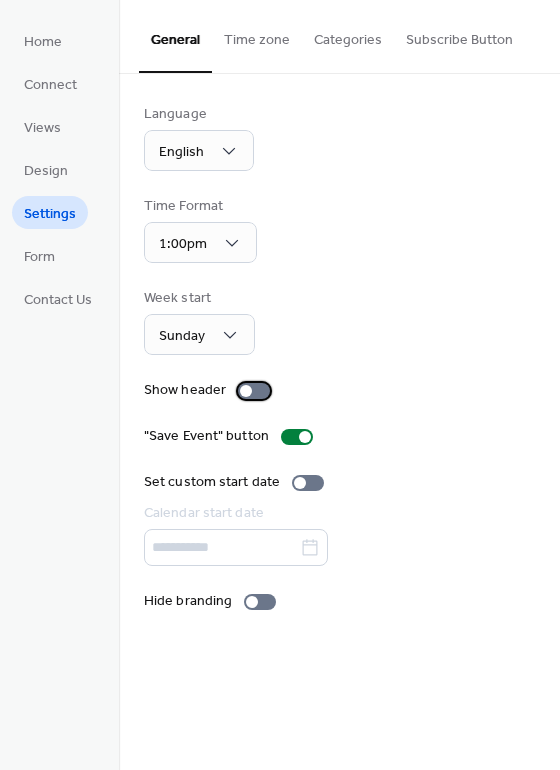click at bounding box center [246, 391] 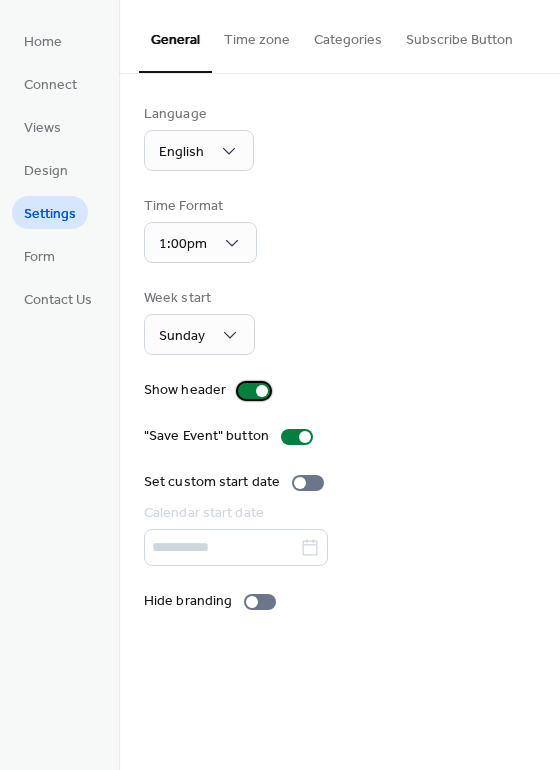 click on "Show header" at bounding box center [211, 390] 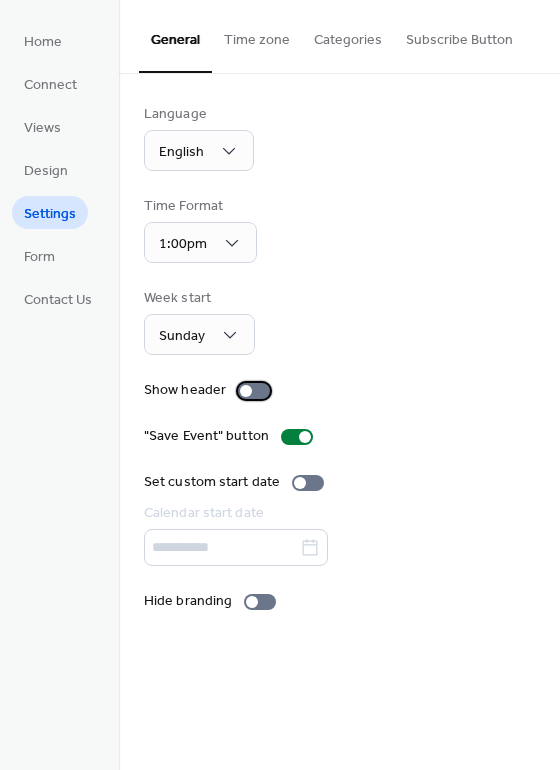 click on "Show header" at bounding box center (211, 390) 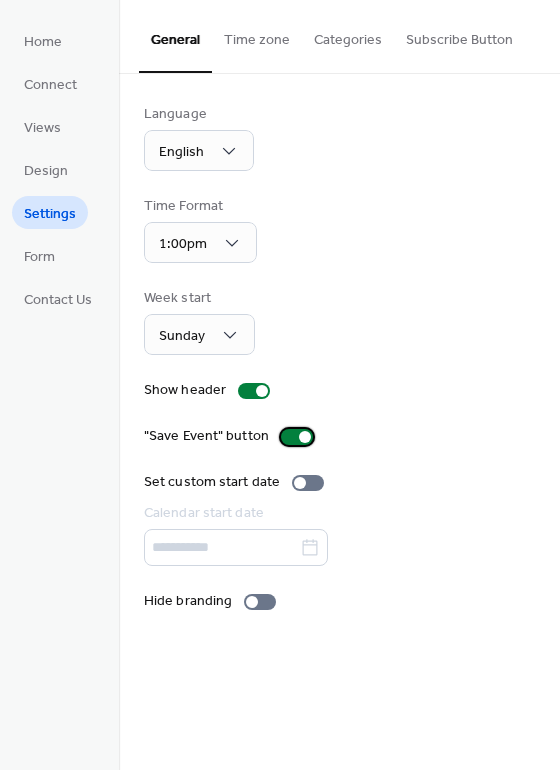 click at bounding box center [297, 437] 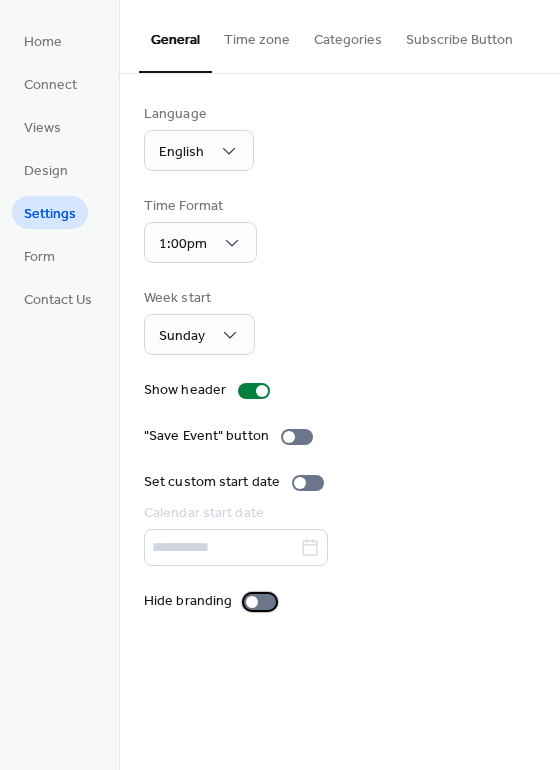 click at bounding box center (260, 602) 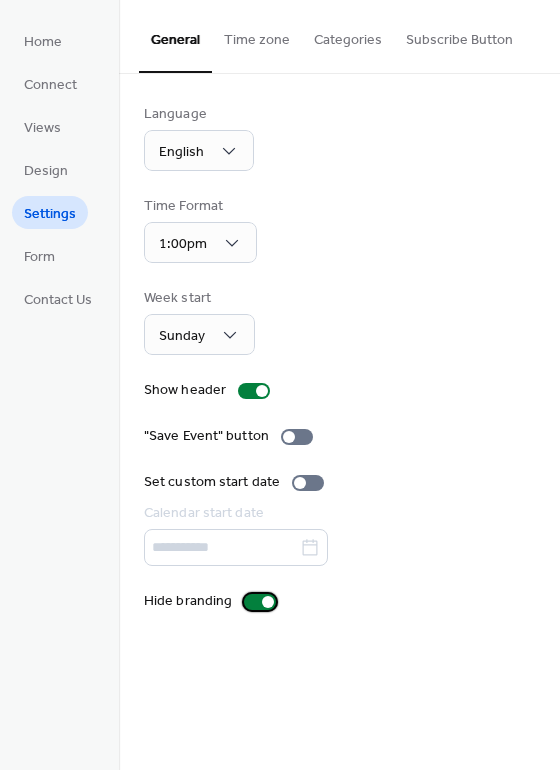 click at bounding box center [260, 602] 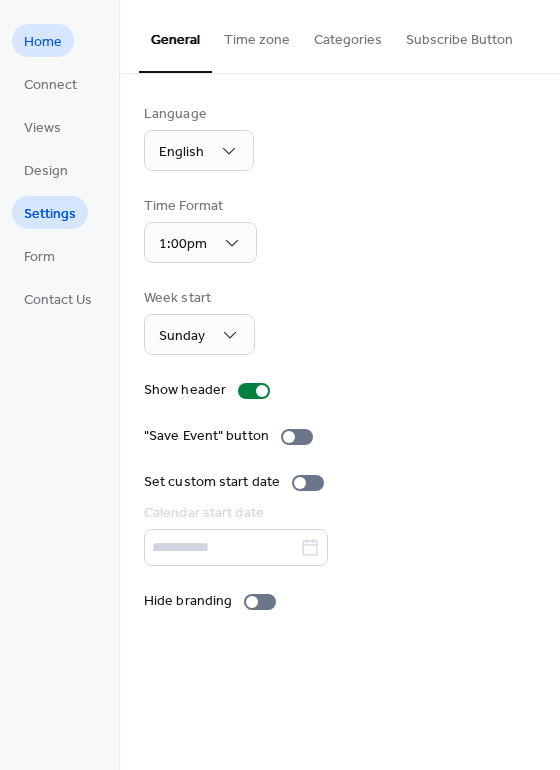 click on "Home" at bounding box center (43, 42) 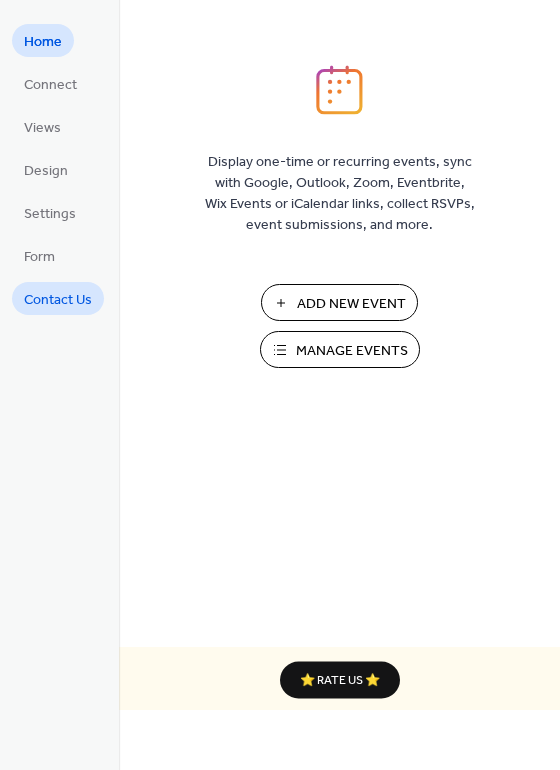 click on "Contact Us" at bounding box center (58, 300) 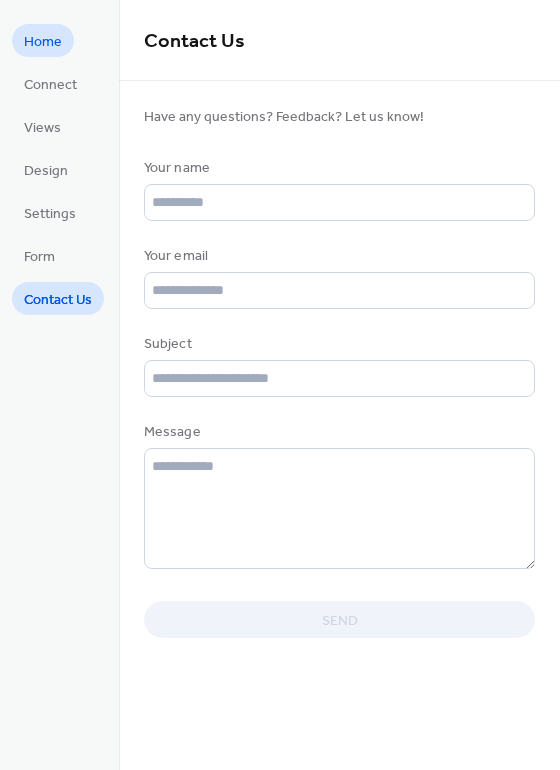 click on "Home" at bounding box center (43, 42) 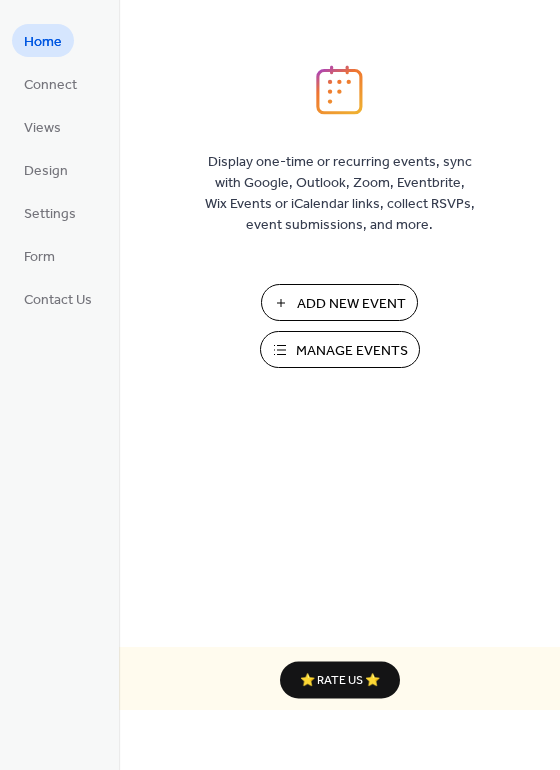 click on "Manage Events" at bounding box center [352, 351] 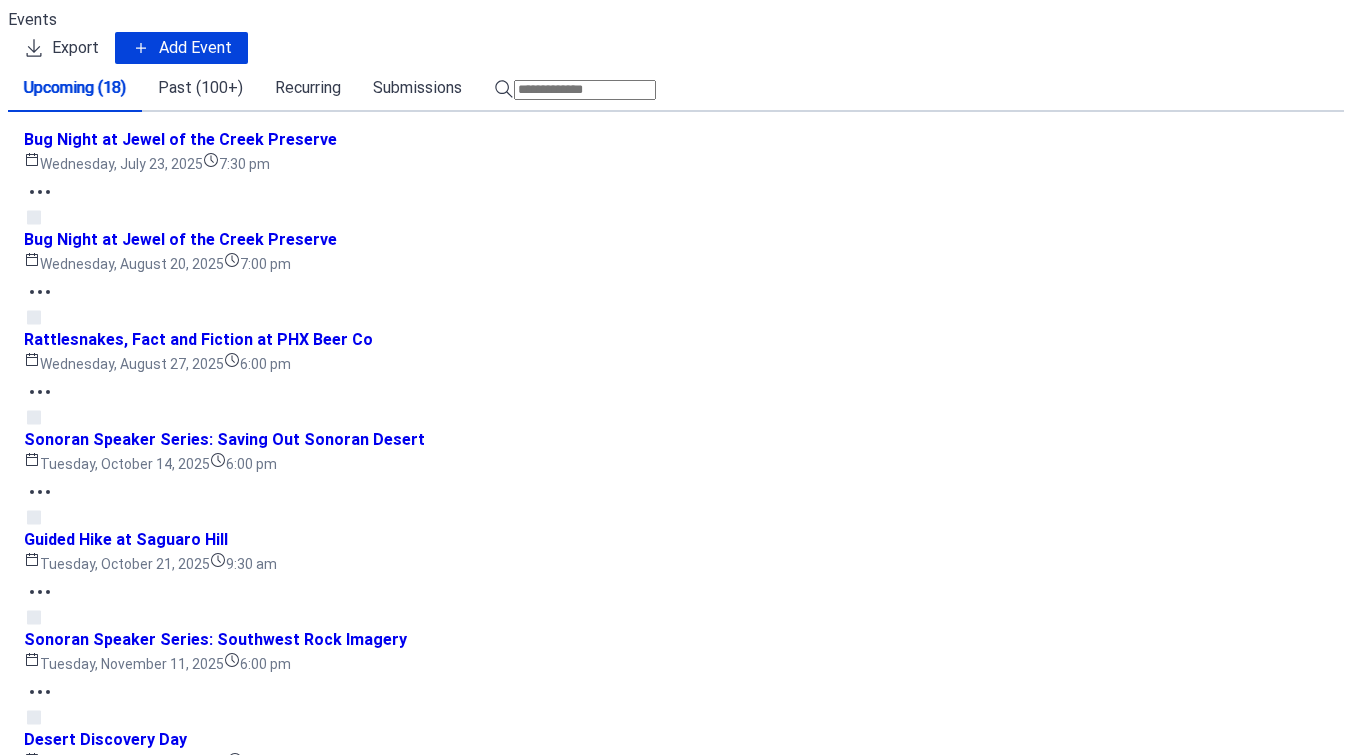 scroll, scrollTop: 0, scrollLeft: 0, axis: both 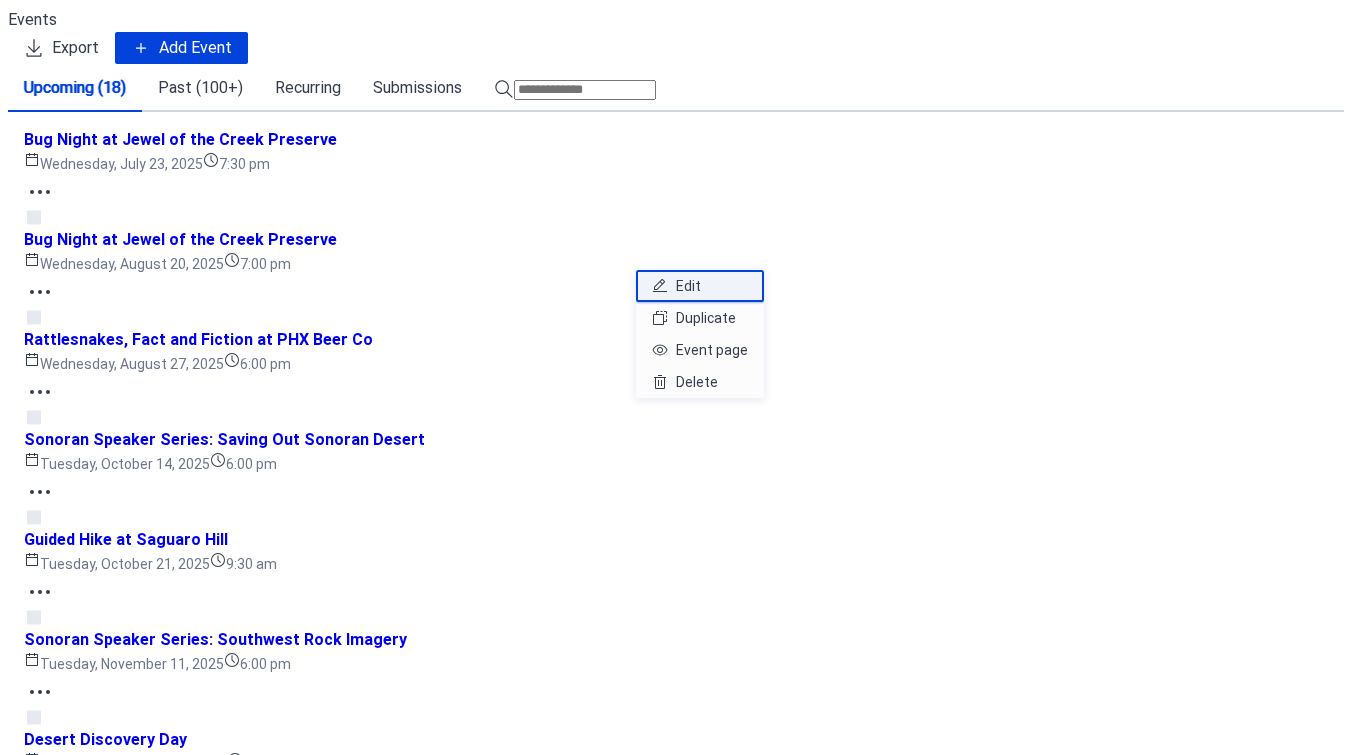 click on "Edit" at bounding box center [688, 286] 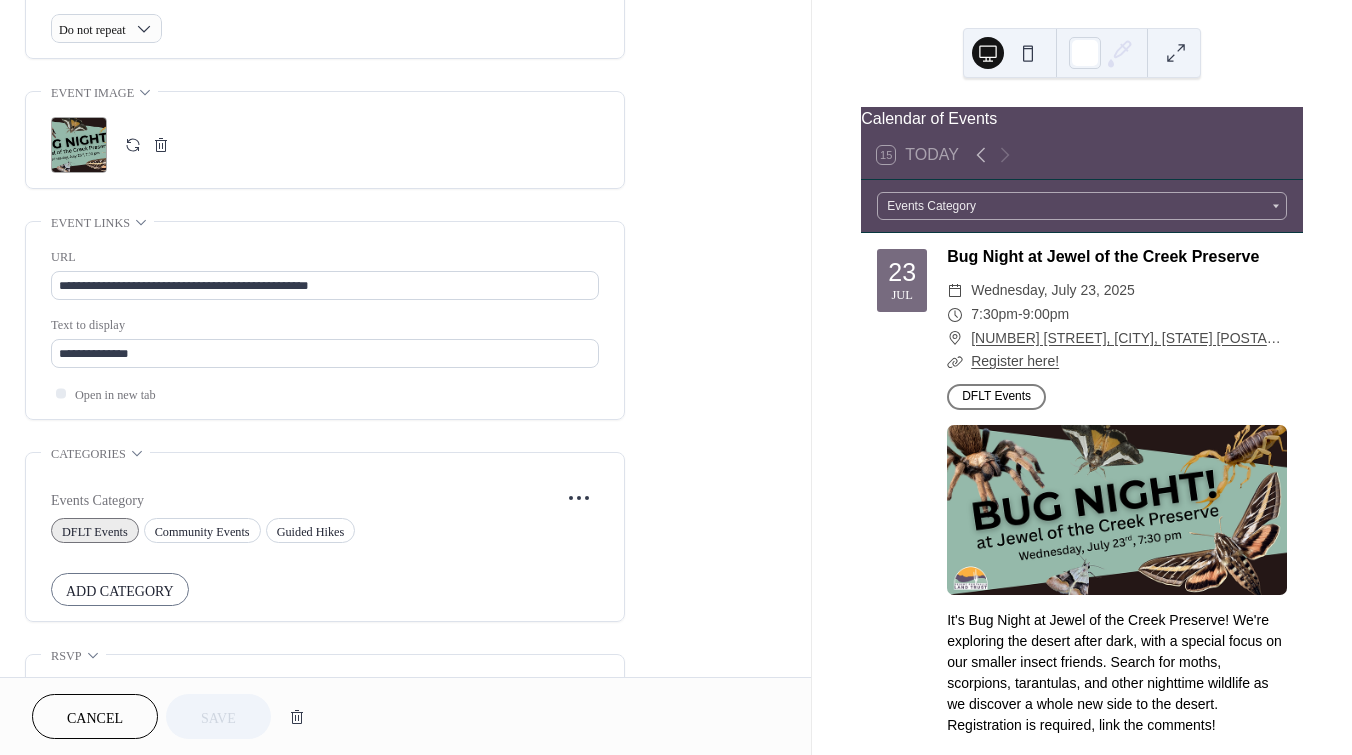 scroll, scrollTop: 900, scrollLeft: 0, axis: vertical 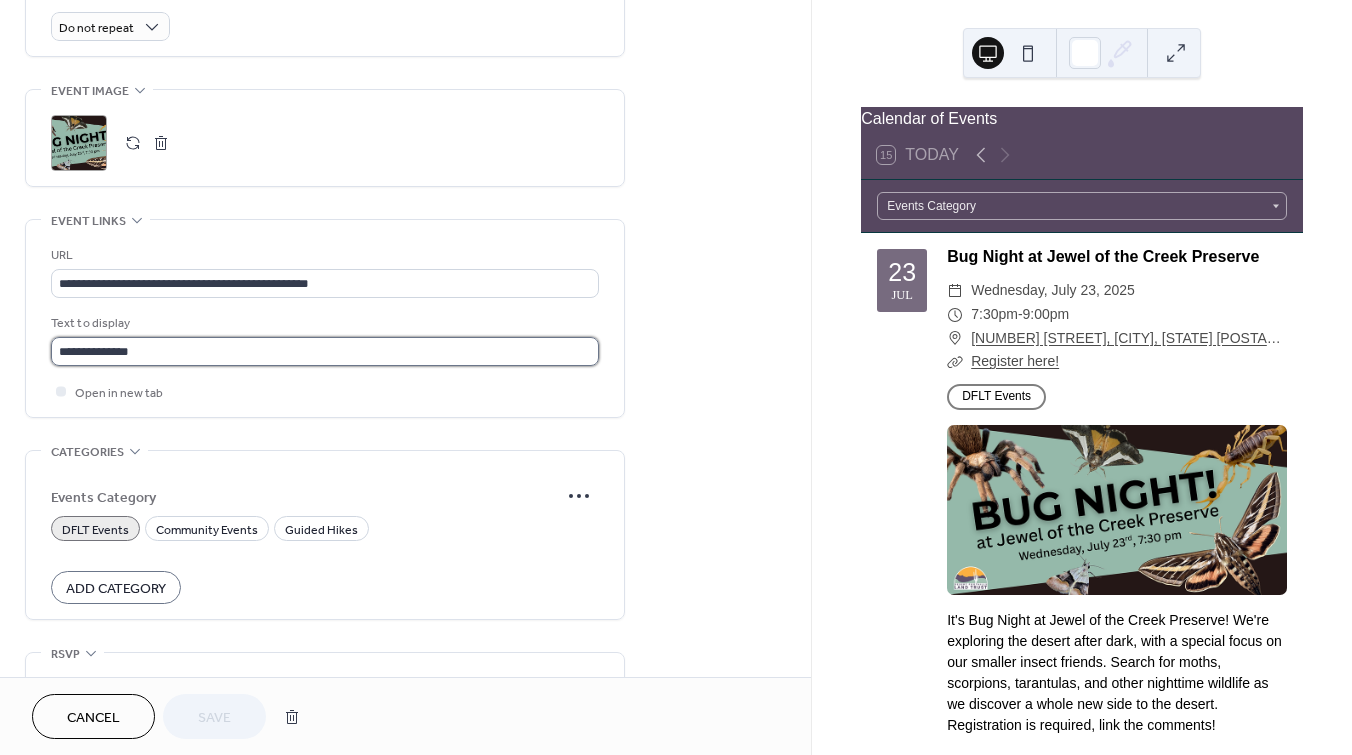 click on "**********" at bounding box center (325, 351) 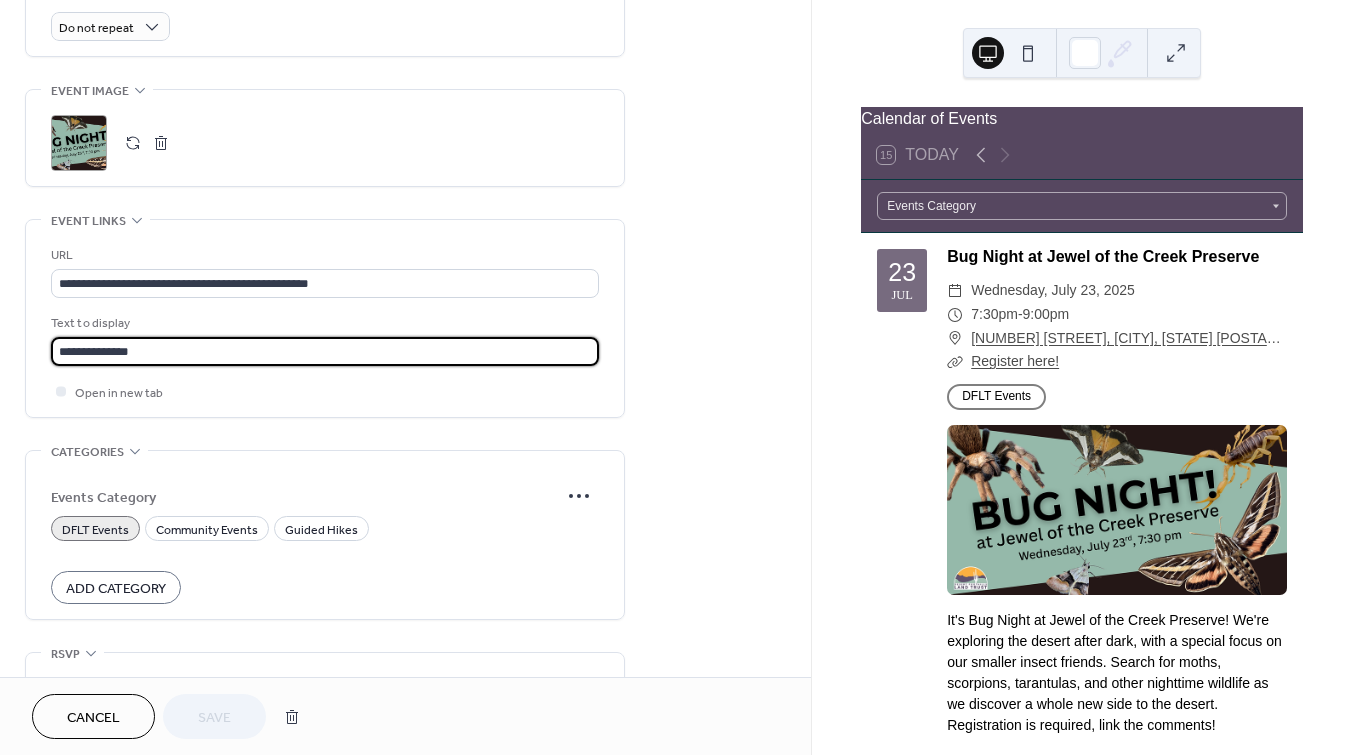 click on "**********" at bounding box center (325, 351) 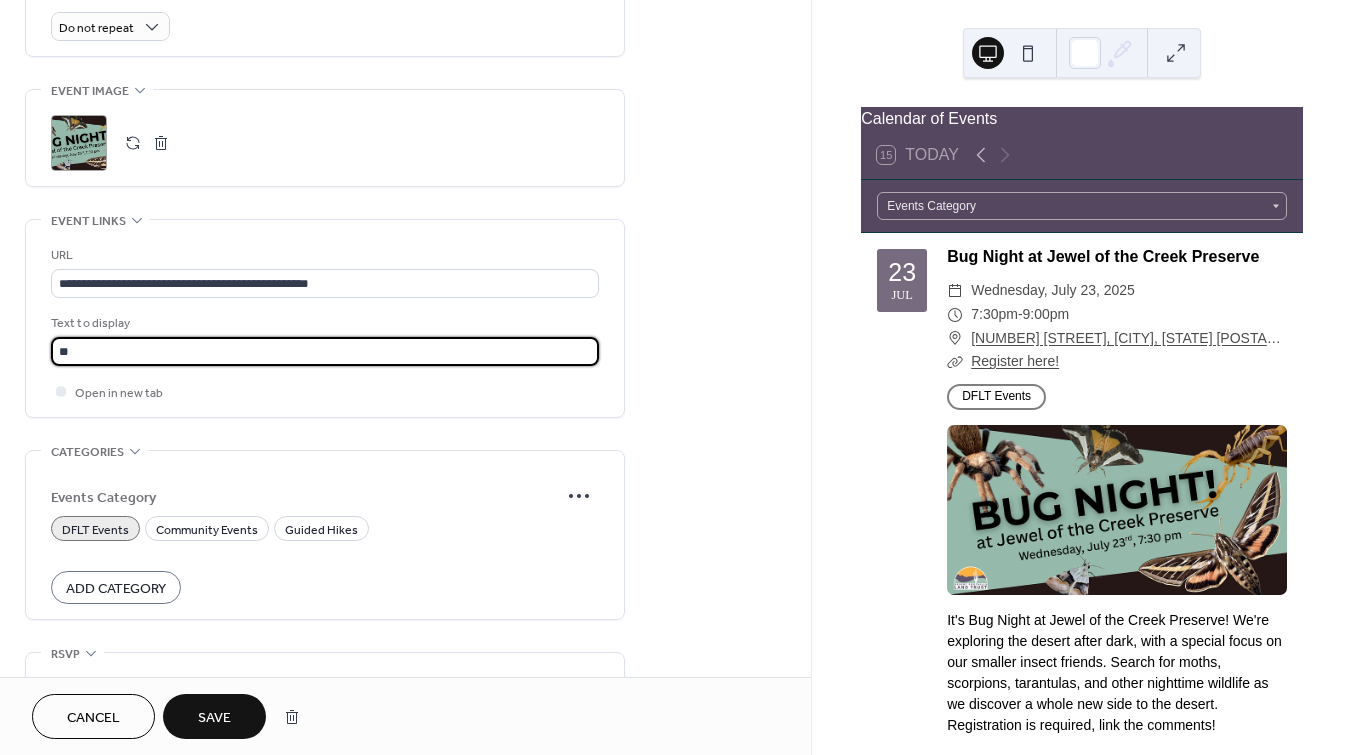 type on "*" 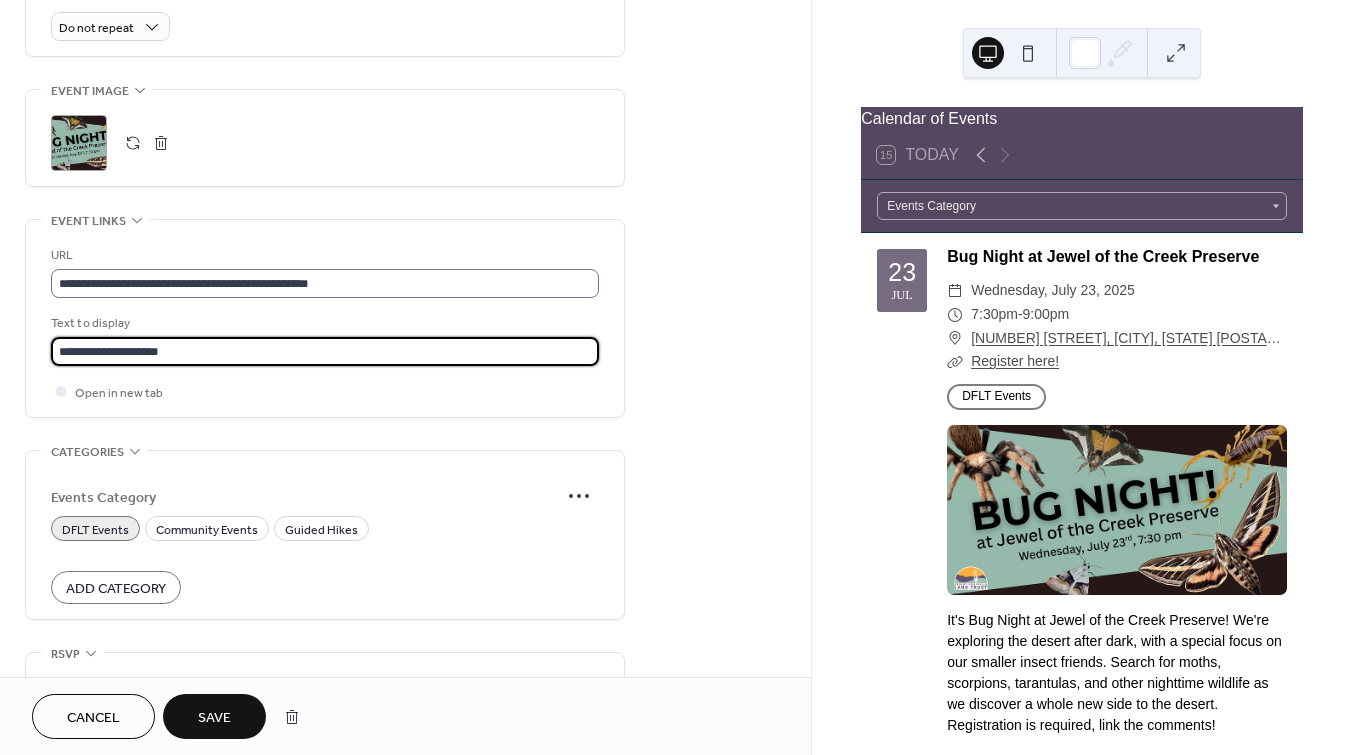 type on "**********" 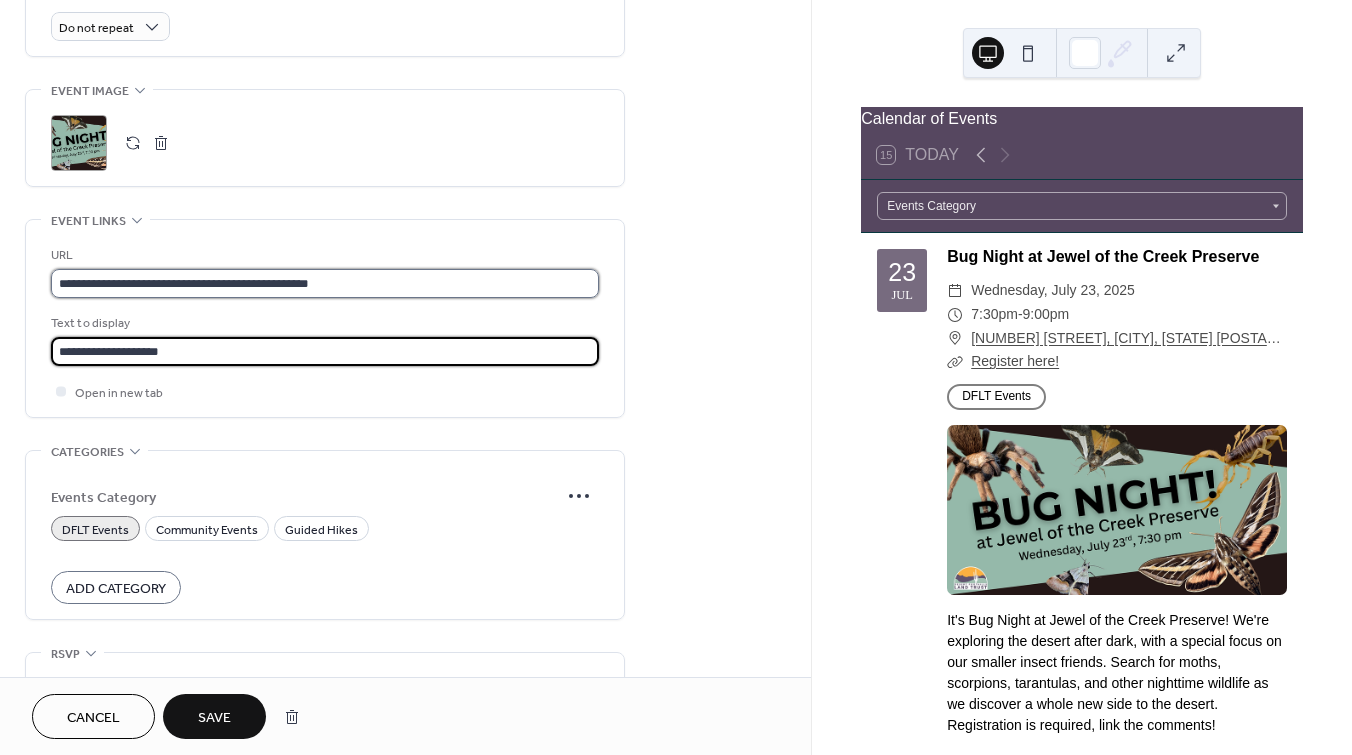 click on "**********" at bounding box center (325, 283) 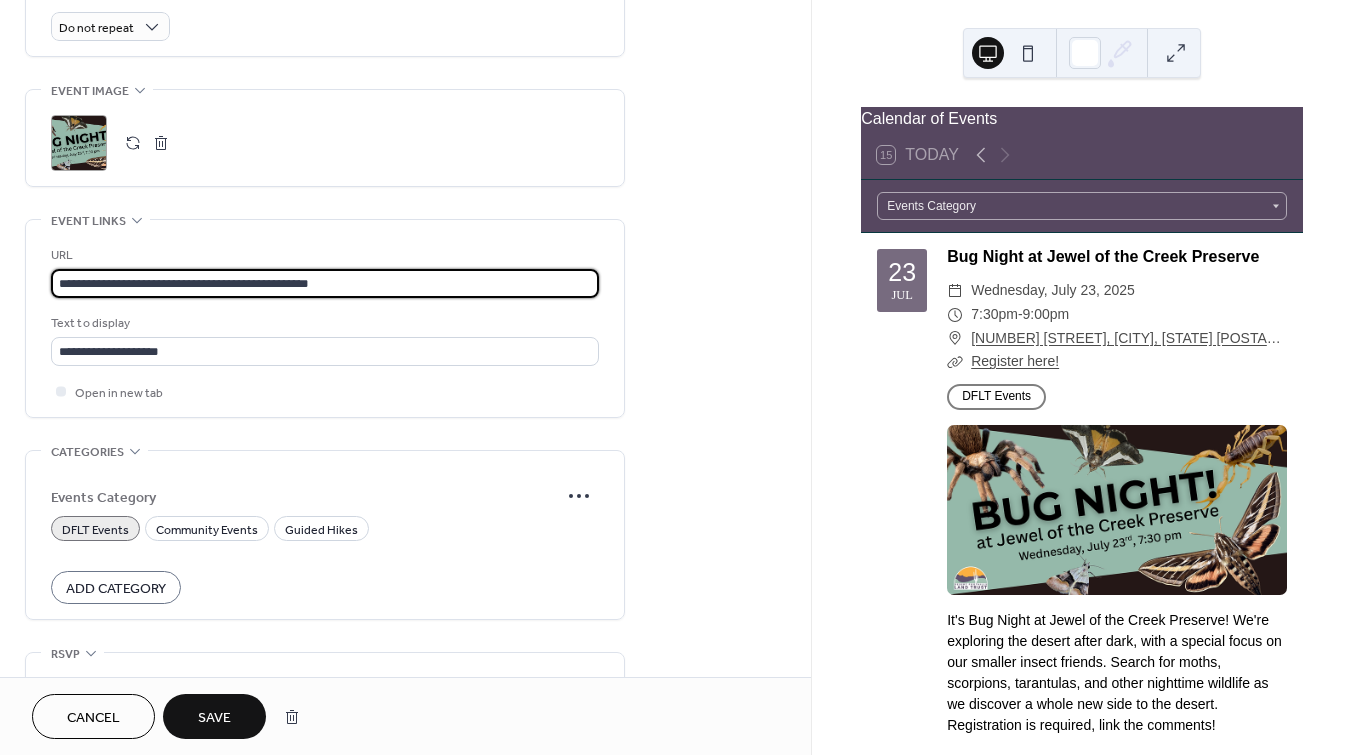click on "**********" at bounding box center (325, 283) 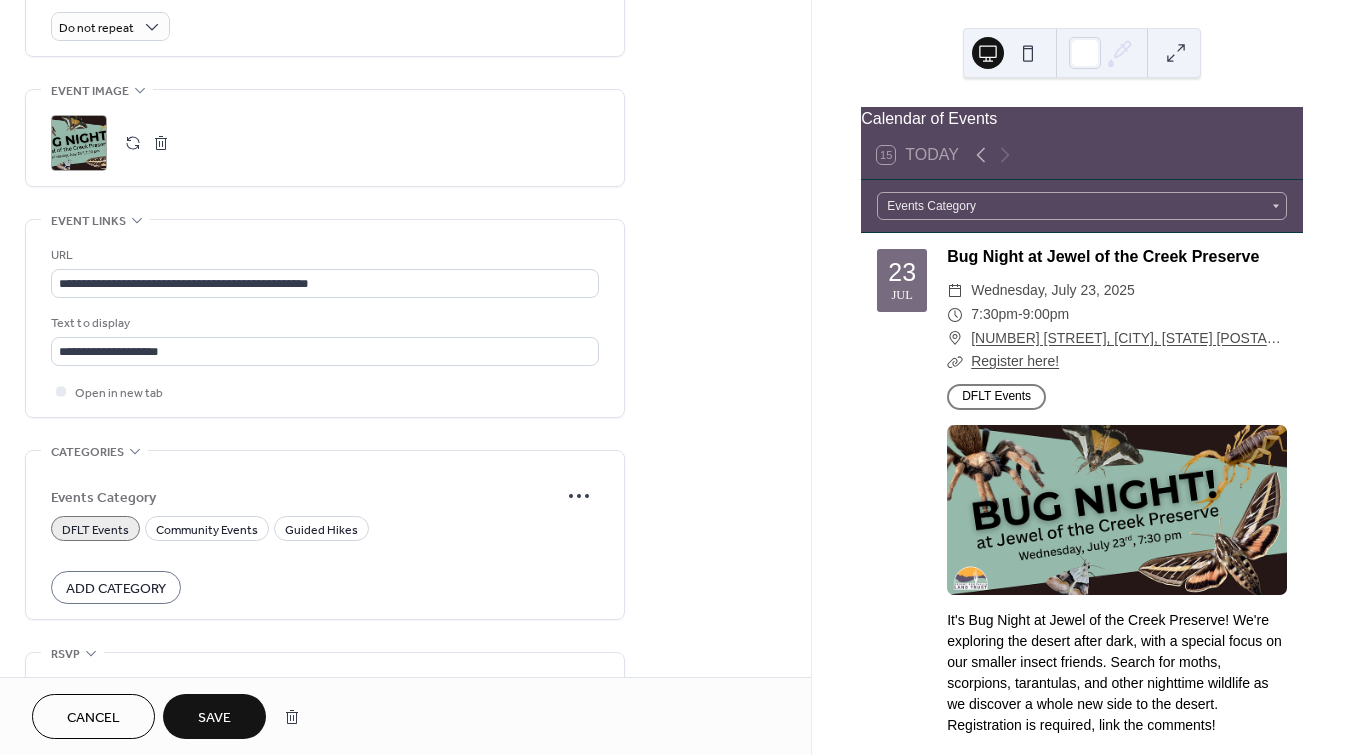 click on "**********" at bounding box center (325, 318) 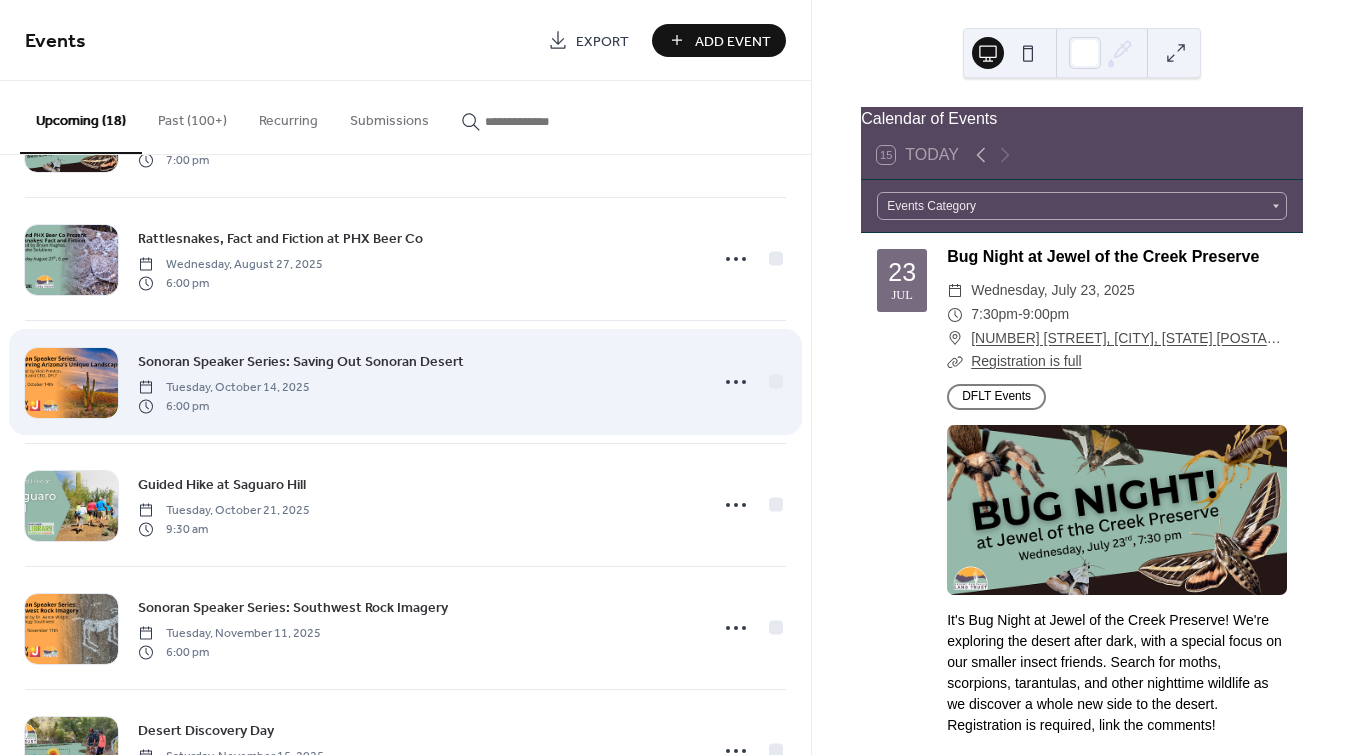 scroll, scrollTop: 200, scrollLeft: 0, axis: vertical 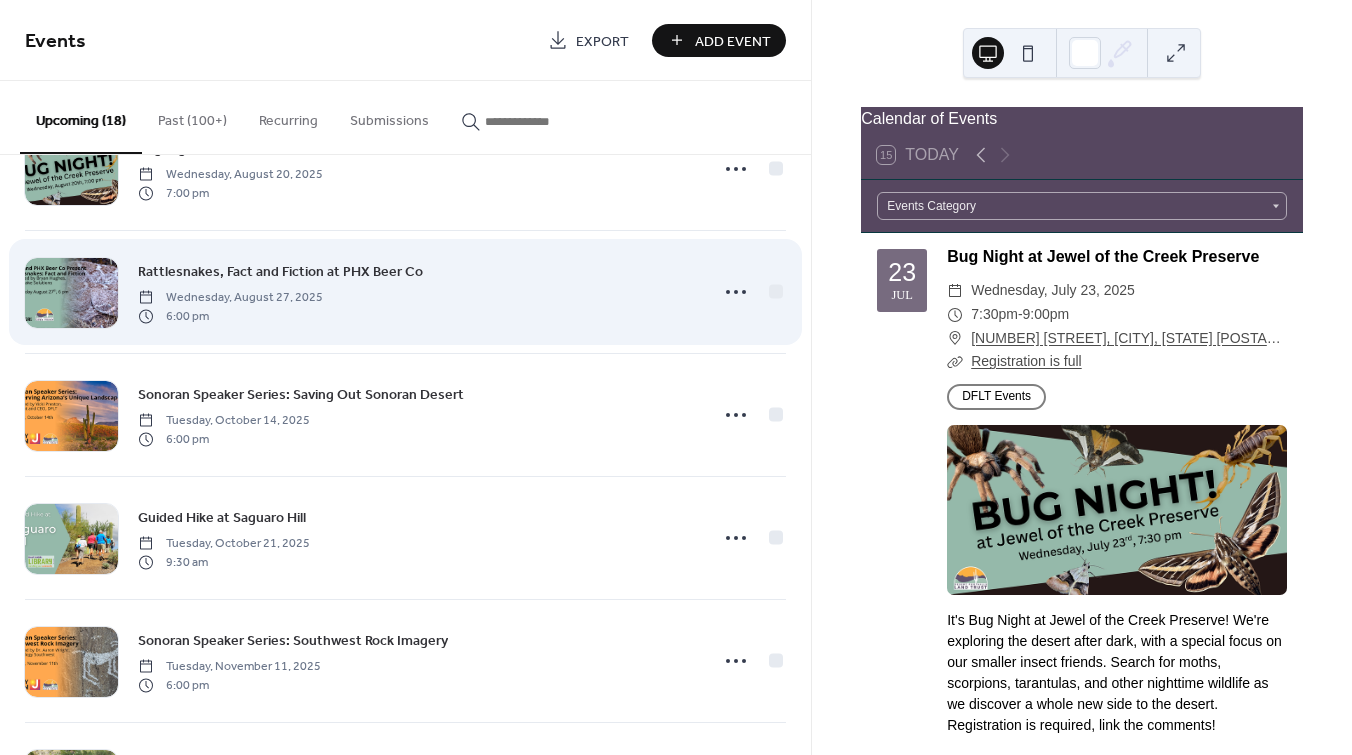 click on "Rattlesnakes, Fact and Fiction at PHX Beer Co Wednesday, August 27, 2025 6:00 pm" at bounding box center (417, 292) 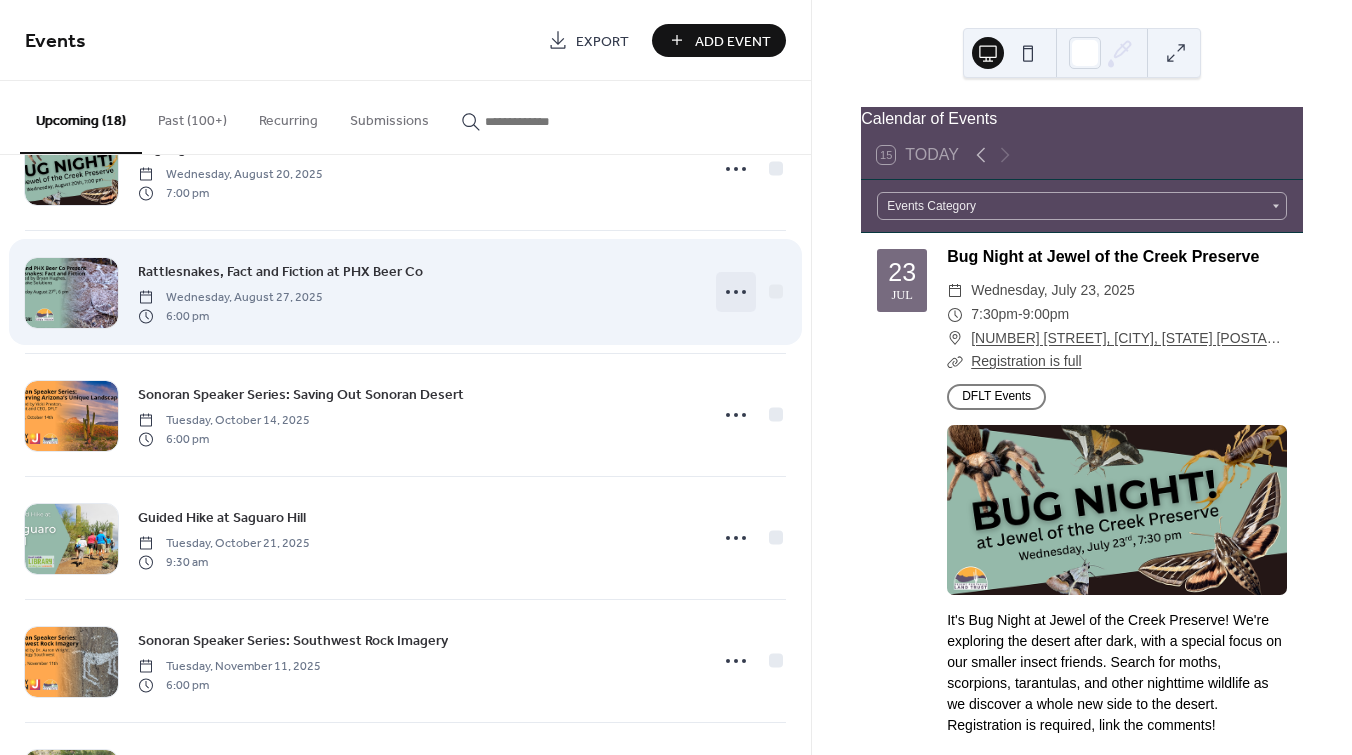 click 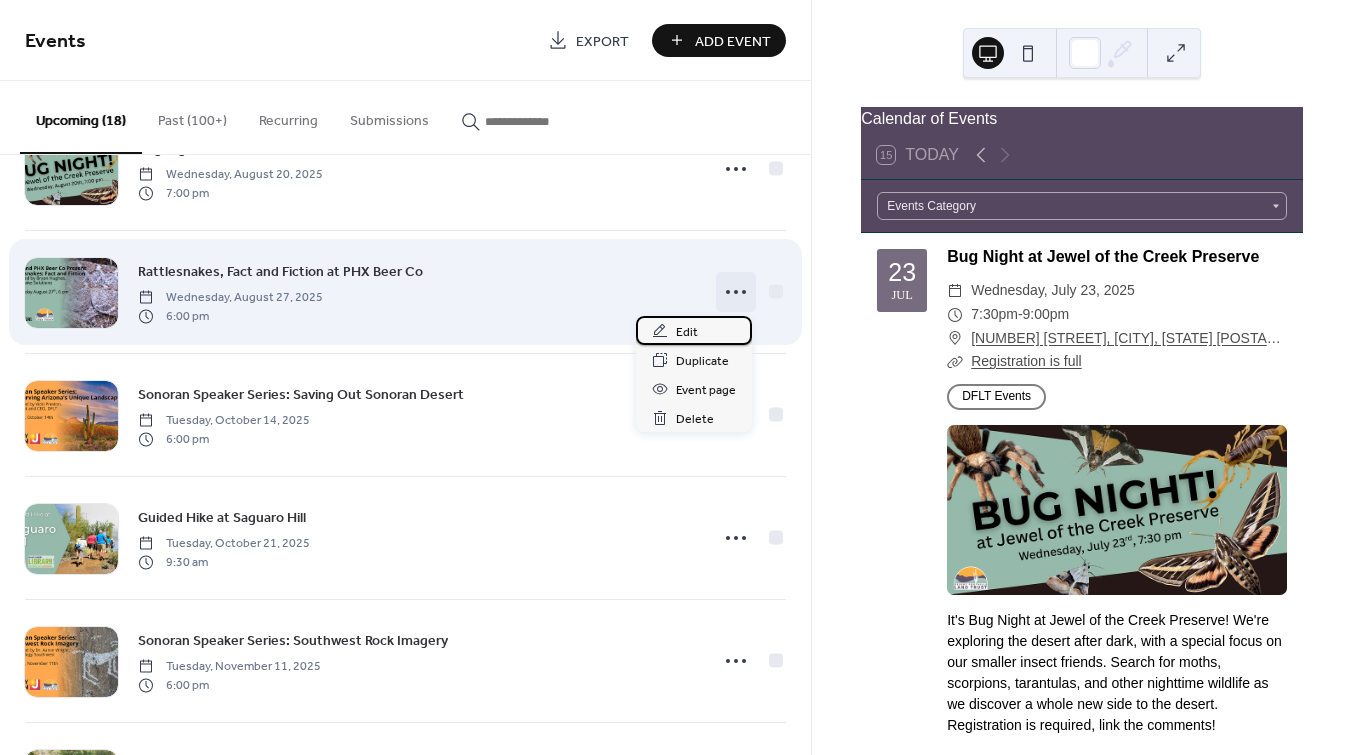 click on "Edit" at bounding box center (694, 330) 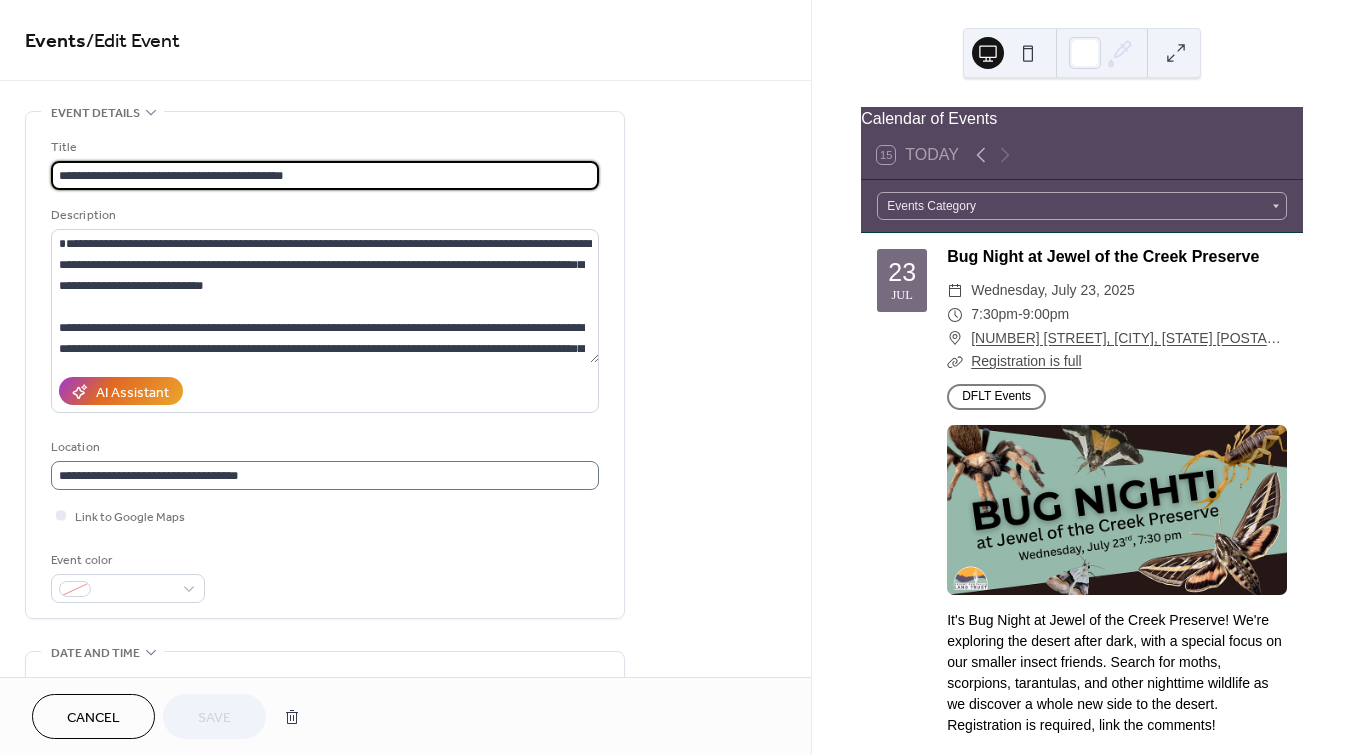 scroll, scrollTop: 1, scrollLeft: 0, axis: vertical 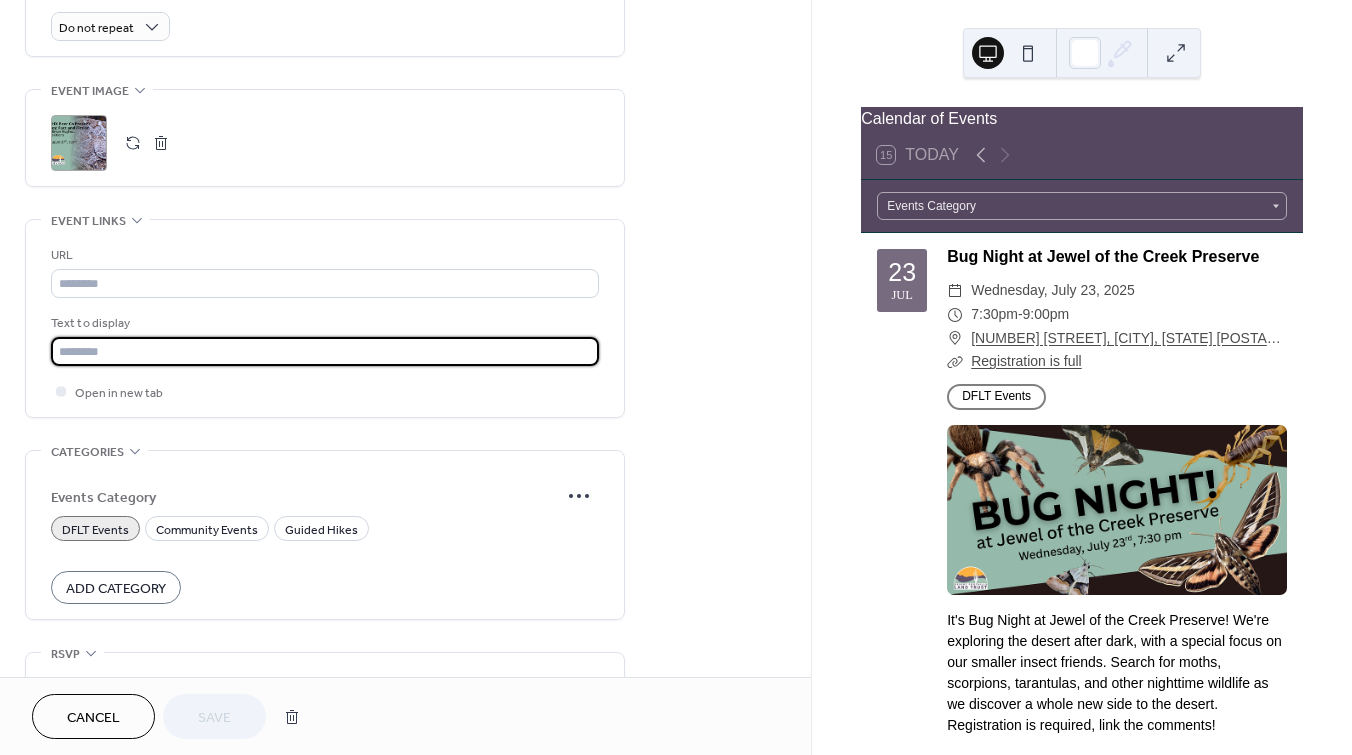click at bounding box center [325, 351] 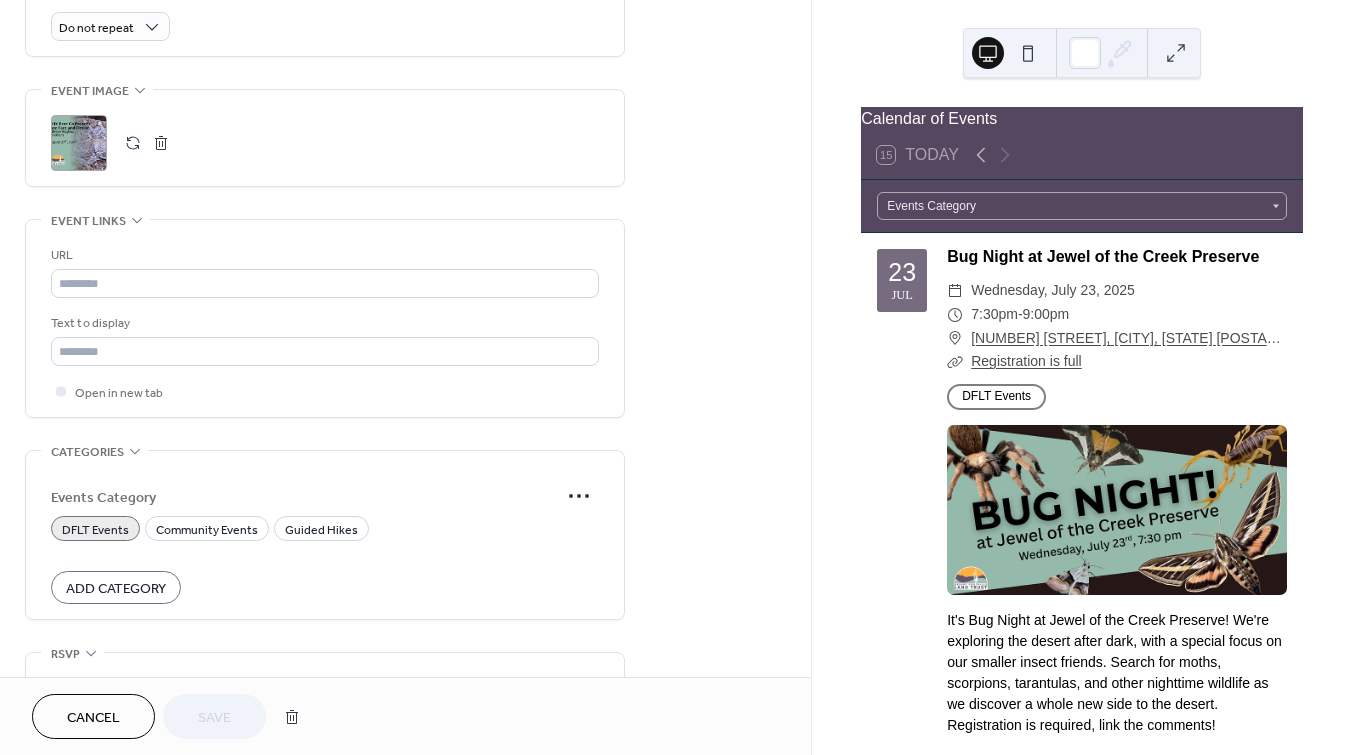 click on "Text to display" at bounding box center (323, 323) 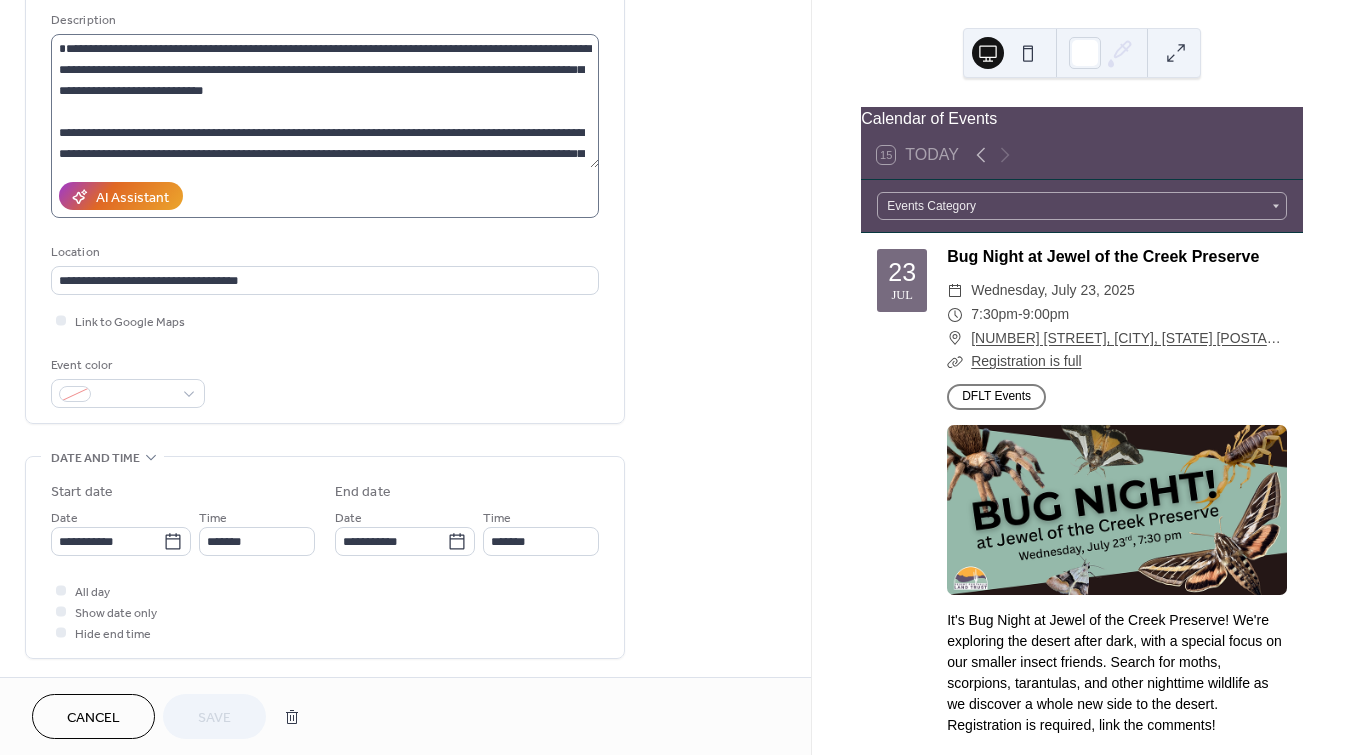 scroll, scrollTop: 200, scrollLeft: 0, axis: vertical 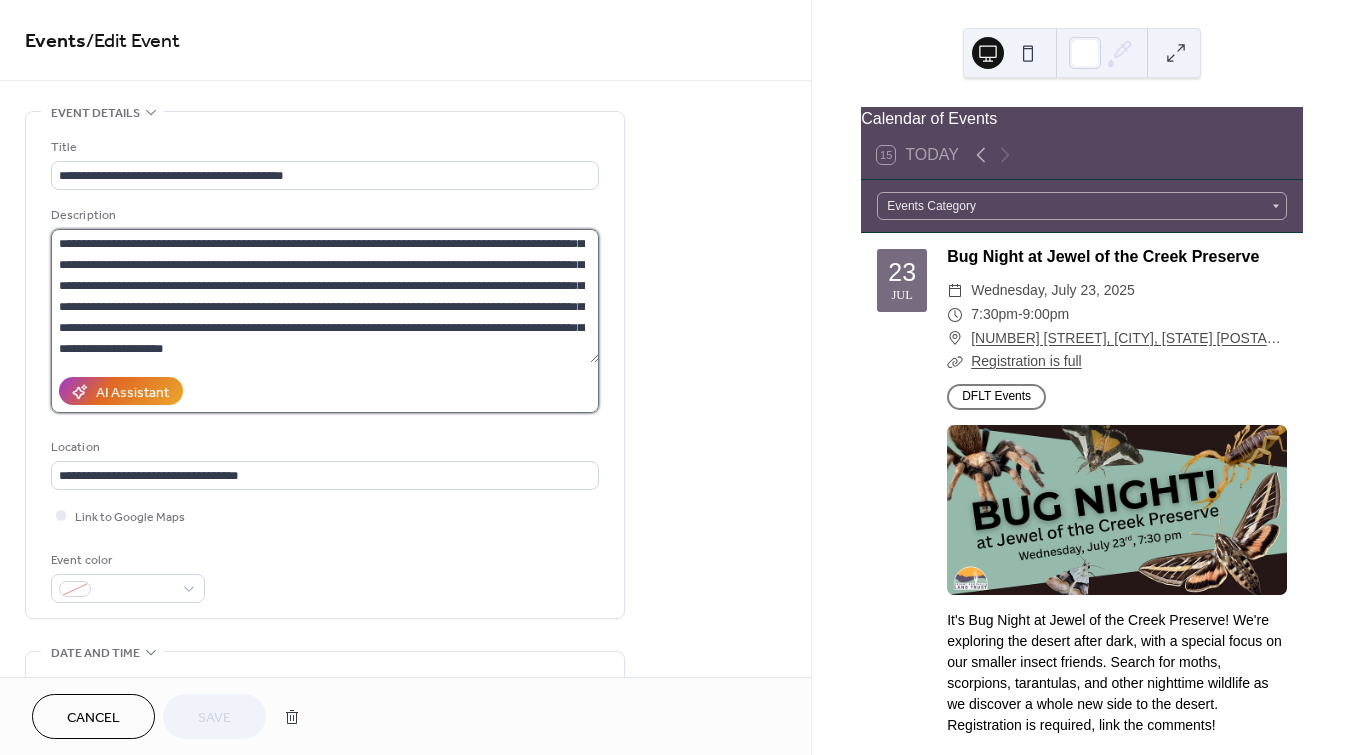 click on "**********" at bounding box center (325, 296) 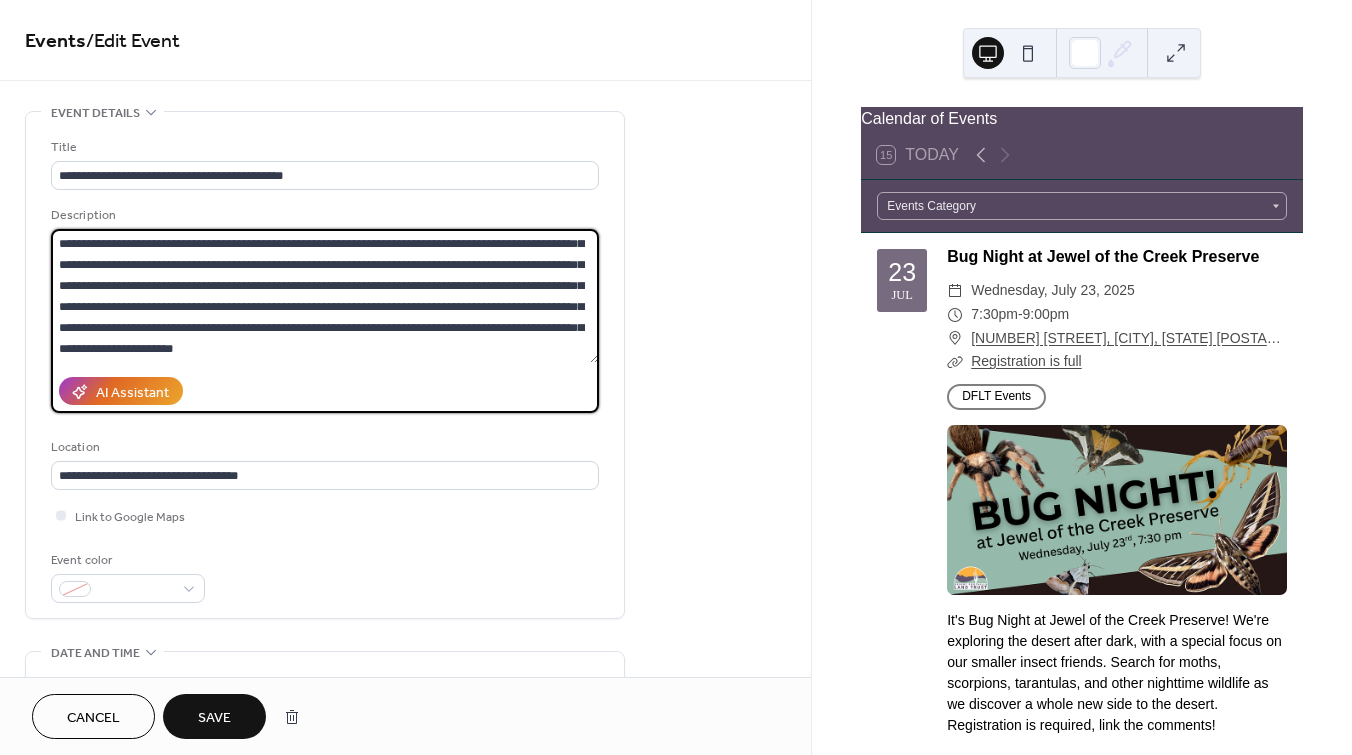scroll, scrollTop: 165, scrollLeft: 0, axis: vertical 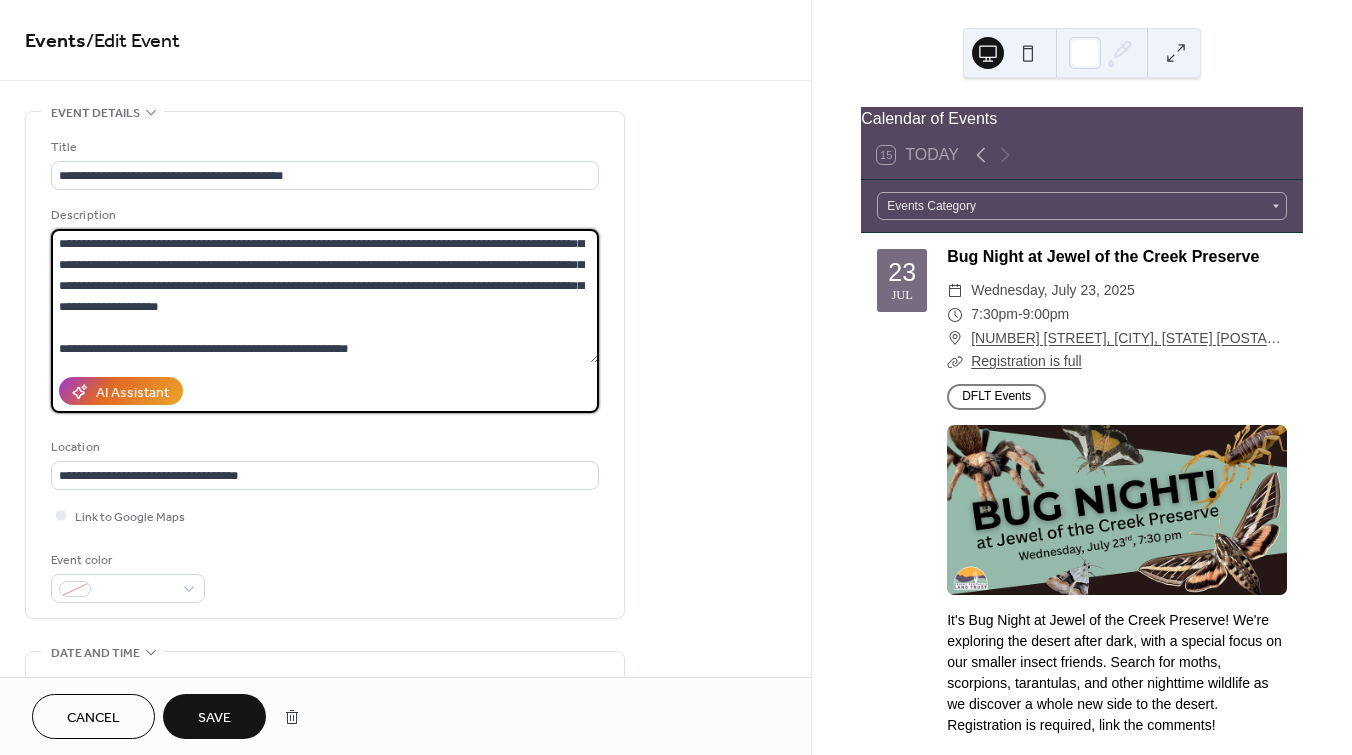 type on "**********" 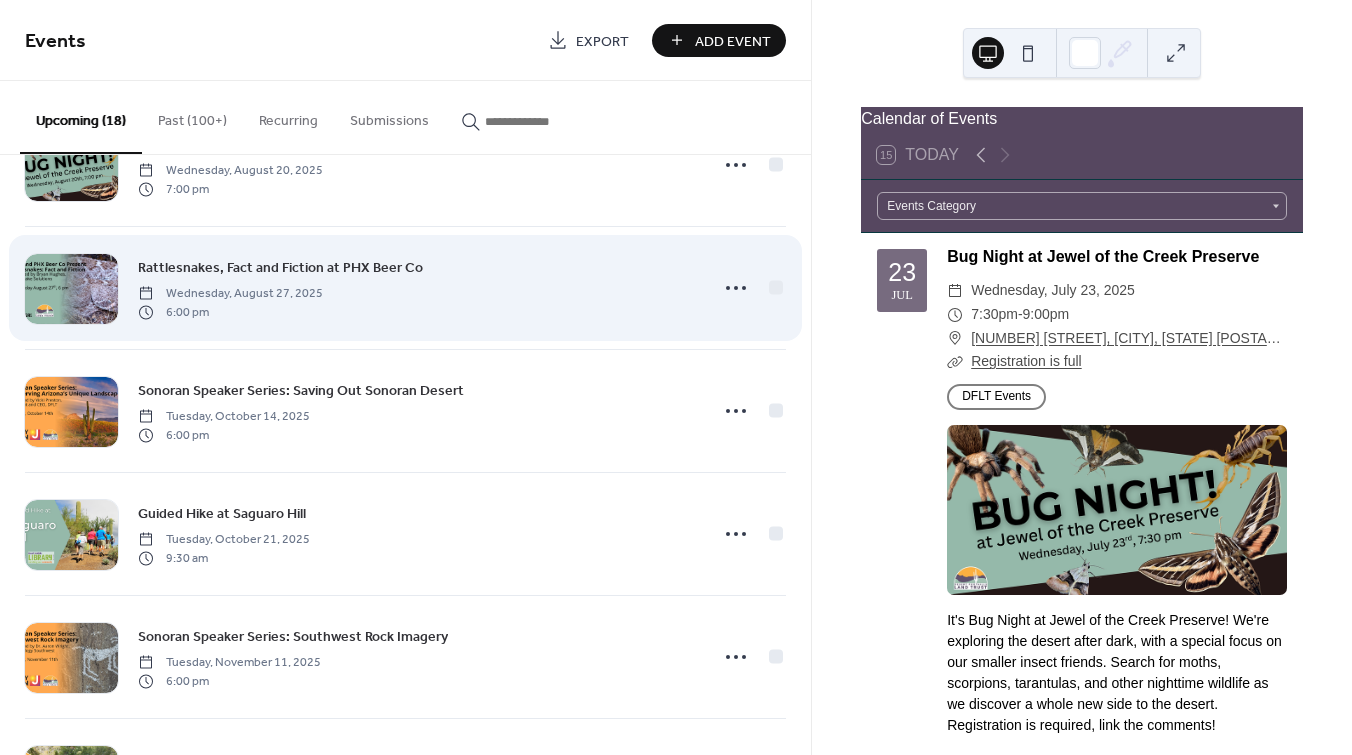 scroll, scrollTop: 200, scrollLeft: 0, axis: vertical 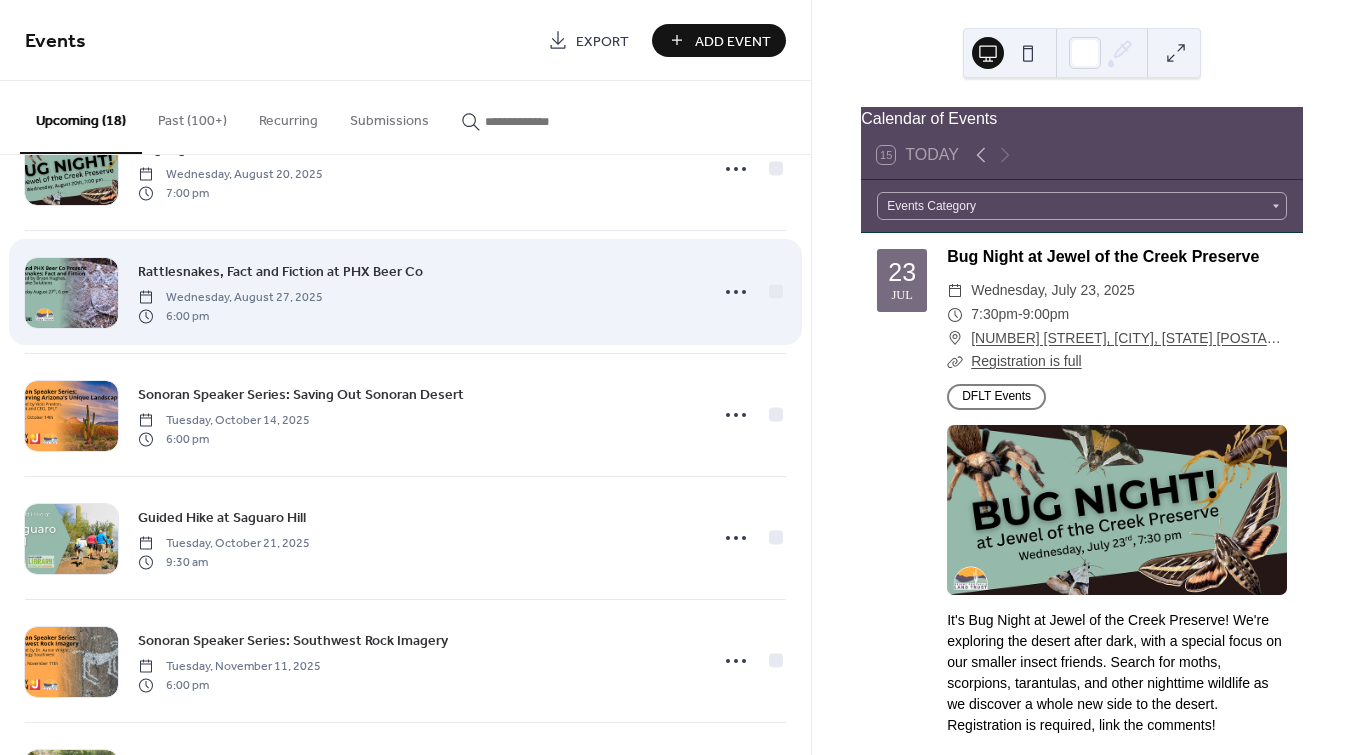 click on "Rattlesnakes, Fact and Fiction at PHX Beer Co" at bounding box center [280, 272] 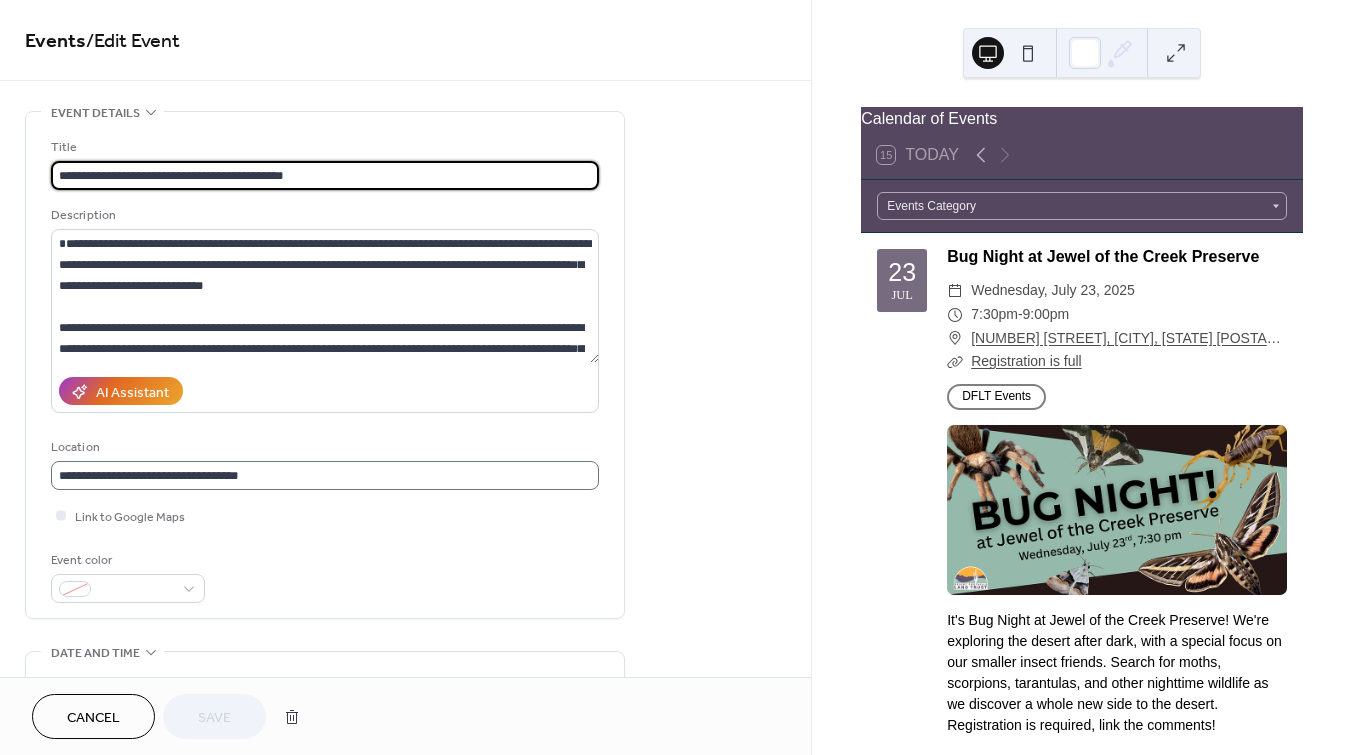 scroll, scrollTop: 1, scrollLeft: 0, axis: vertical 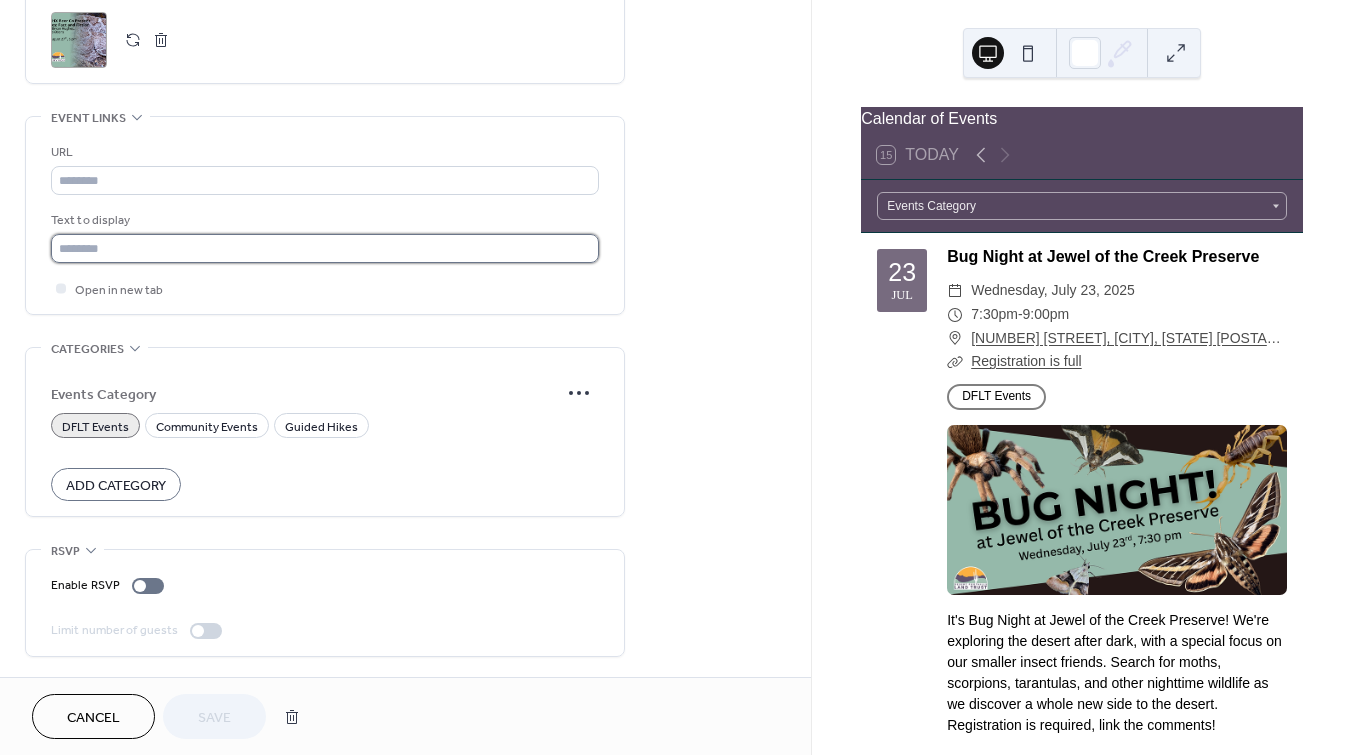 click at bounding box center [325, 248] 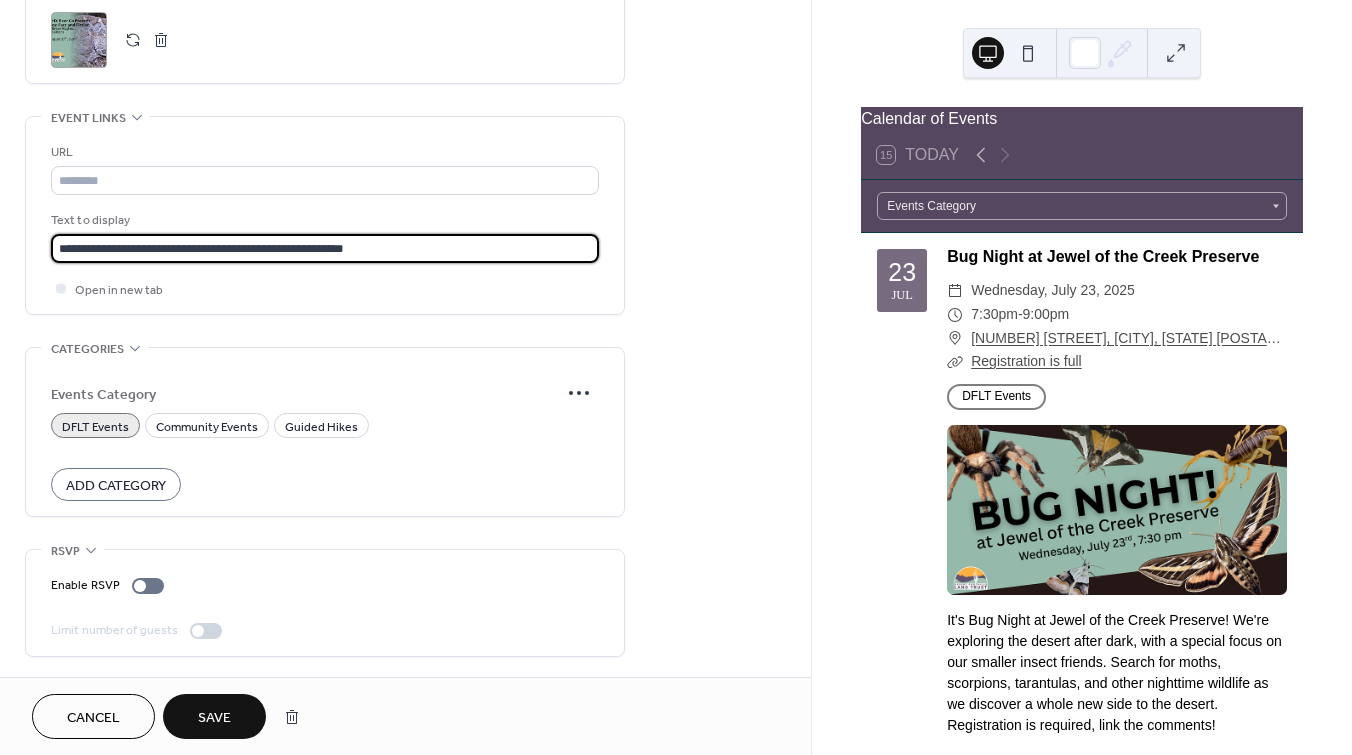 type on "**********" 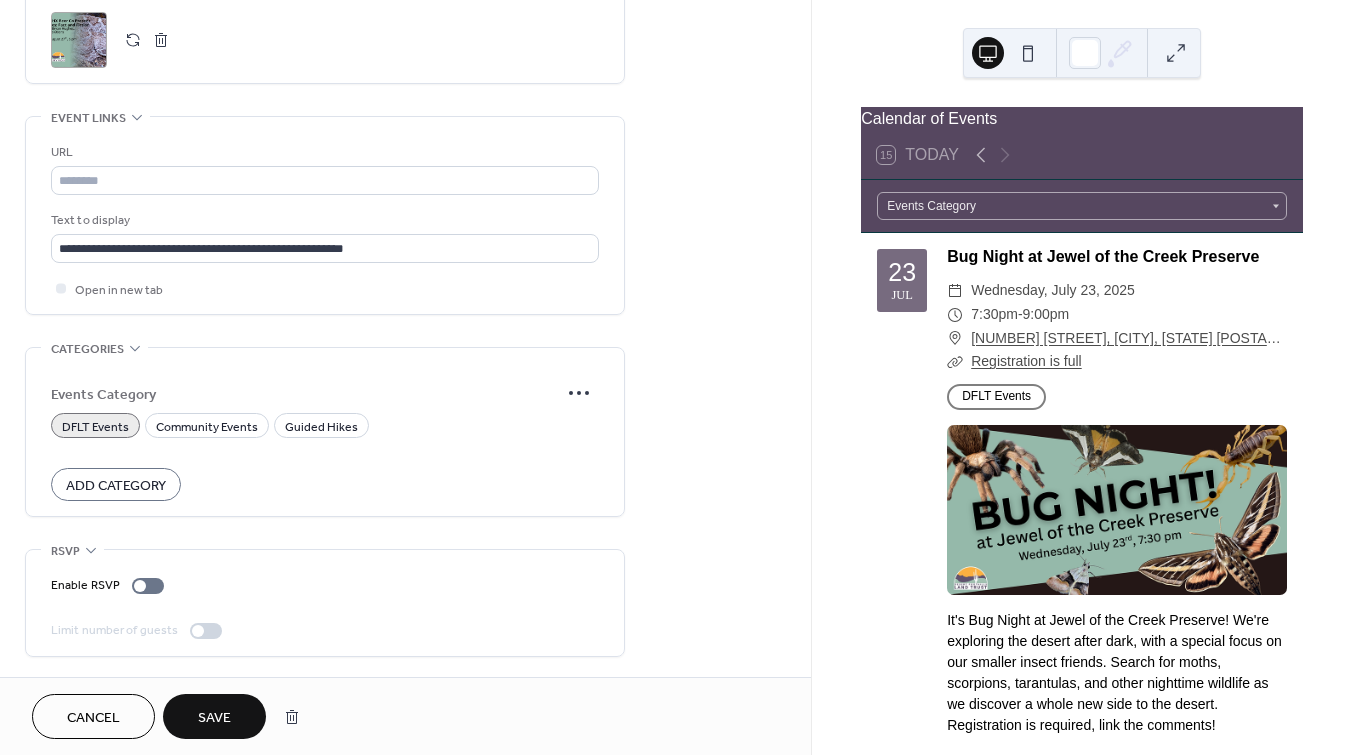 click on "Save" at bounding box center (214, 718) 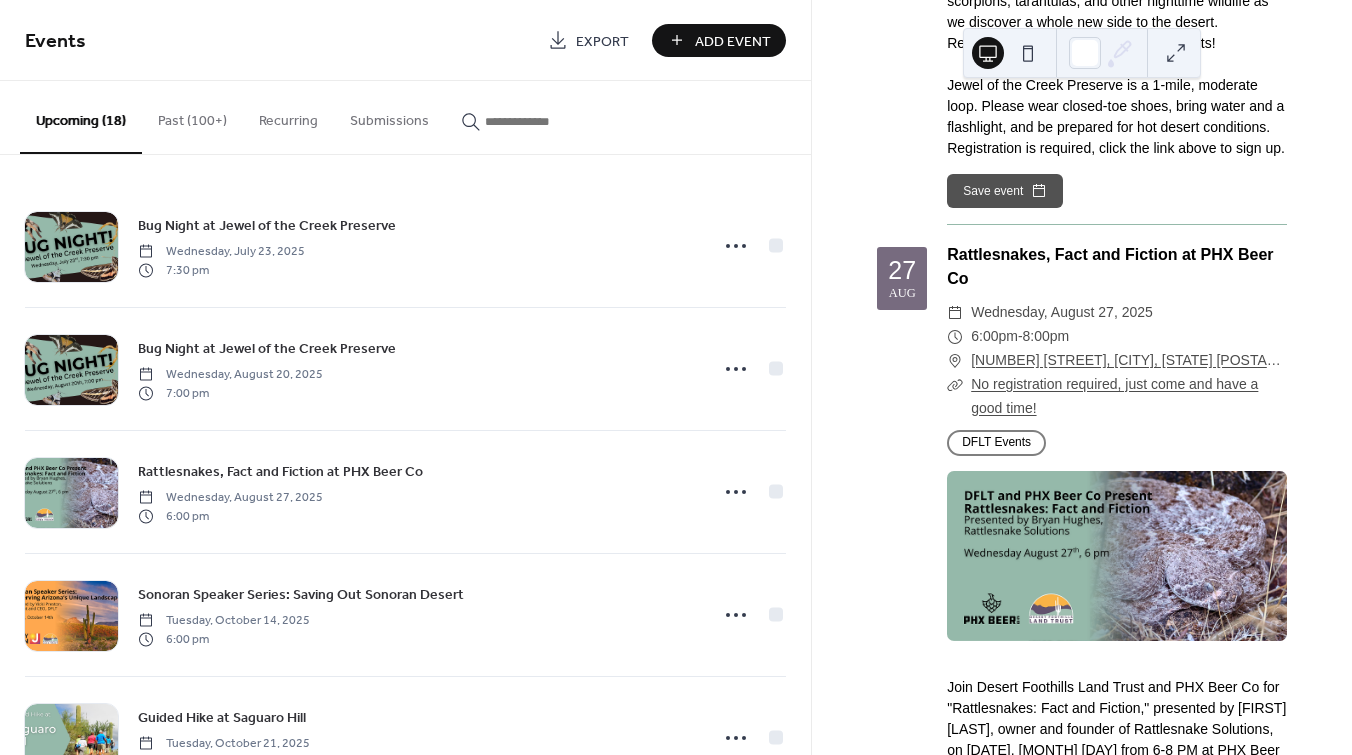 scroll, scrollTop: 1500, scrollLeft: 0, axis: vertical 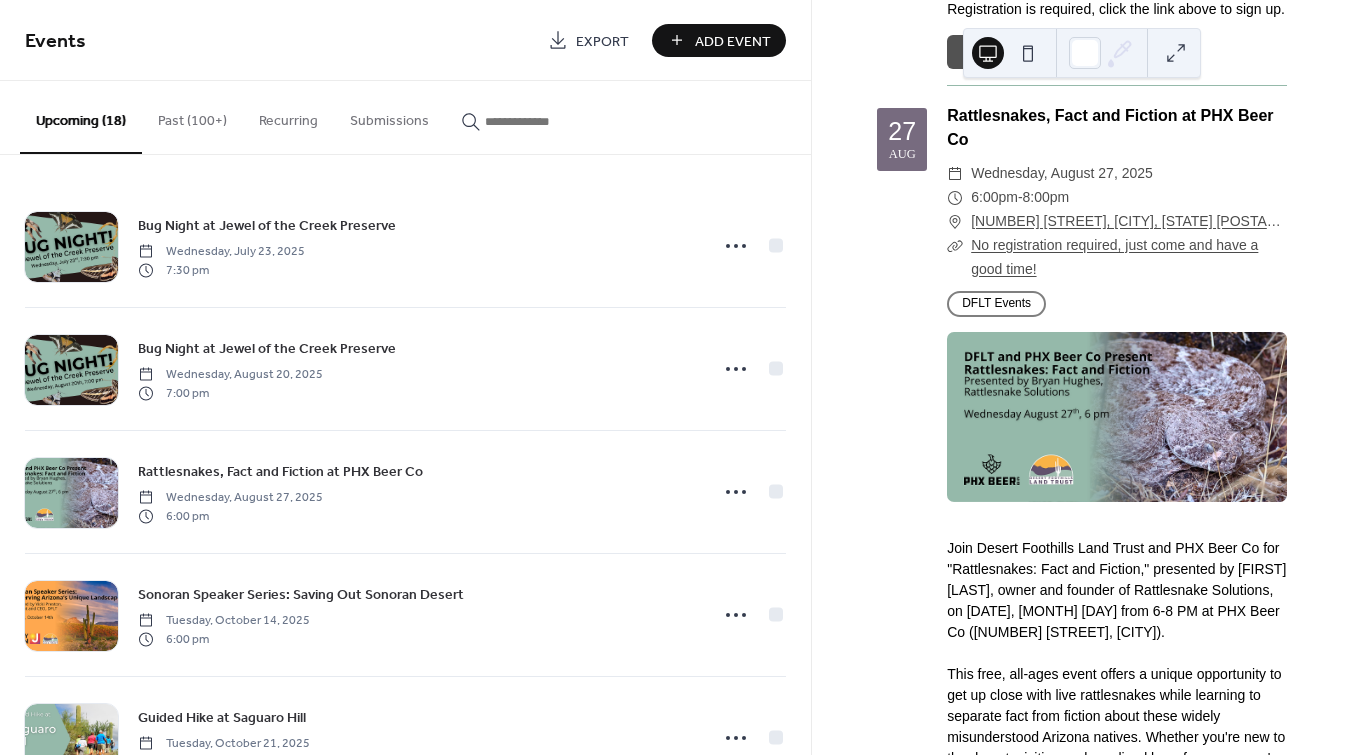 click on "No registration required, just come and have a good time!" at bounding box center [1114, 257] 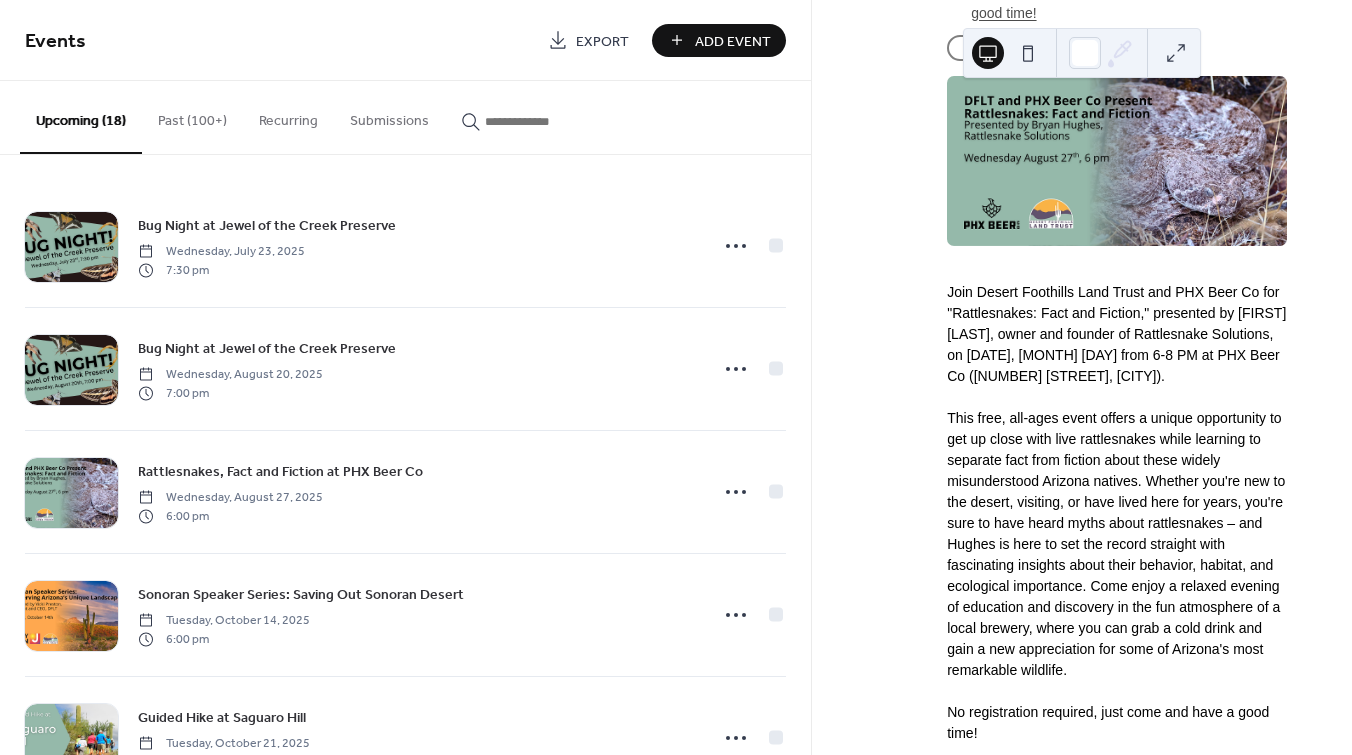 scroll, scrollTop: 1700, scrollLeft: 0, axis: vertical 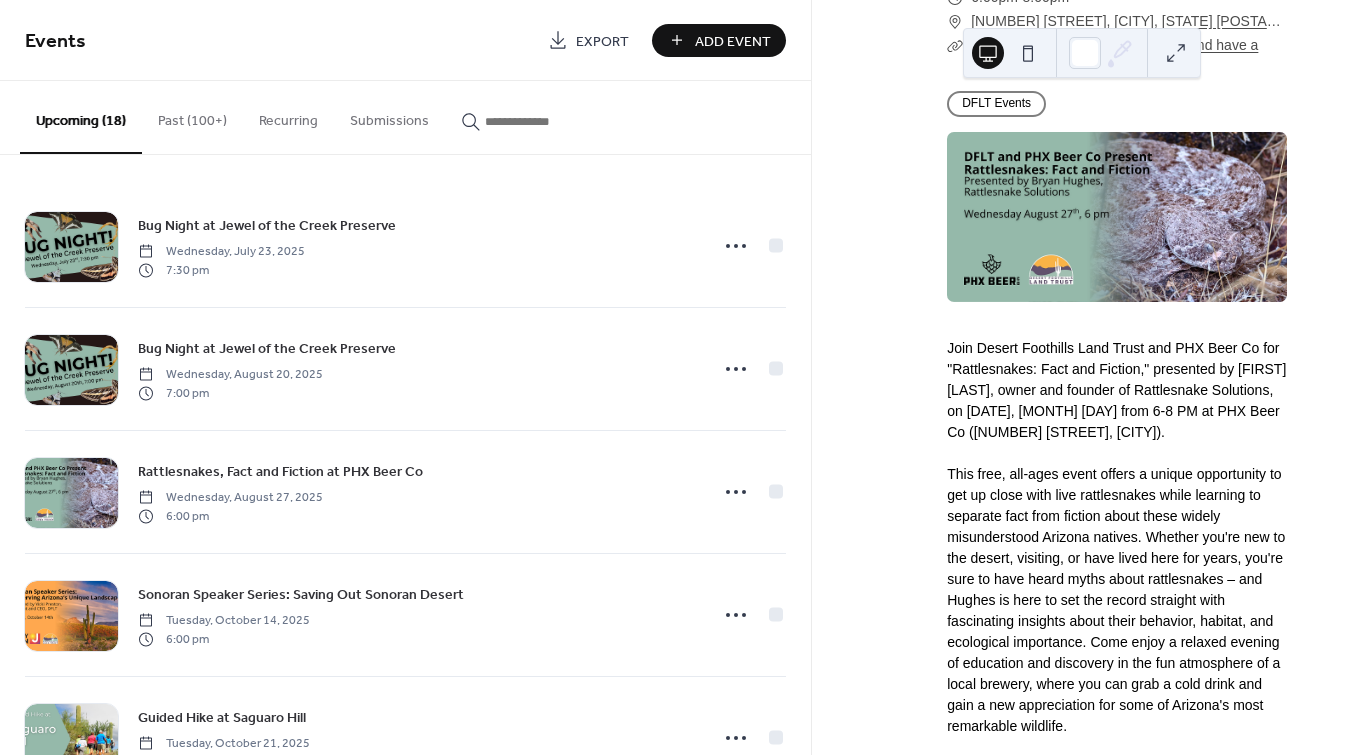 click at bounding box center [1176, 53] 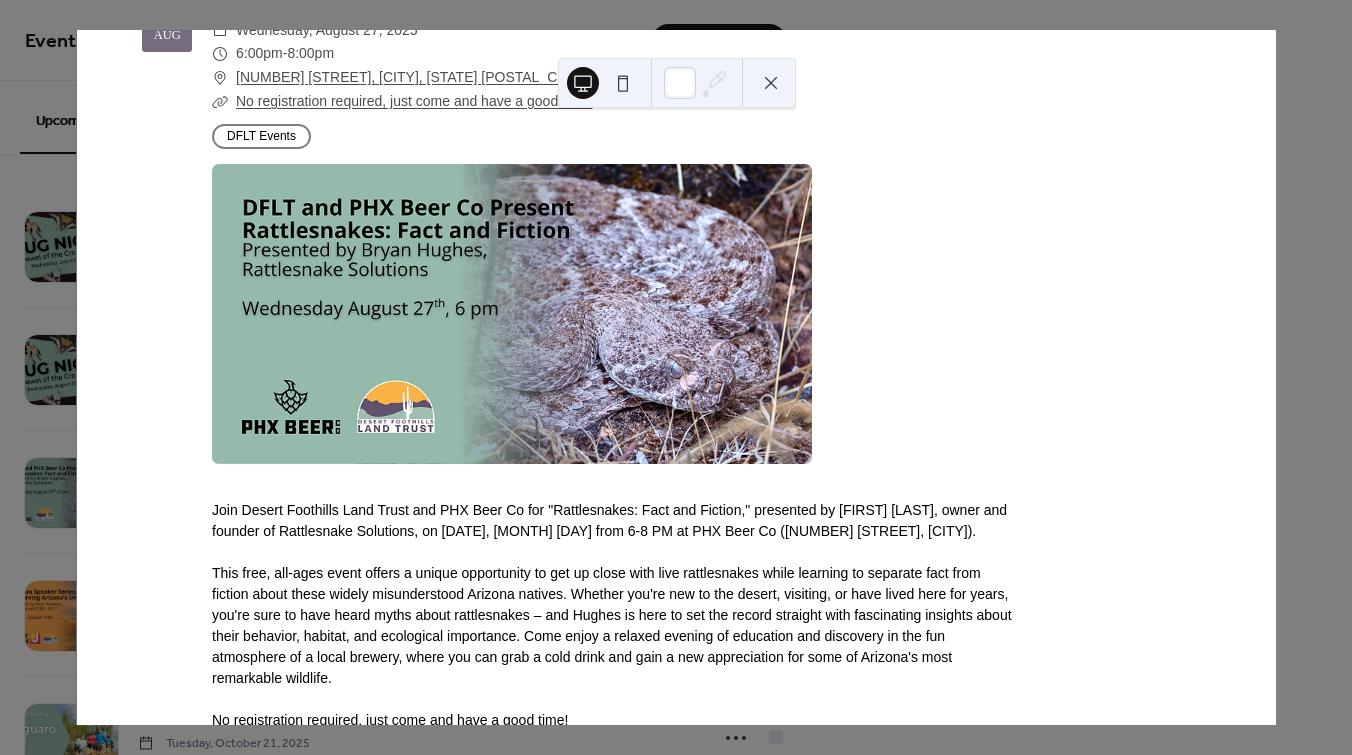 scroll, scrollTop: 1679, scrollLeft: 0, axis: vertical 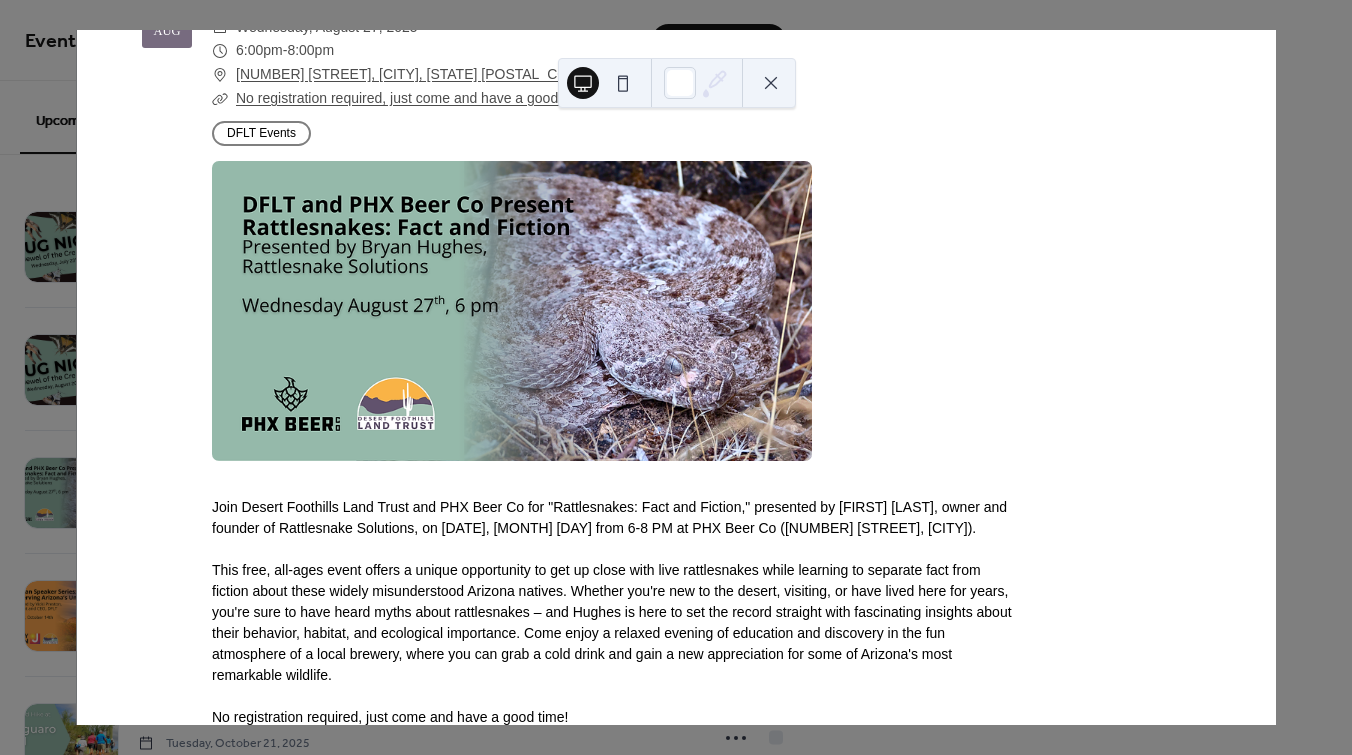 click at bounding box center [771, 83] 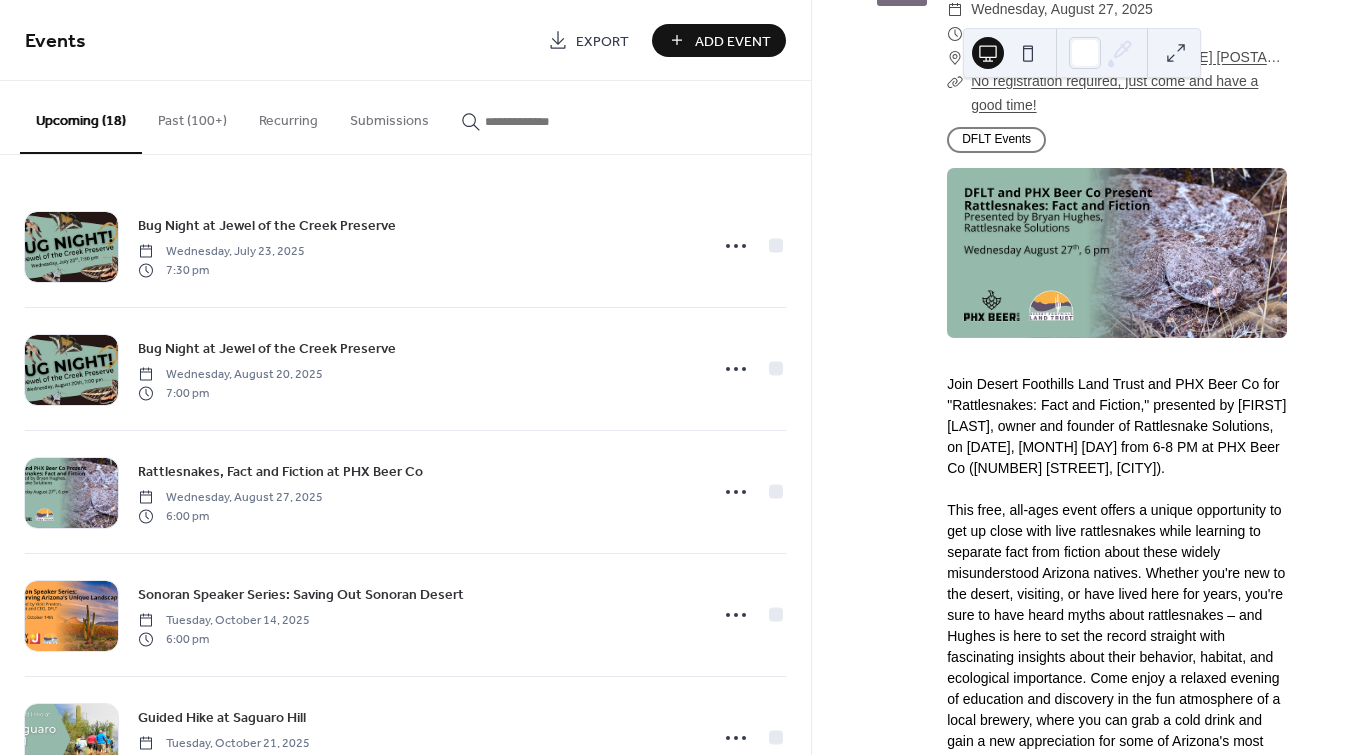 scroll, scrollTop: 1700, scrollLeft: 0, axis: vertical 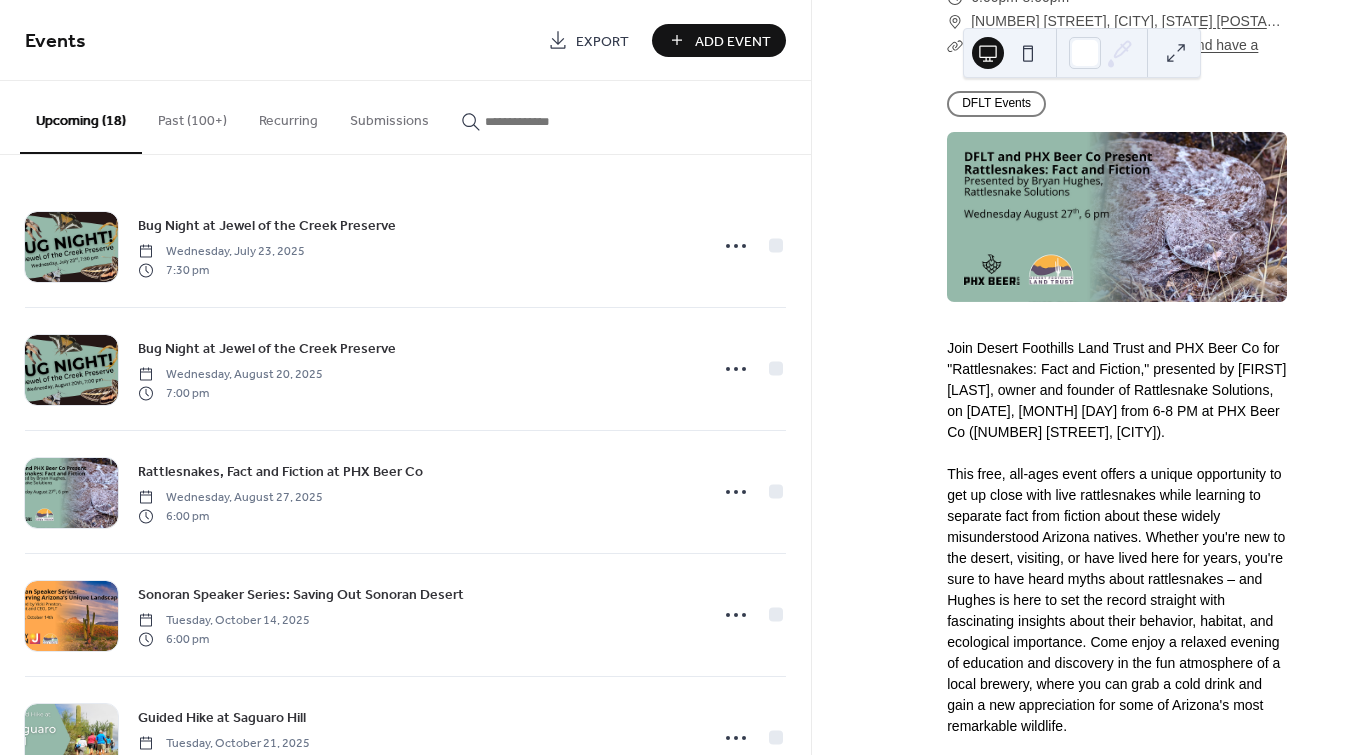 click at bounding box center [1028, 53] 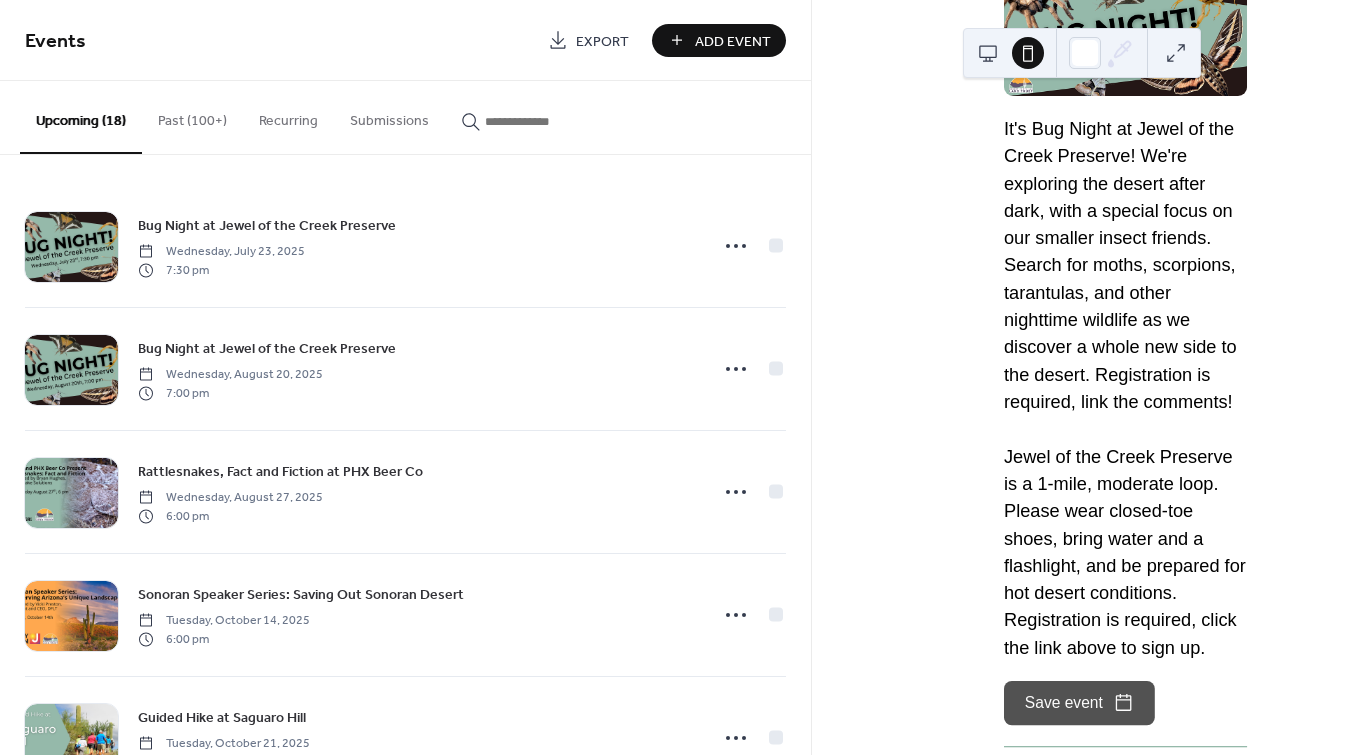 scroll, scrollTop: 1678, scrollLeft: 0, axis: vertical 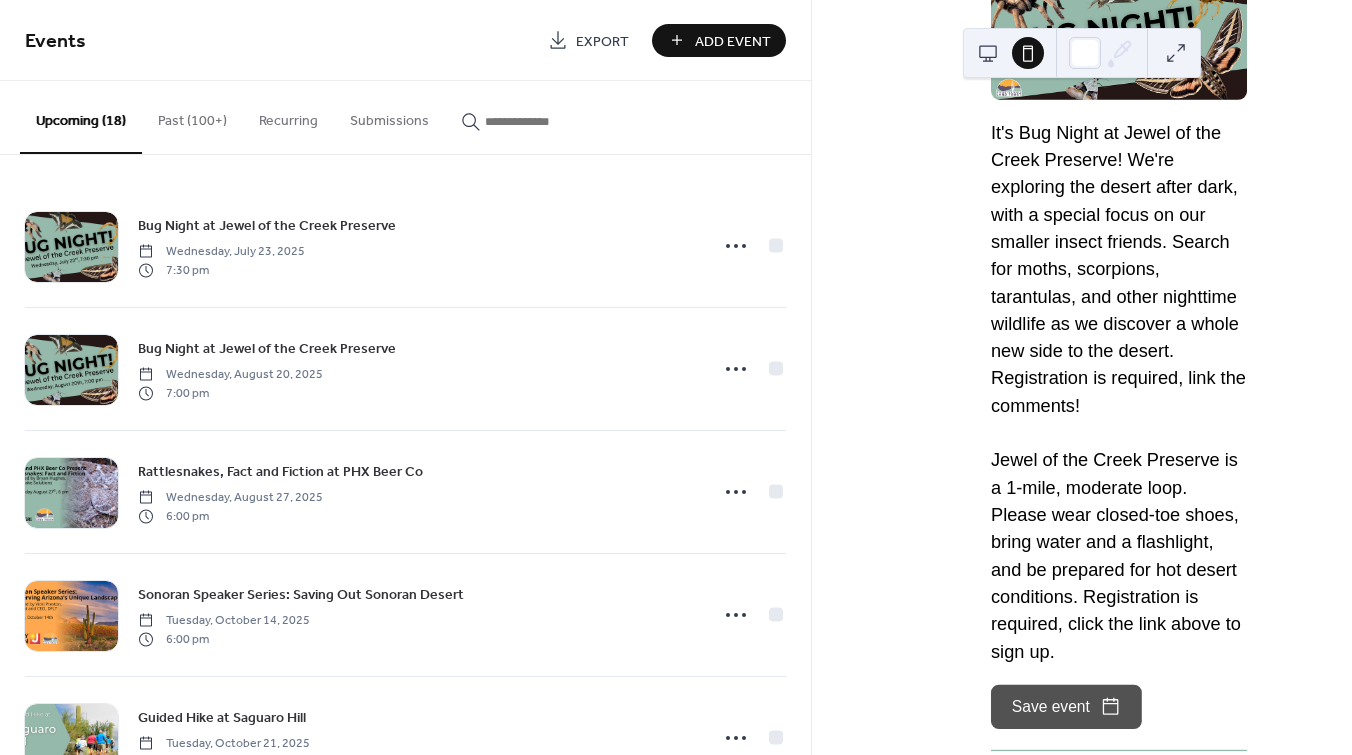 click at bounding box center (988, 53) 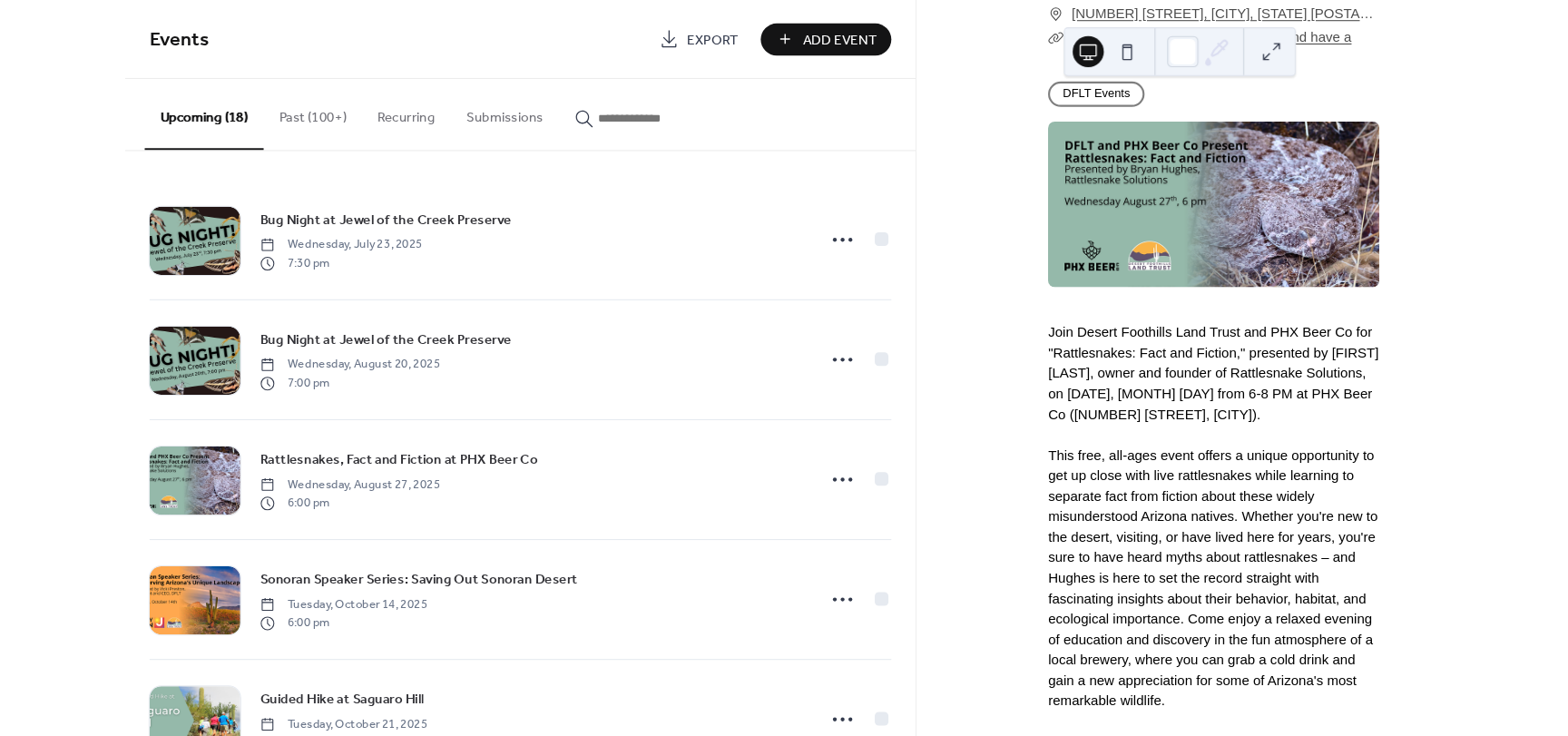scroll, scrollTop: 1512, scrollLeft: 0, axis: vertical 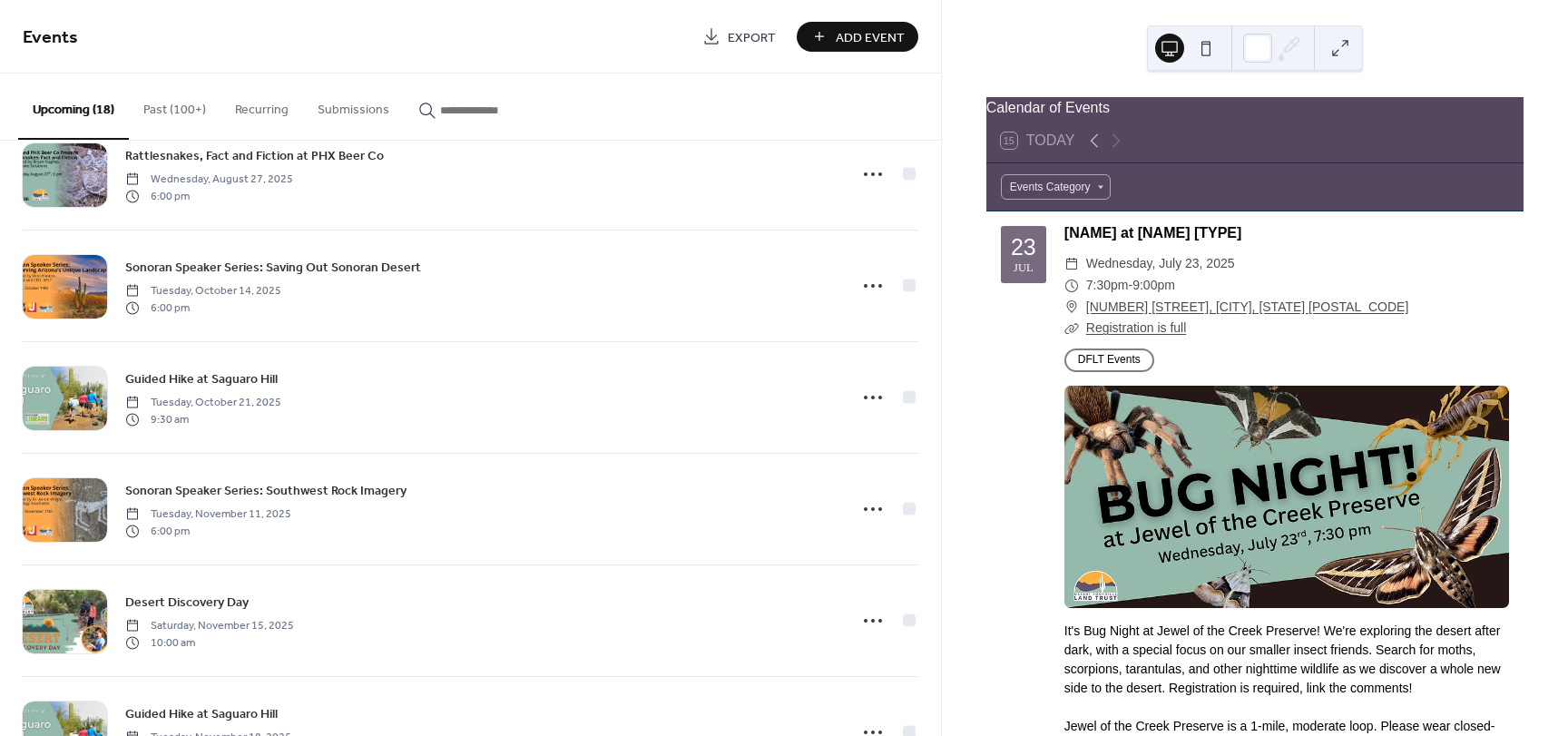 click on "Add Event" at bounding box center (870, 37) 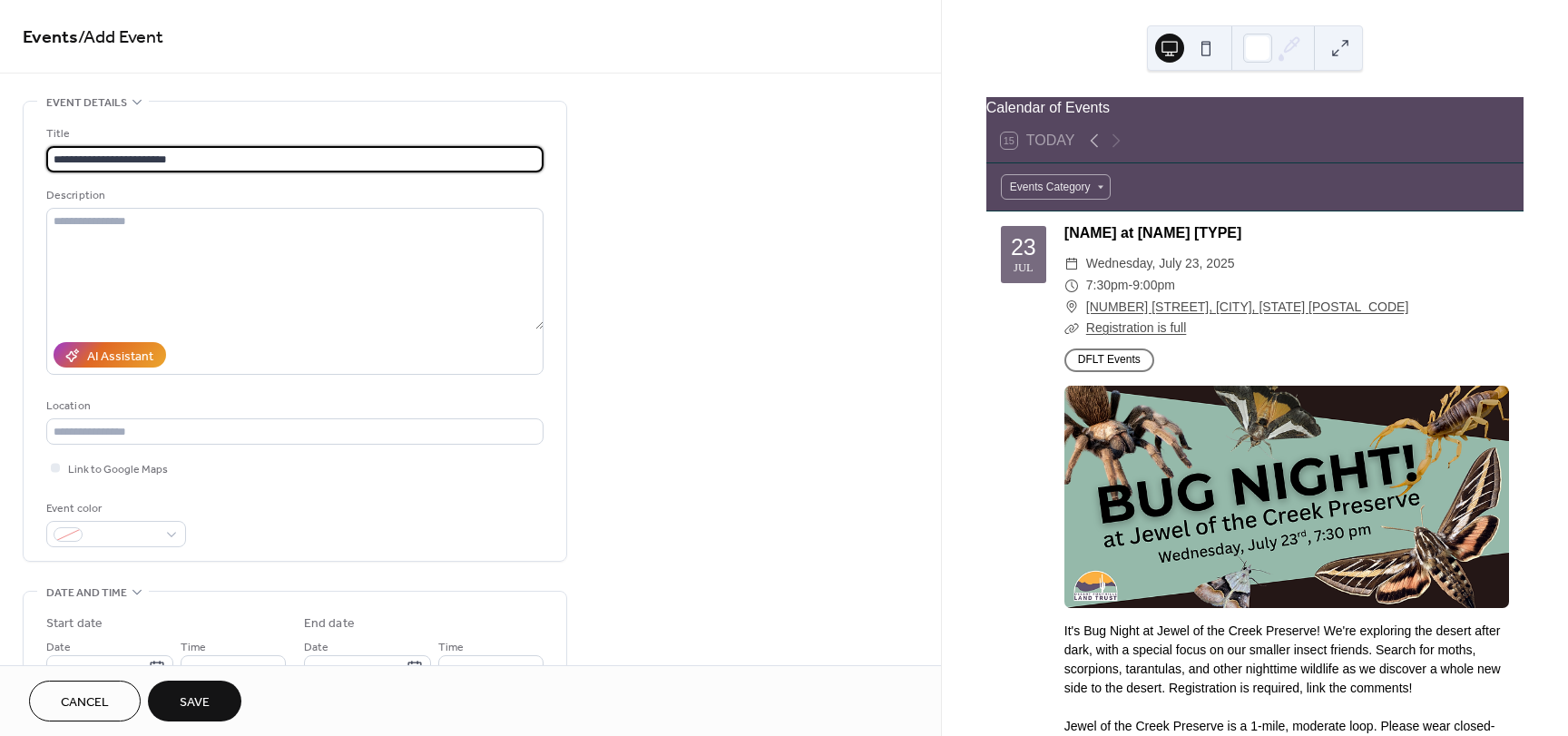 type on "**********" 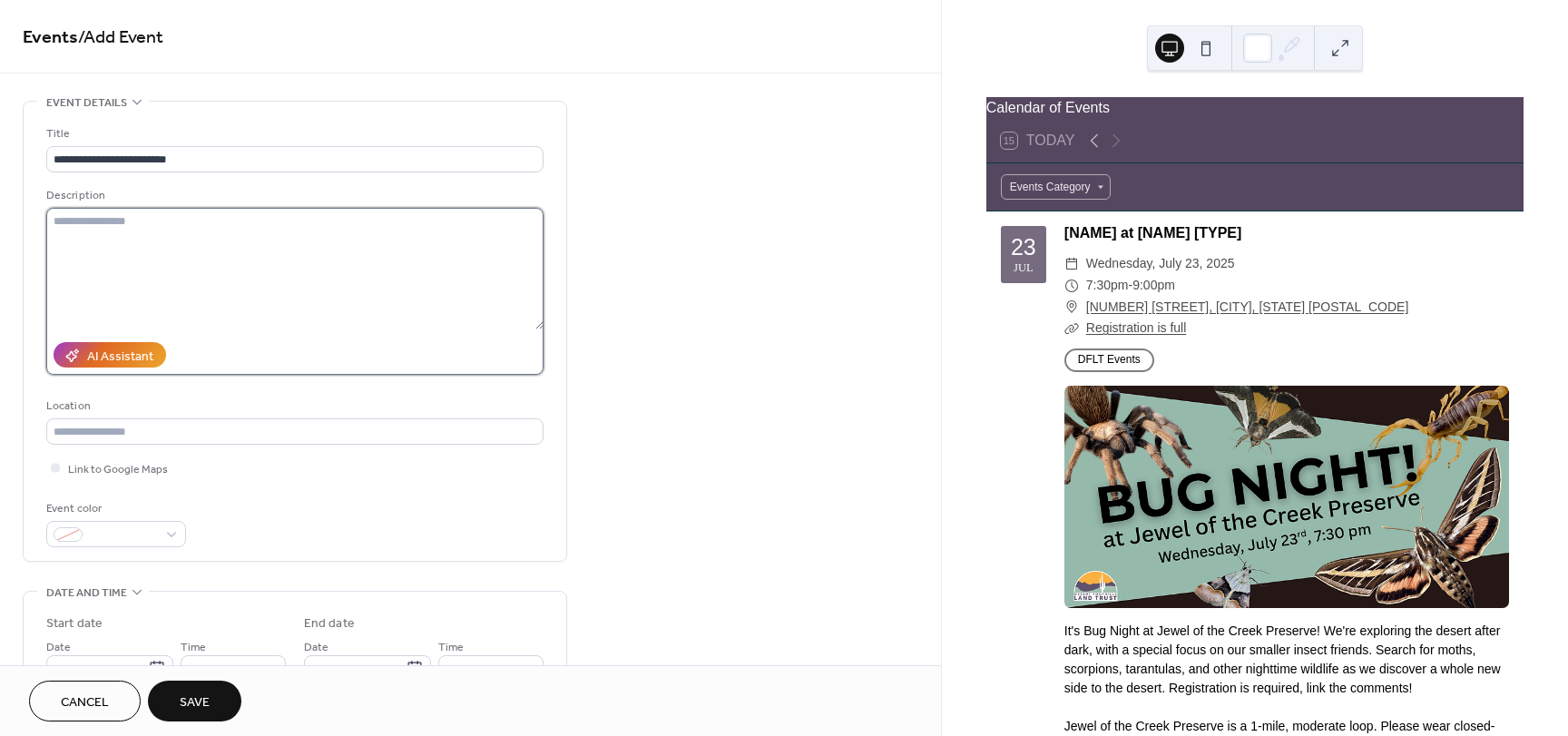 click at bounding box center [295, 269] 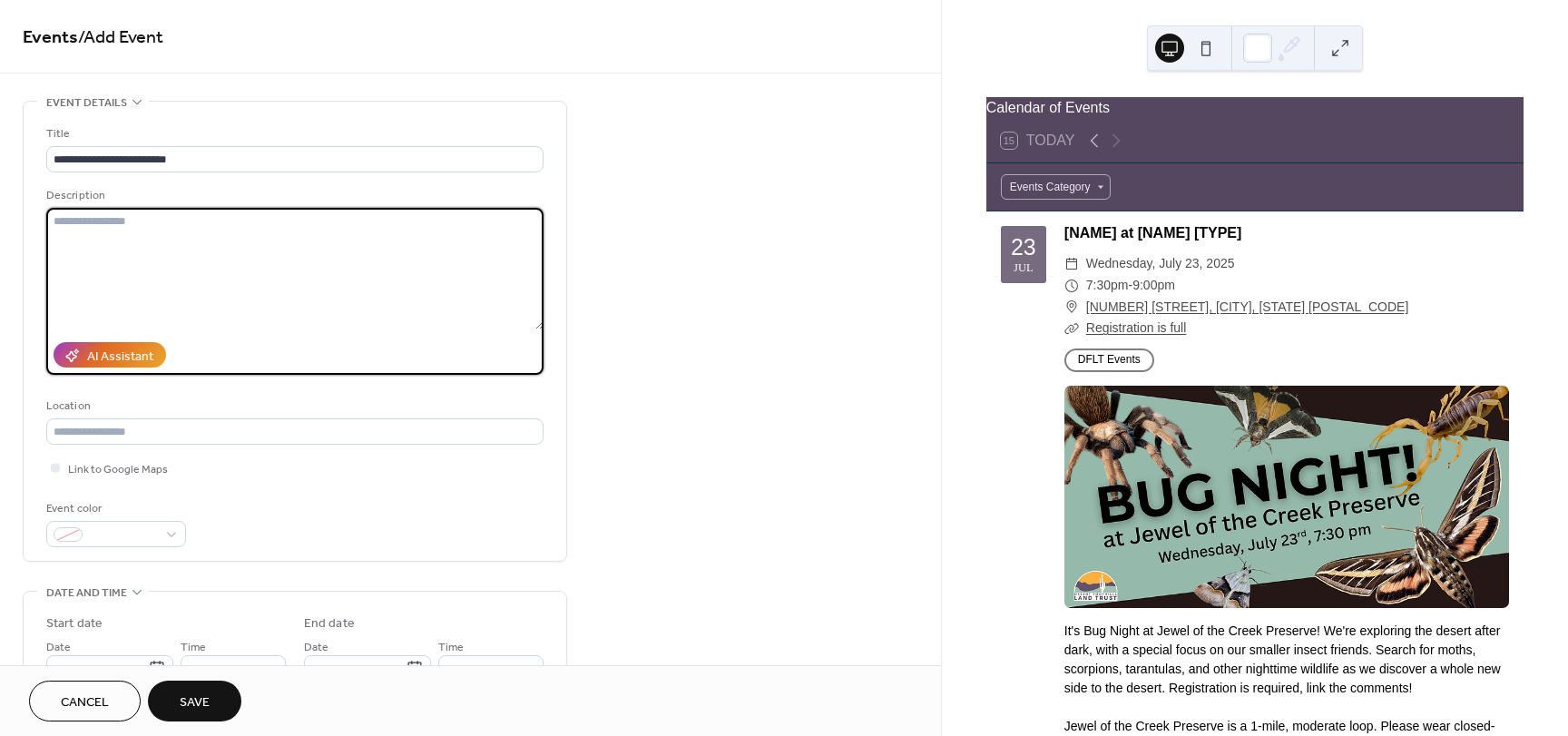 paste on "**********" 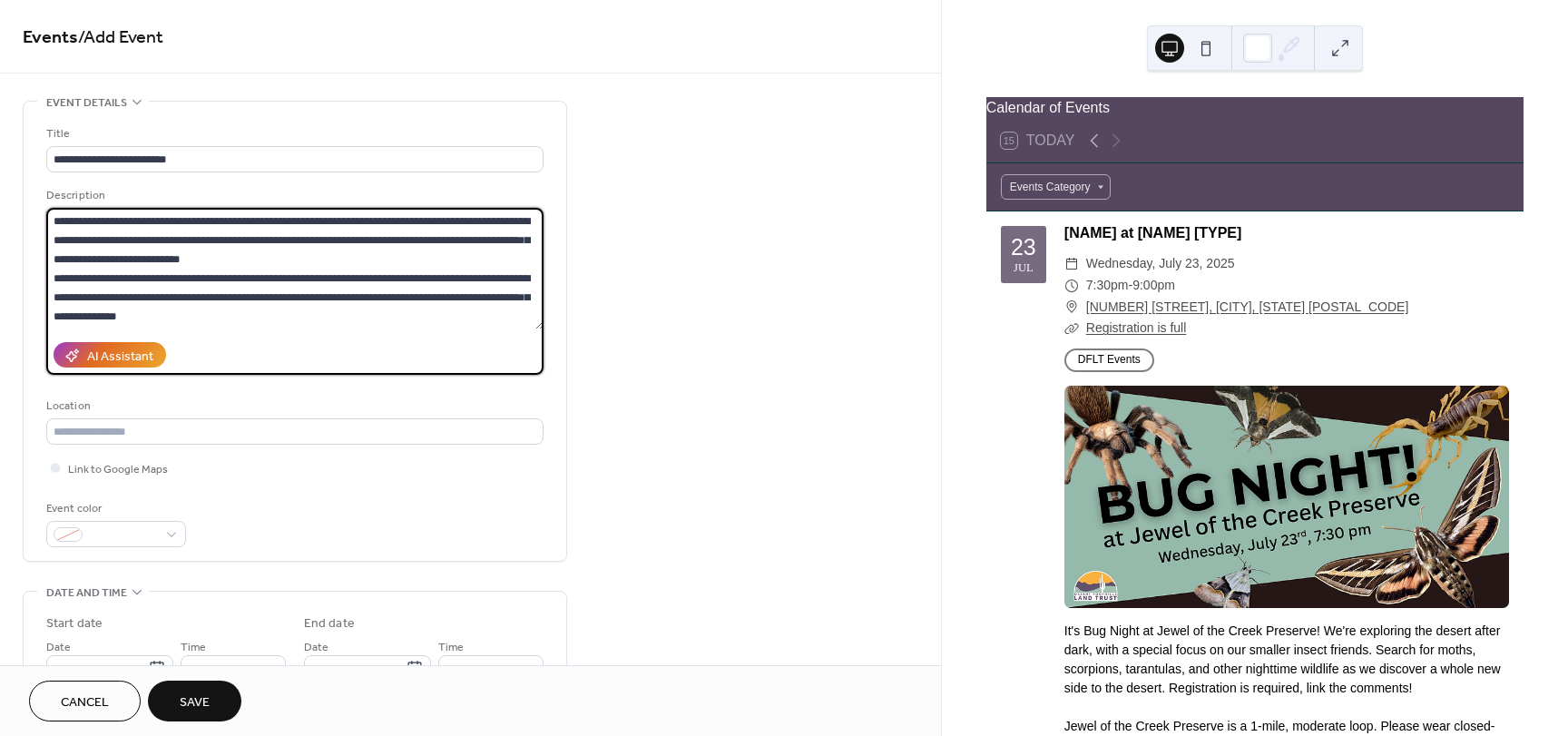 click on "**********" at bounding box center [295, 269] 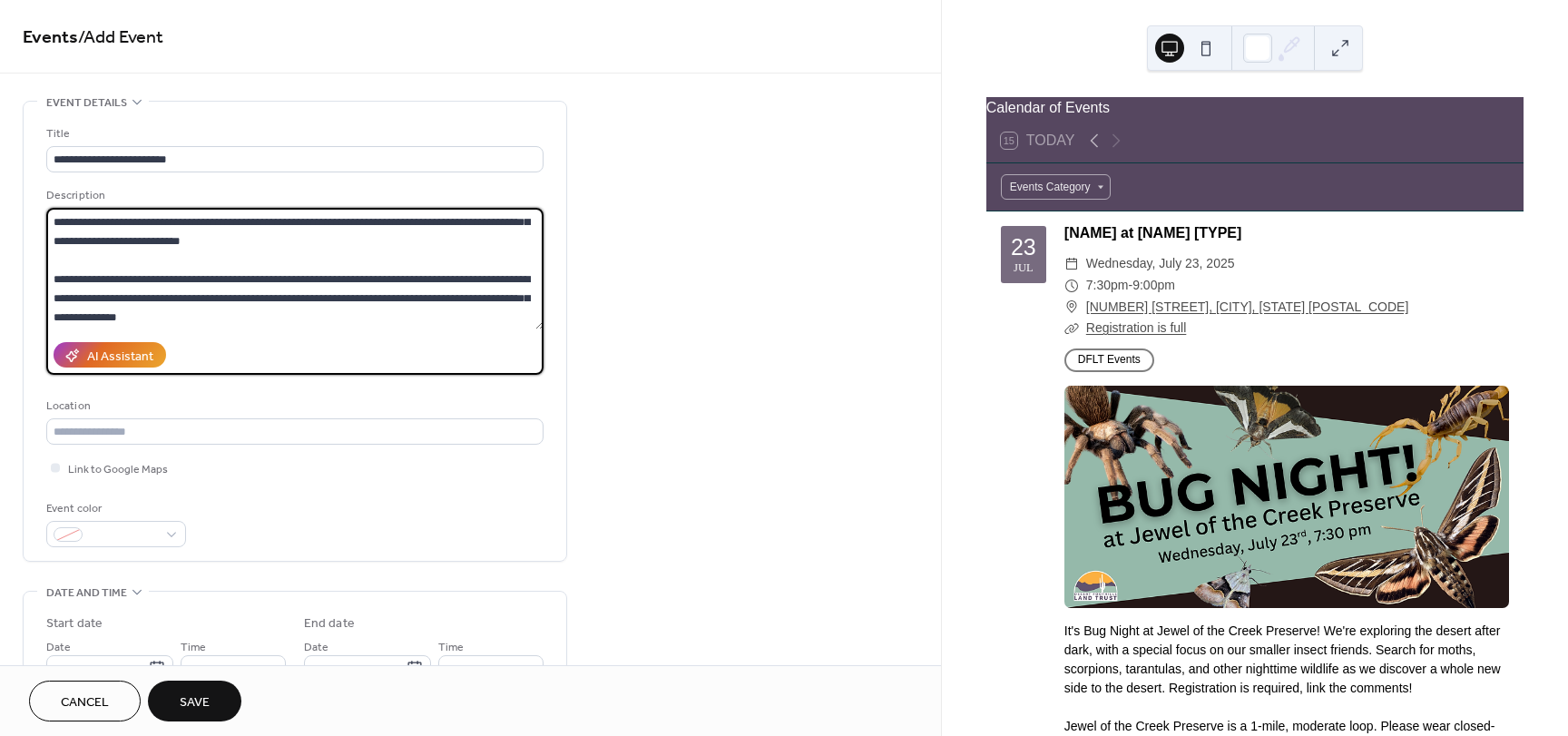 scroll, scrollTop: 19, scrollLeft: 0, axis: vertical 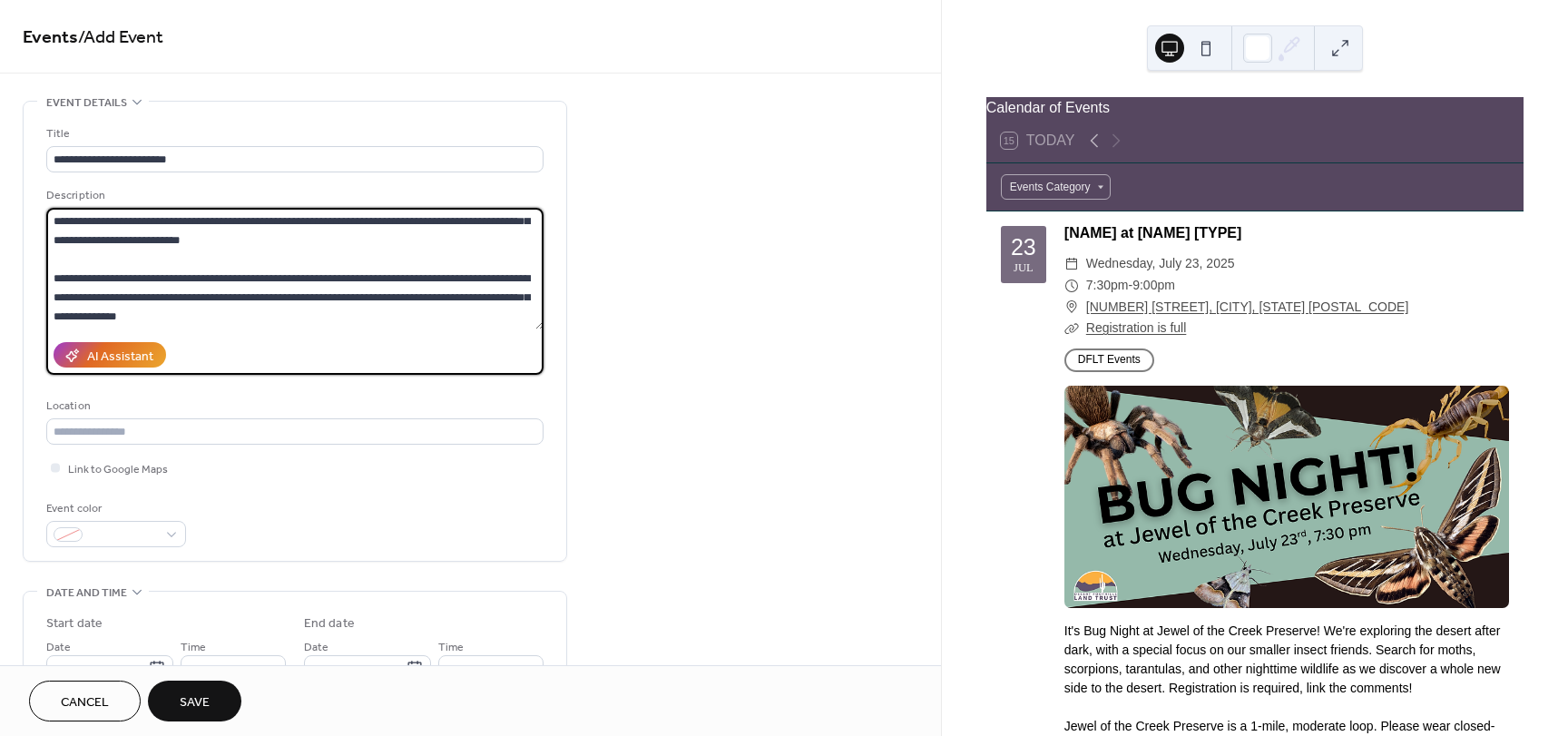 click on "**********" at bounding box center (295, 269) 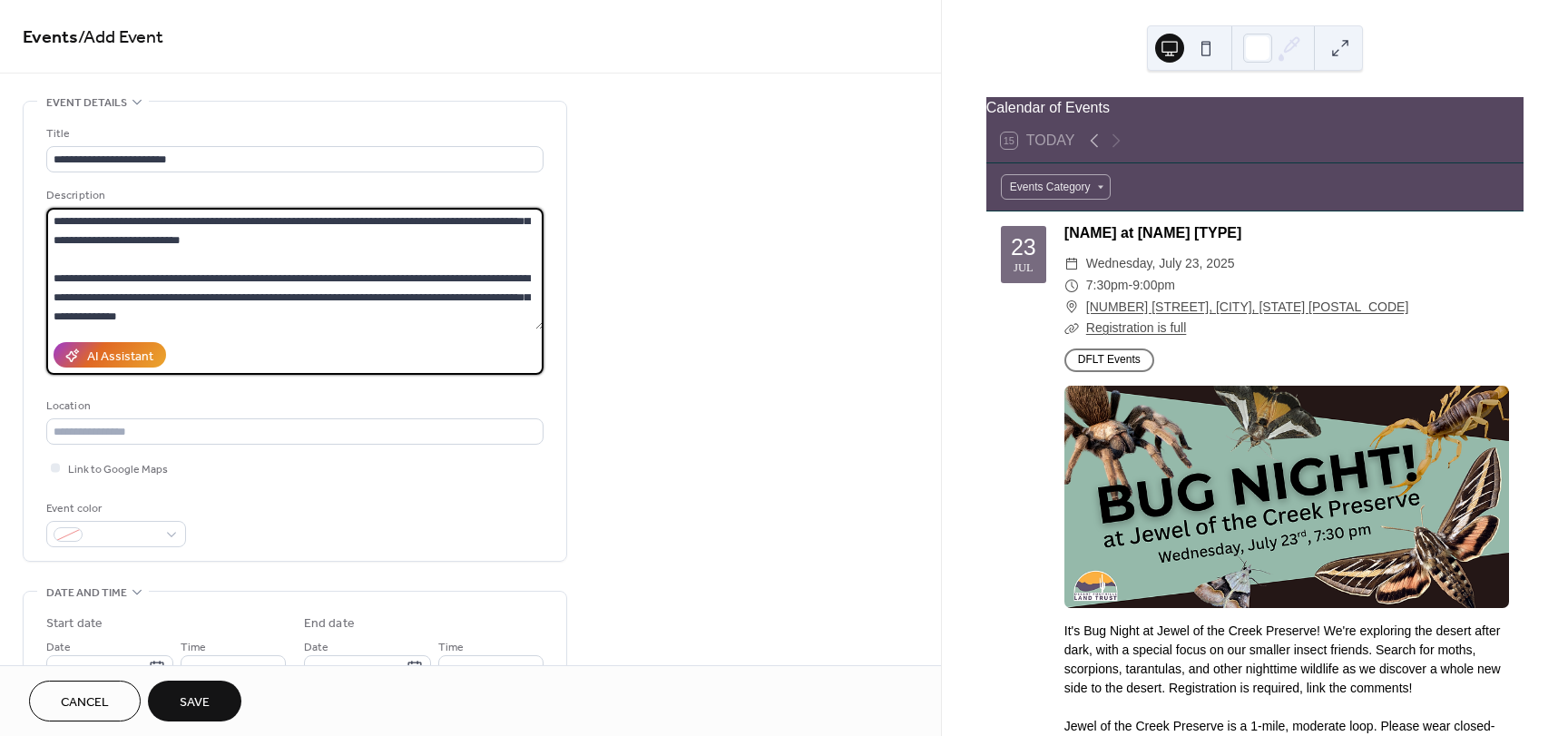 drag, startPoint x: 417, startPoint y: 310, endPoint x: 418, endPoint y: 301, distance: 9.055385 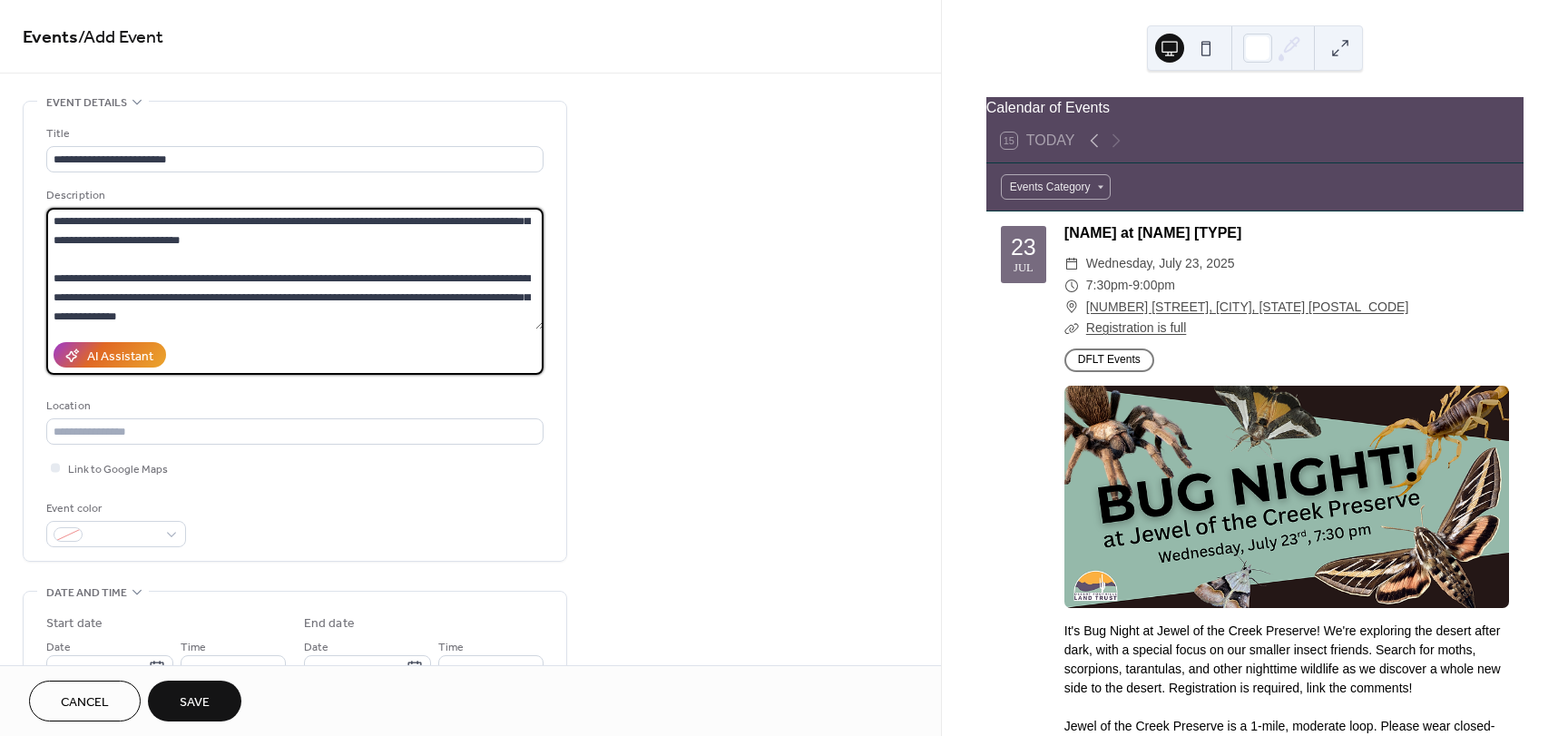 click on "**********" at bounding box center [295, 269] 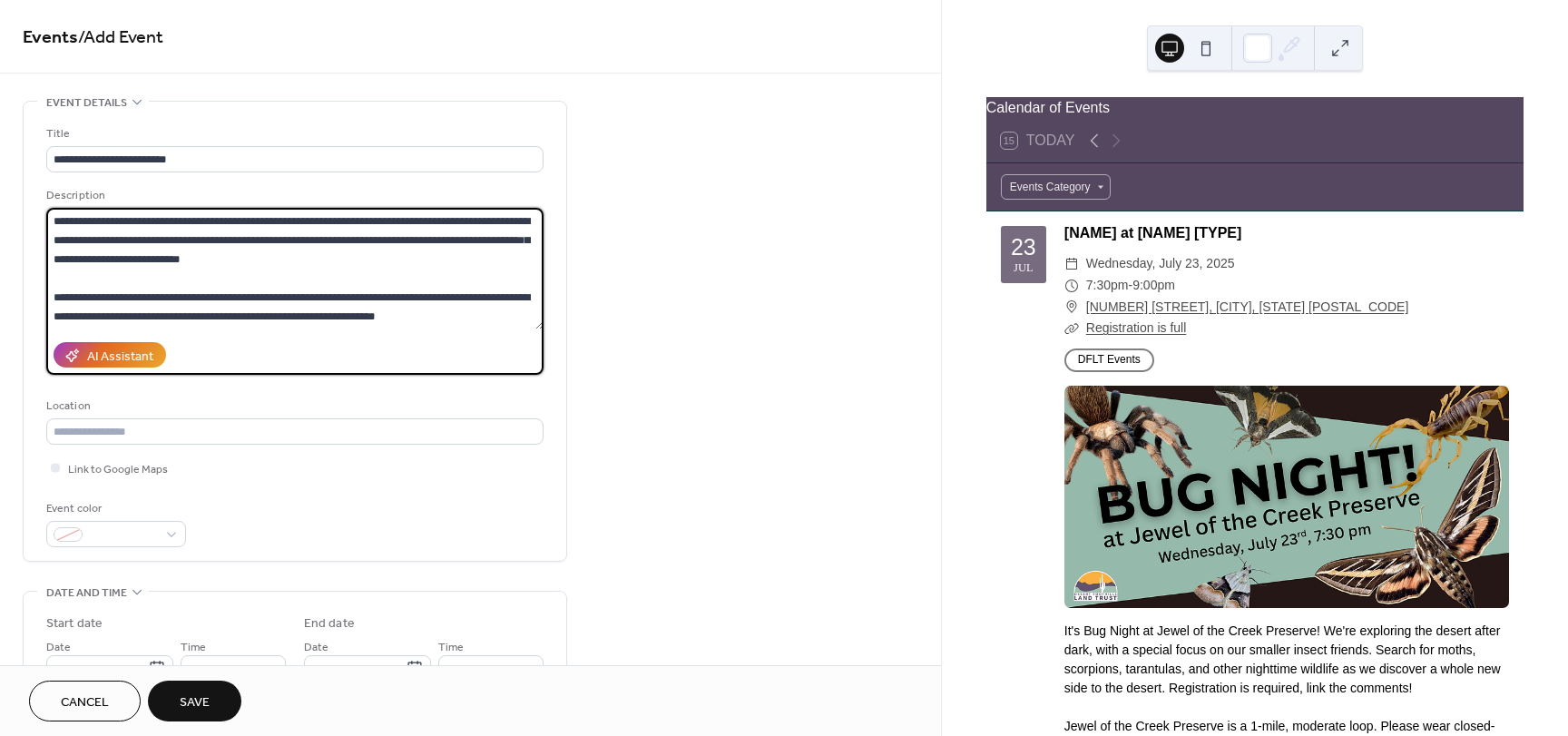 scroll, scrollTop: 0, scrollLeft: 0, axis: both 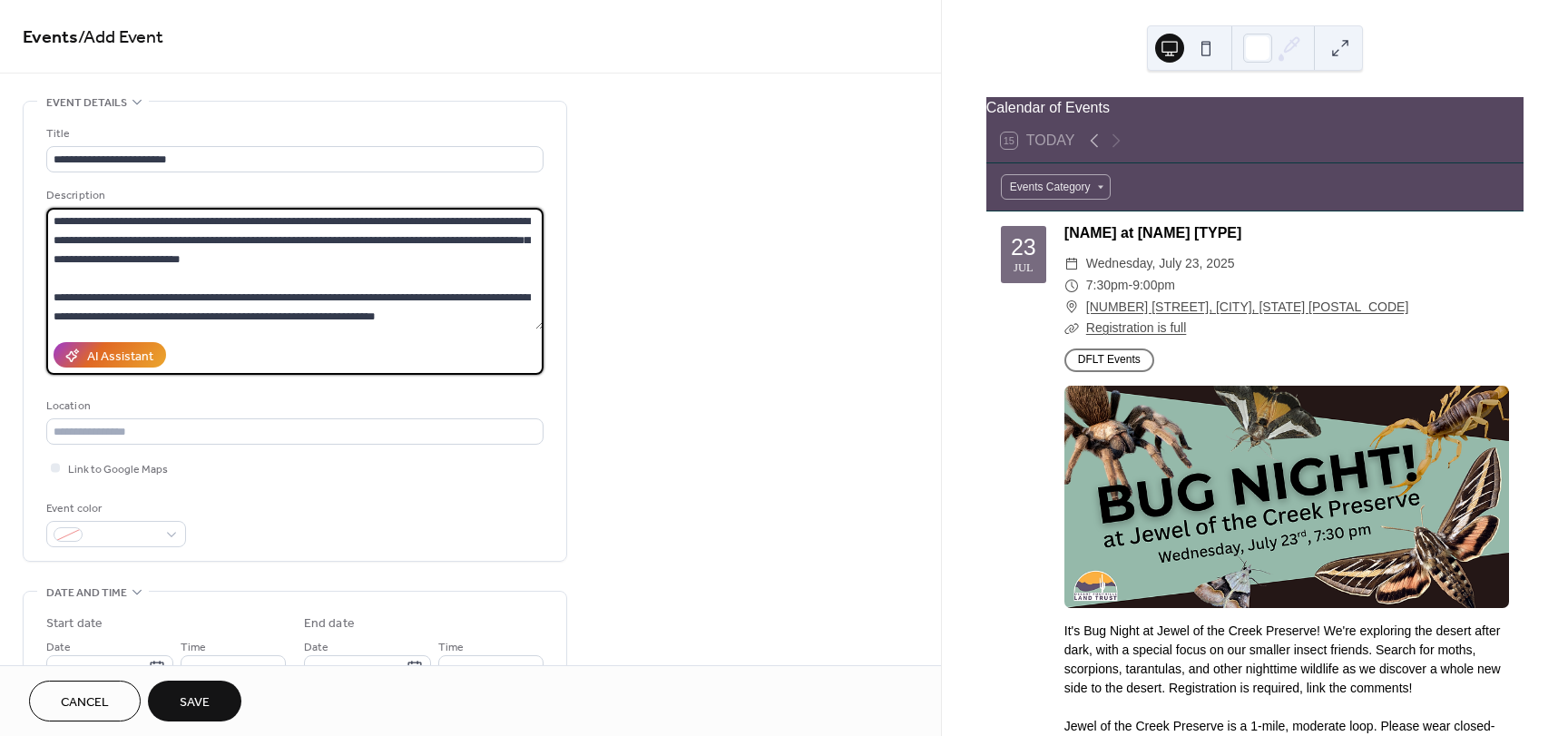 click on "**********" at bounding box center (295, 269) 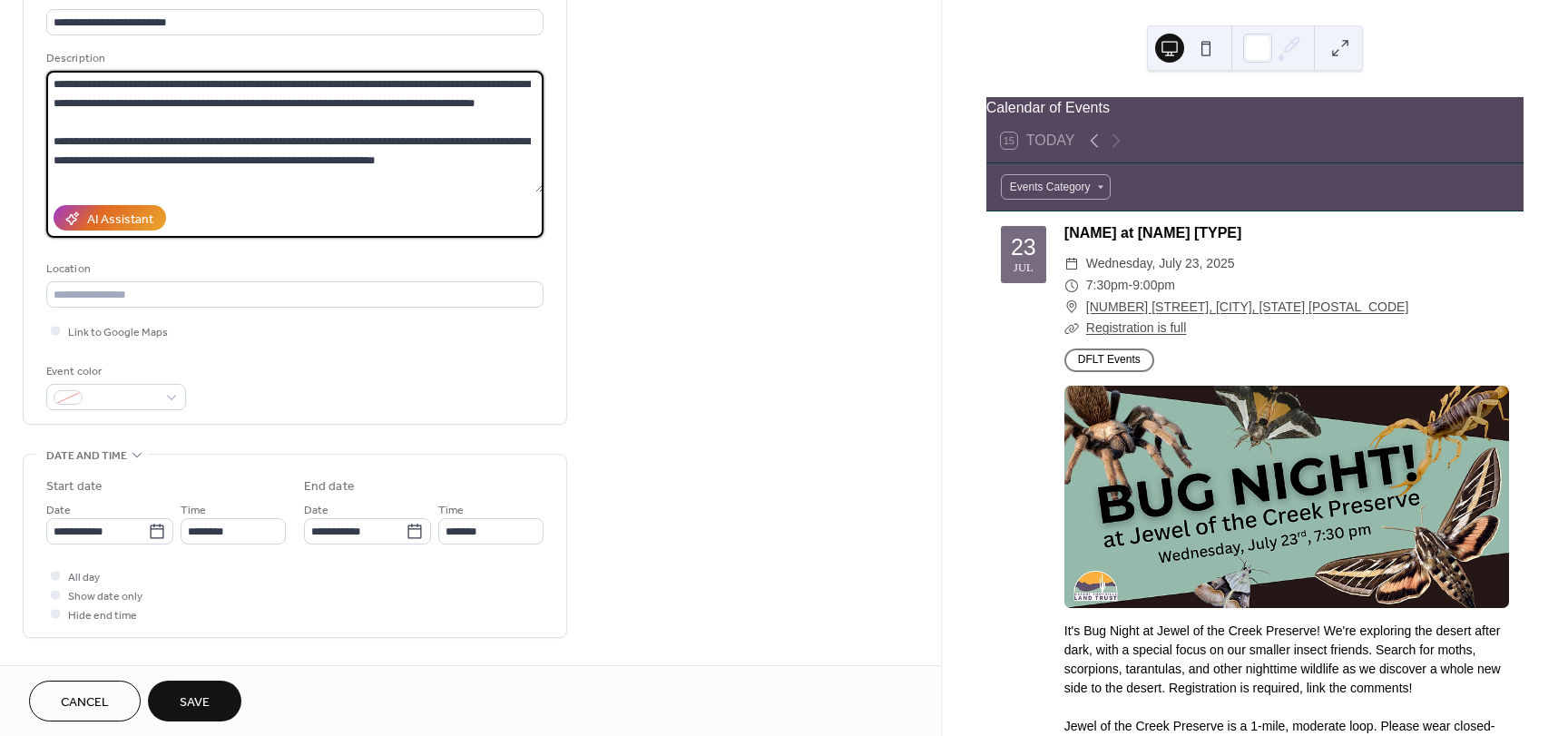 scroll, scrollTop: 182, scrollLeft: 0, axis: vertical 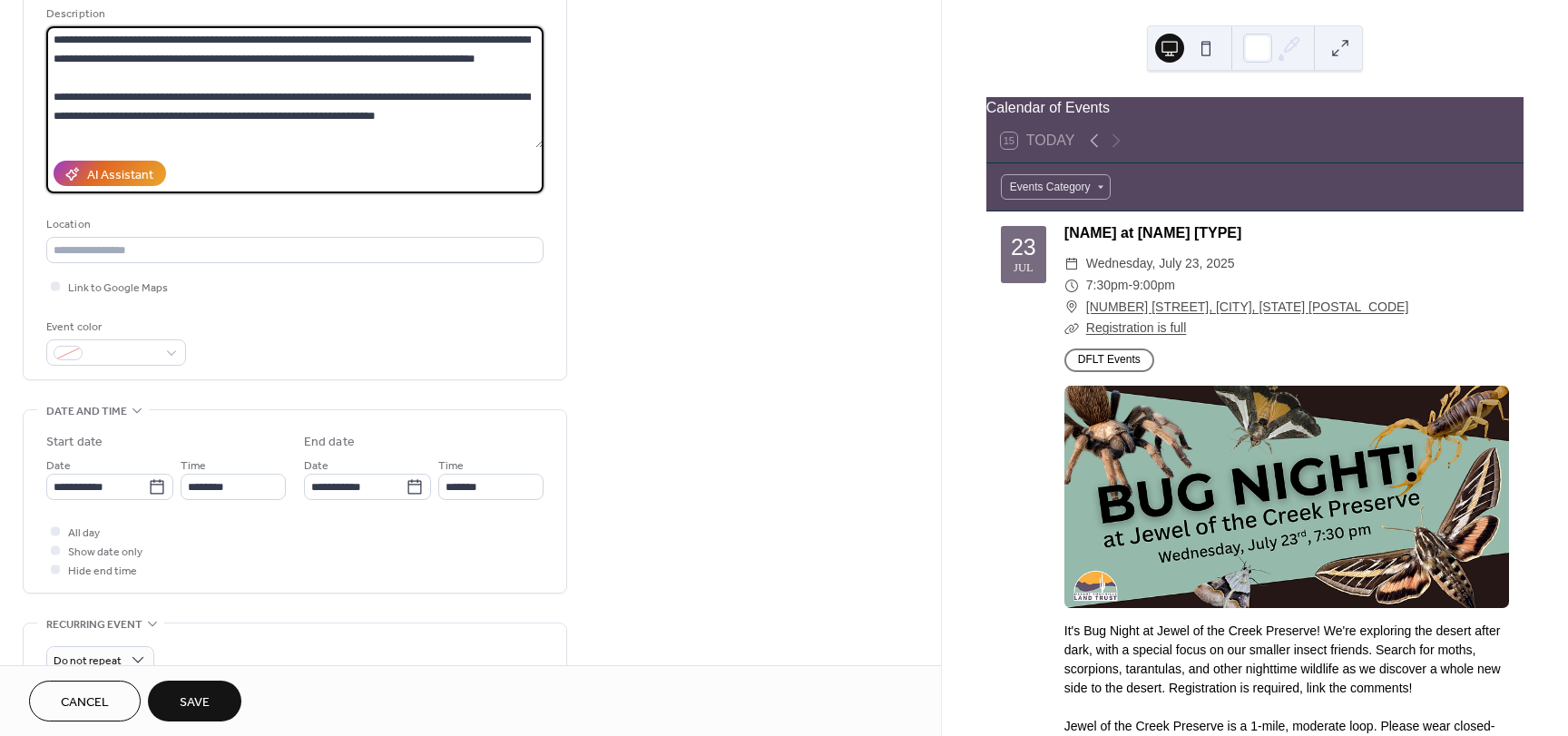 type on "**********" 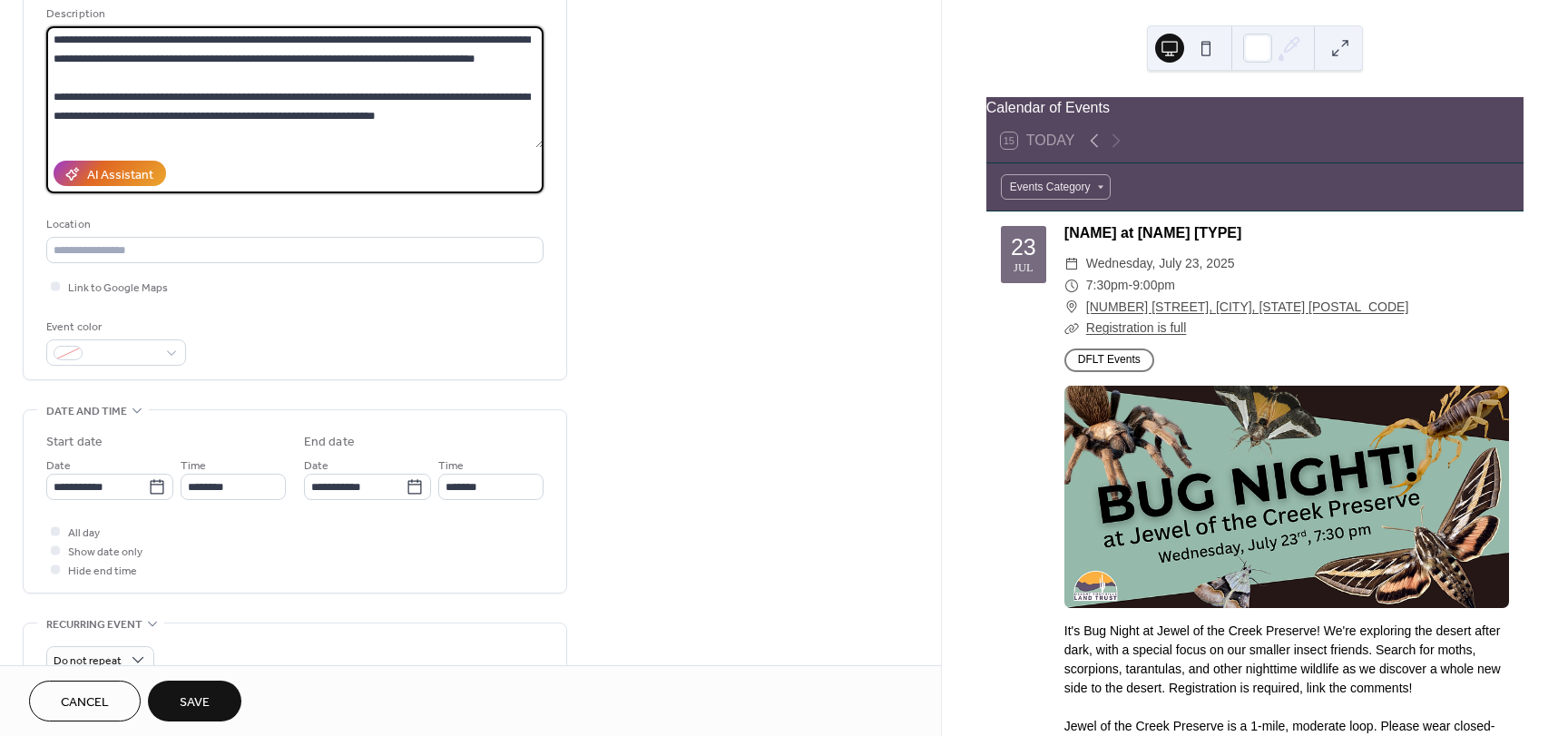 click on "**********" at bounding box center [295, 154] 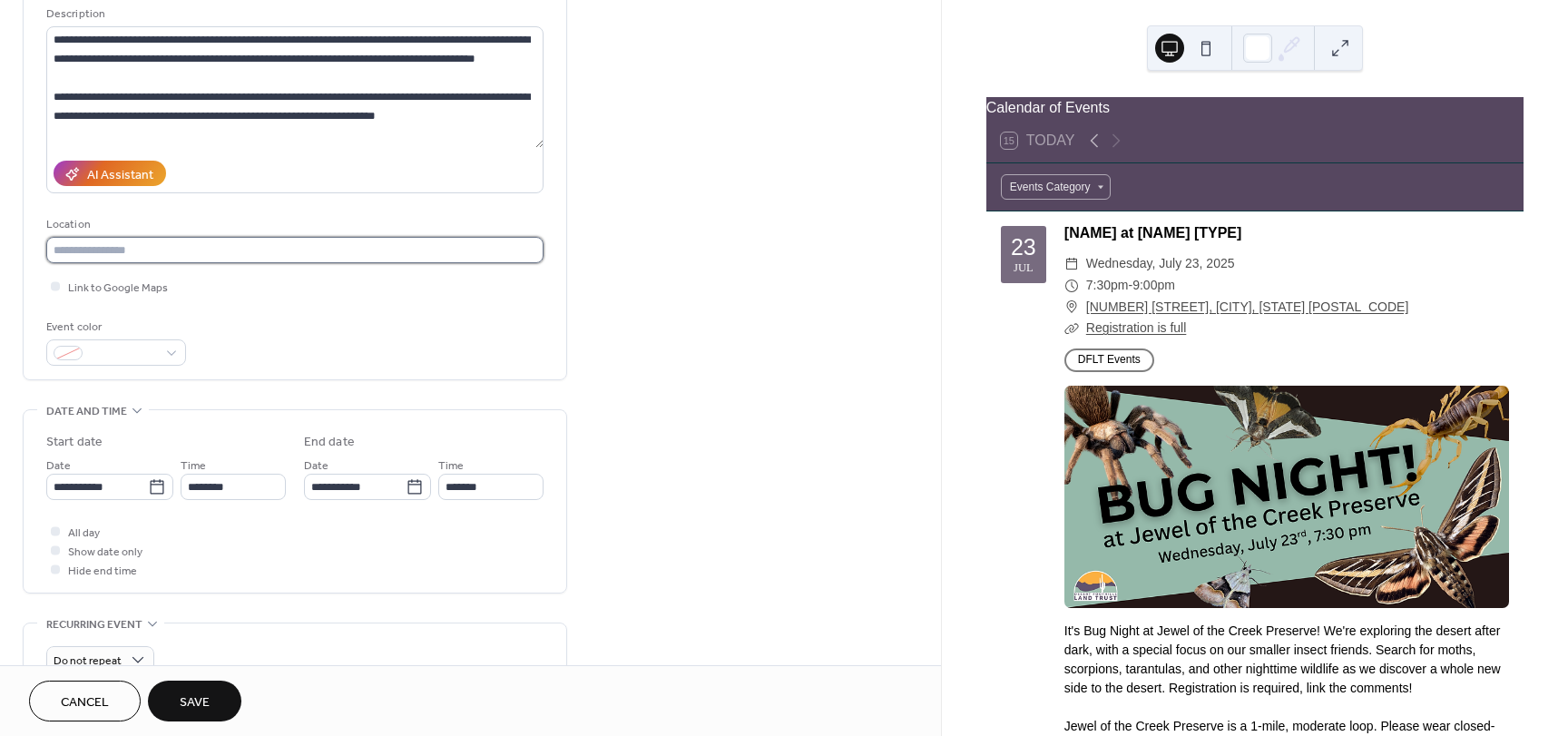 click at bounding box center (295, 250) 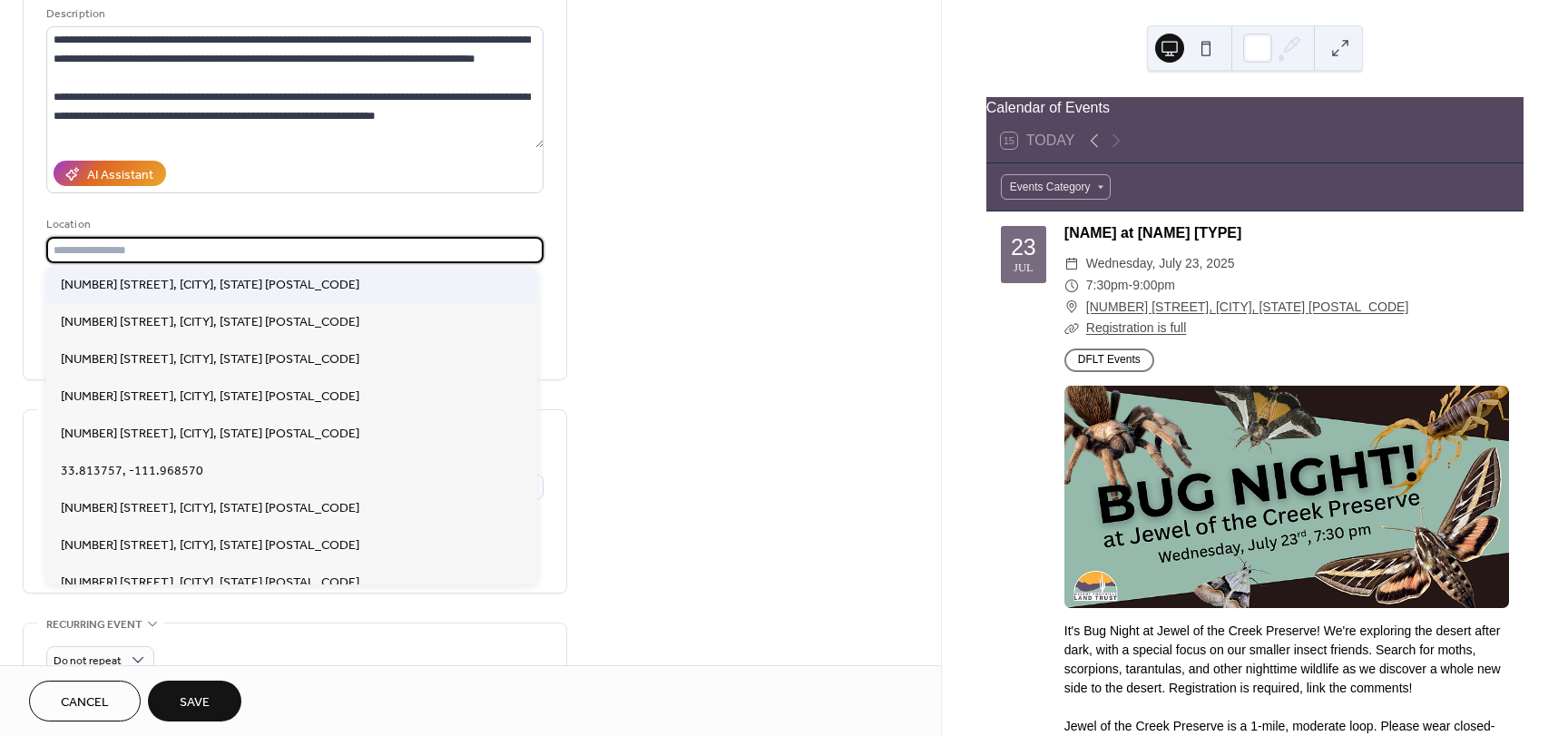paste on "**********" 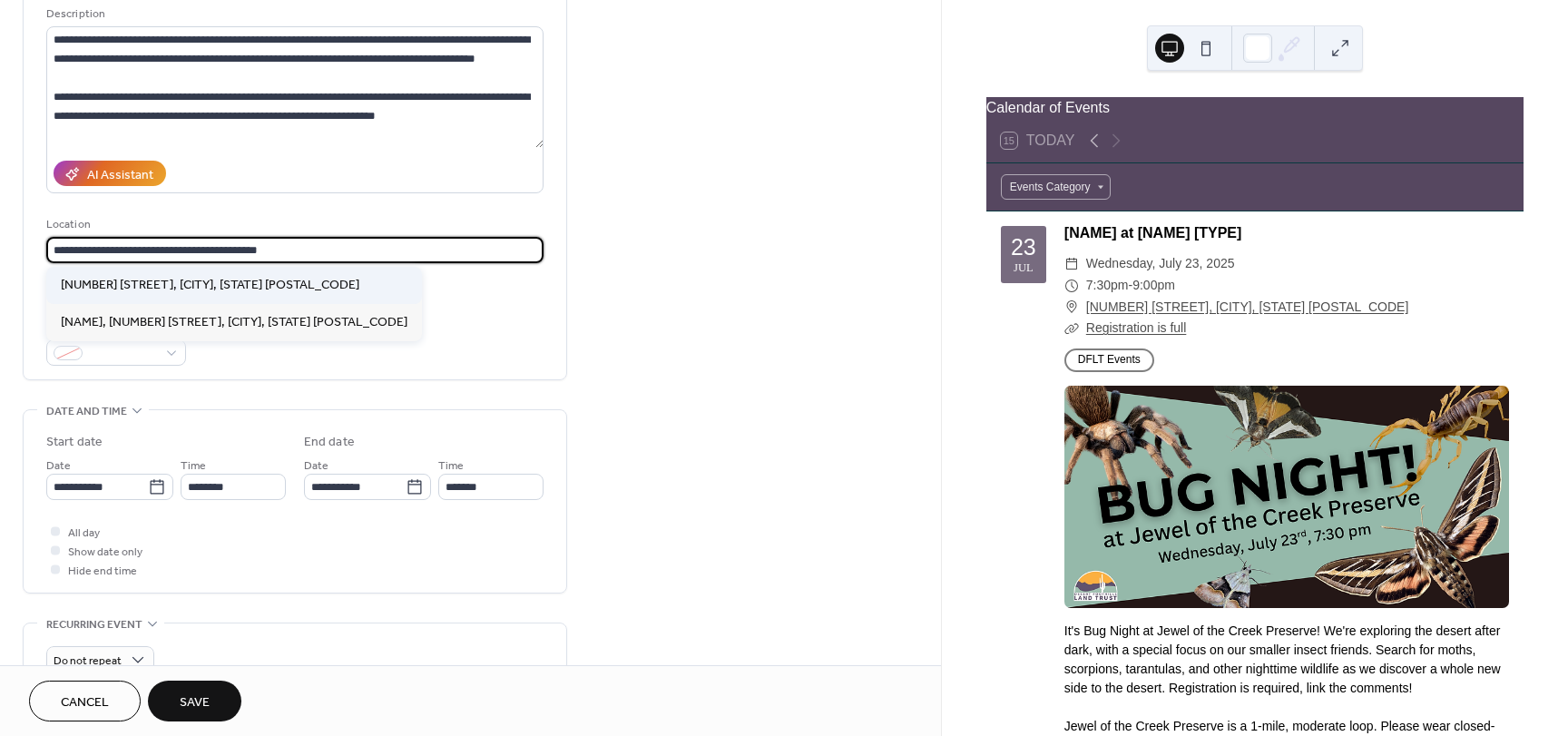 type on "**********" 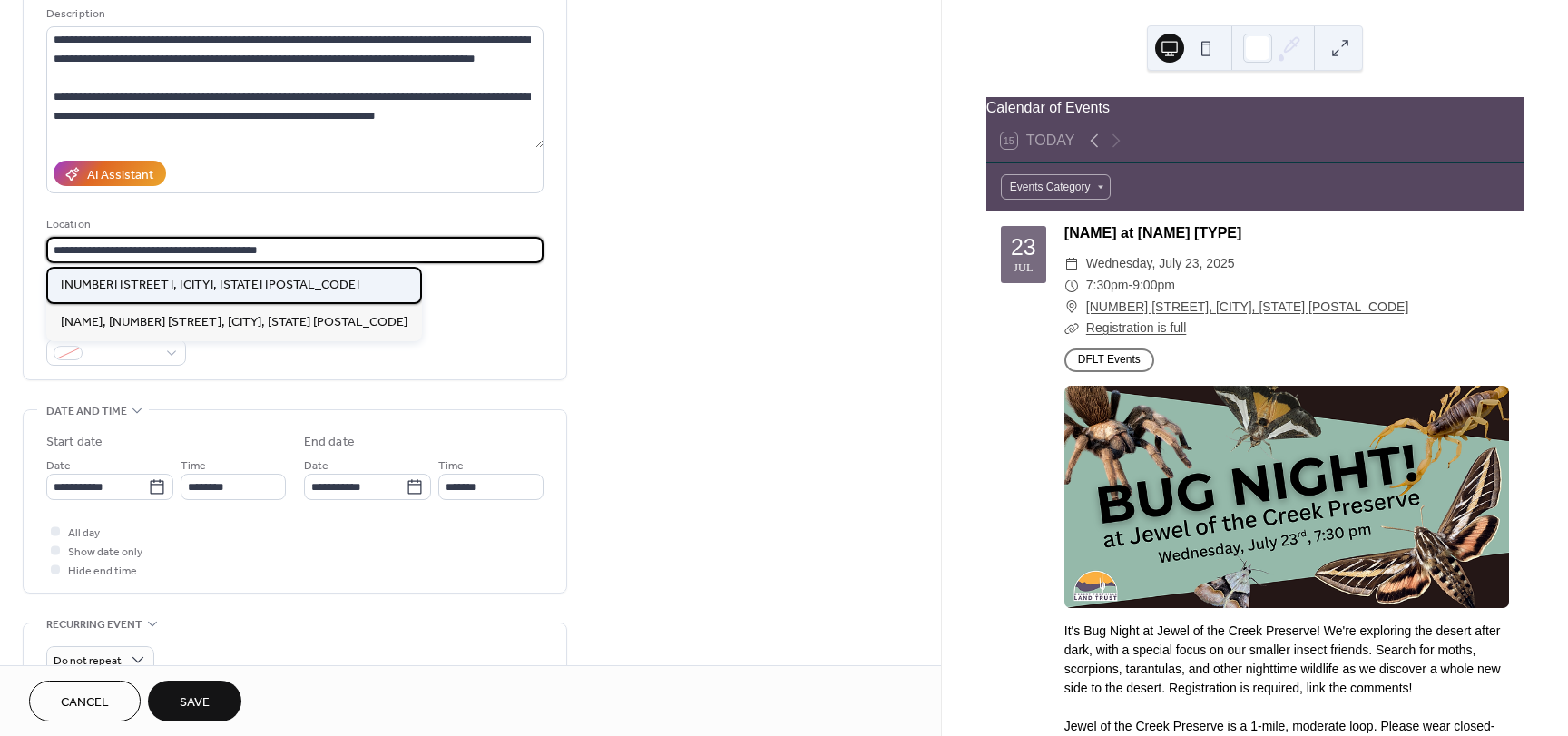 click on "[NUMBER] [STREET], [CITY], [STATE] [POSTAL_CODE]" at bounding box center (210, 285) 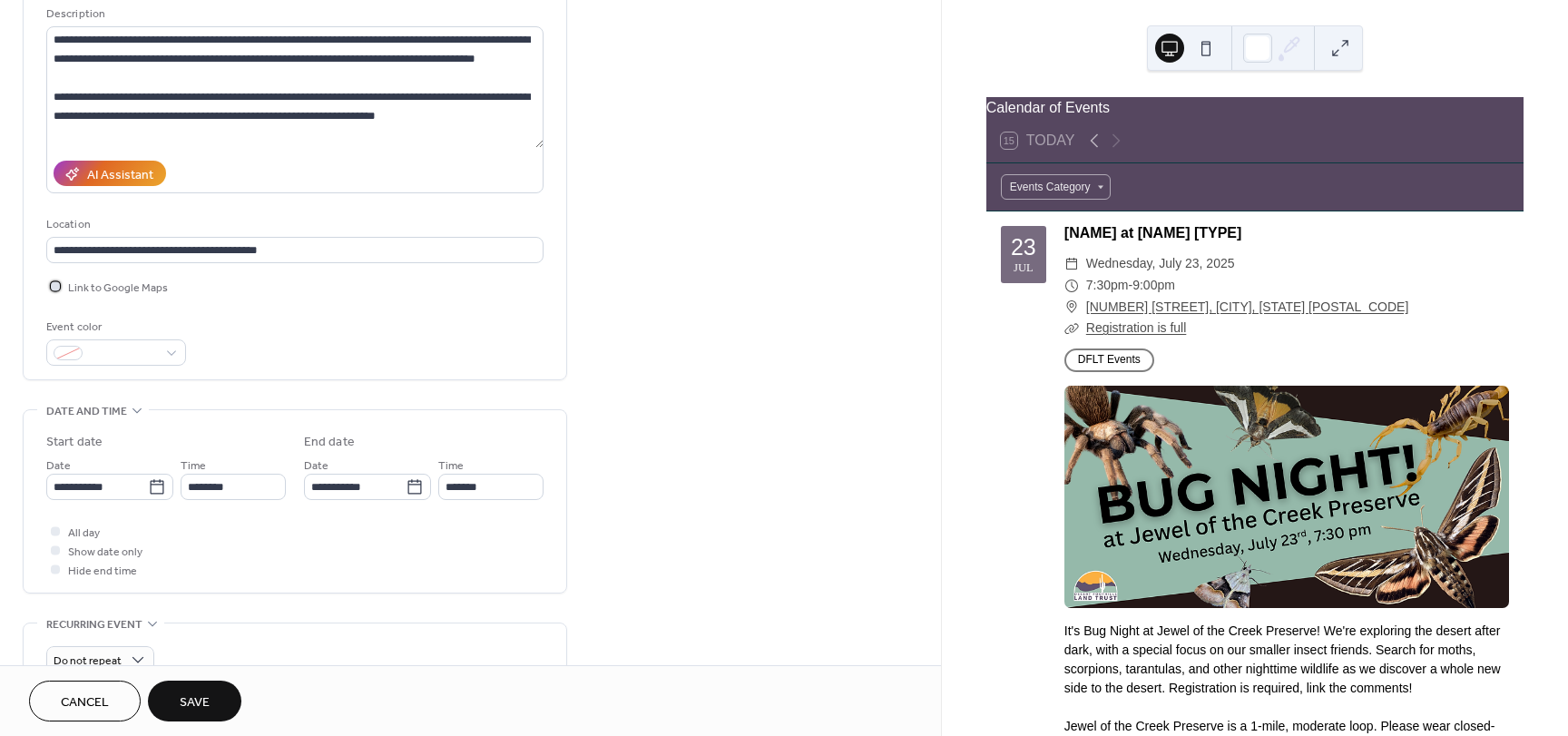 click on "Link to Google Maps" at bounding box center (118, 288) 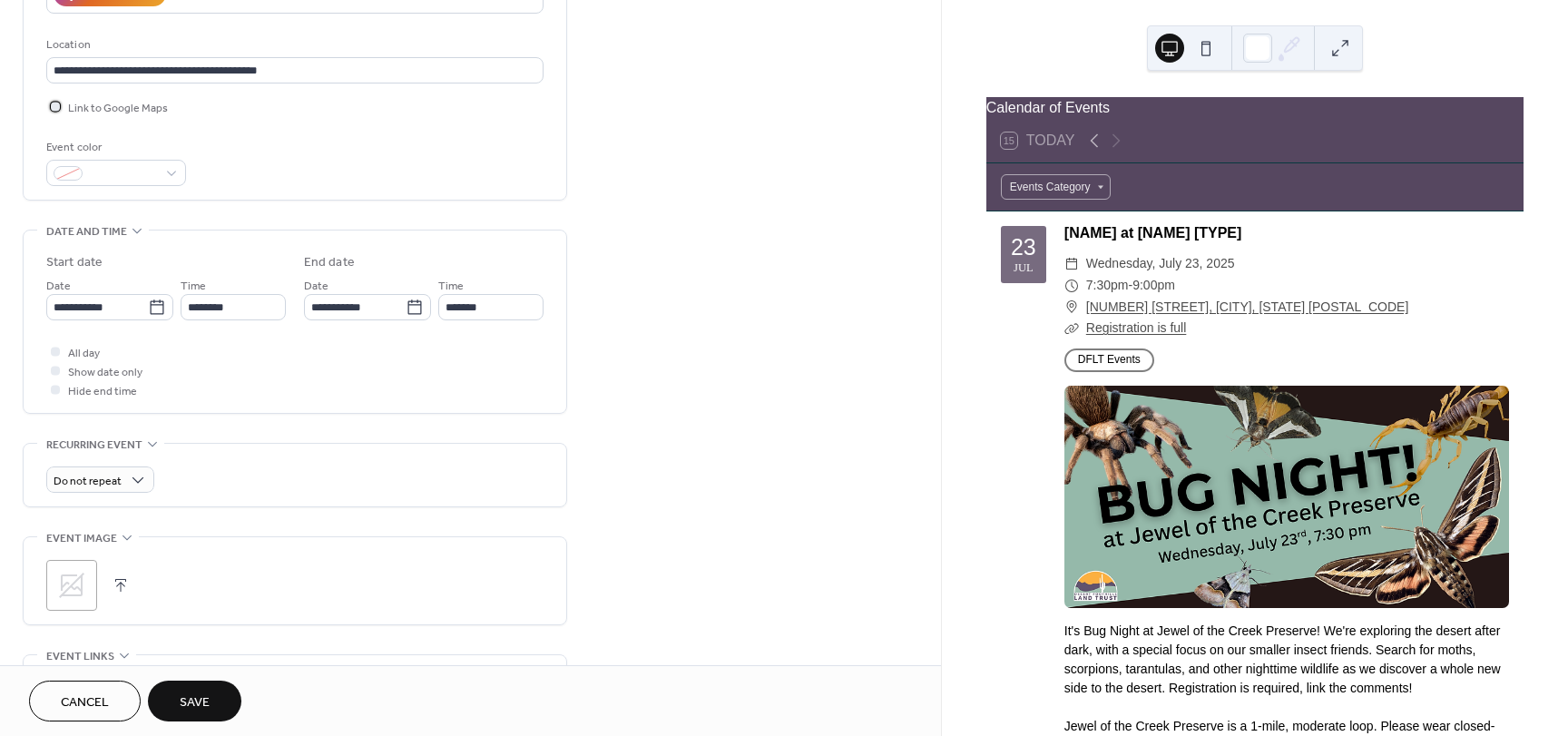 scroll, scrollTop: 363, scrollLeft: 0, axis: vertical 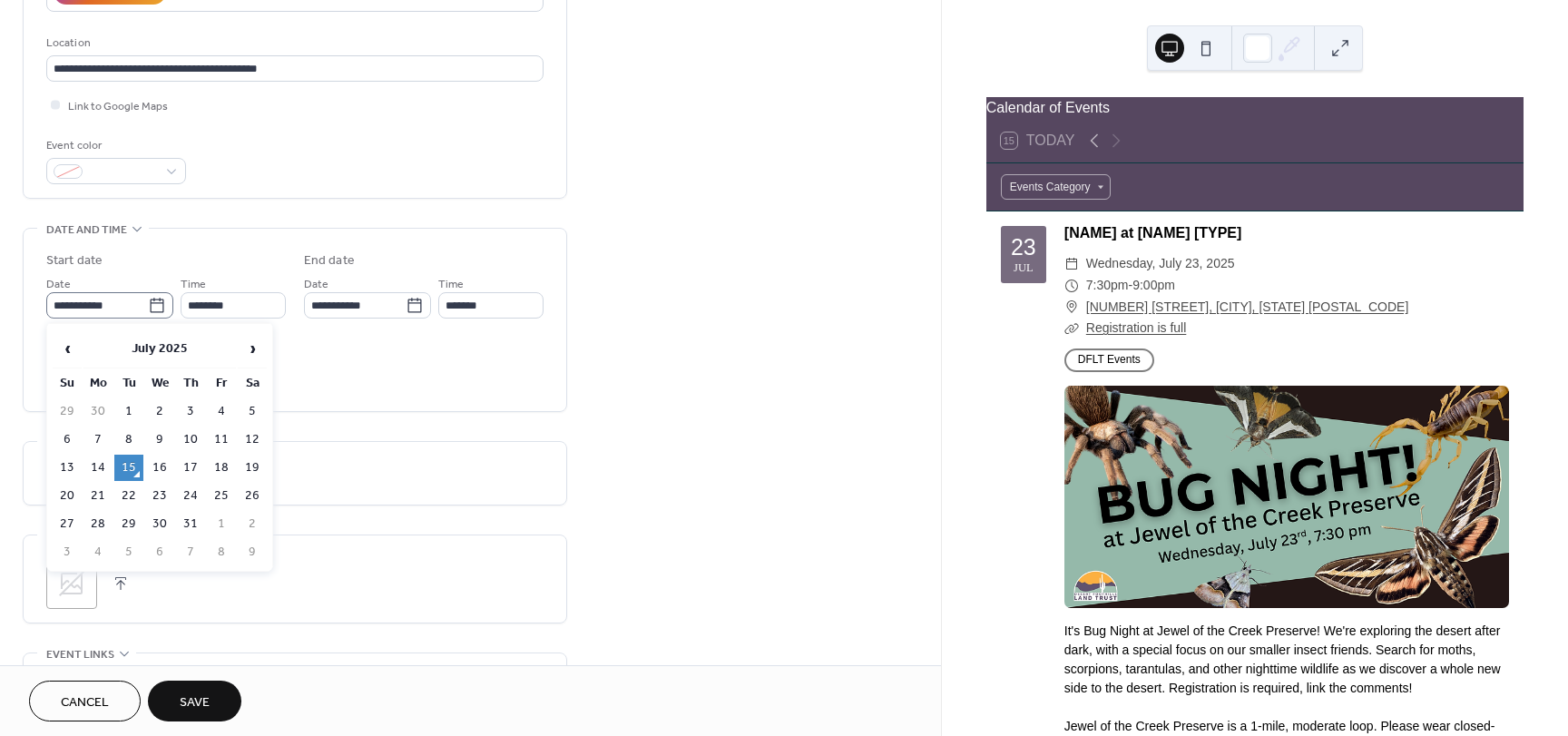 click 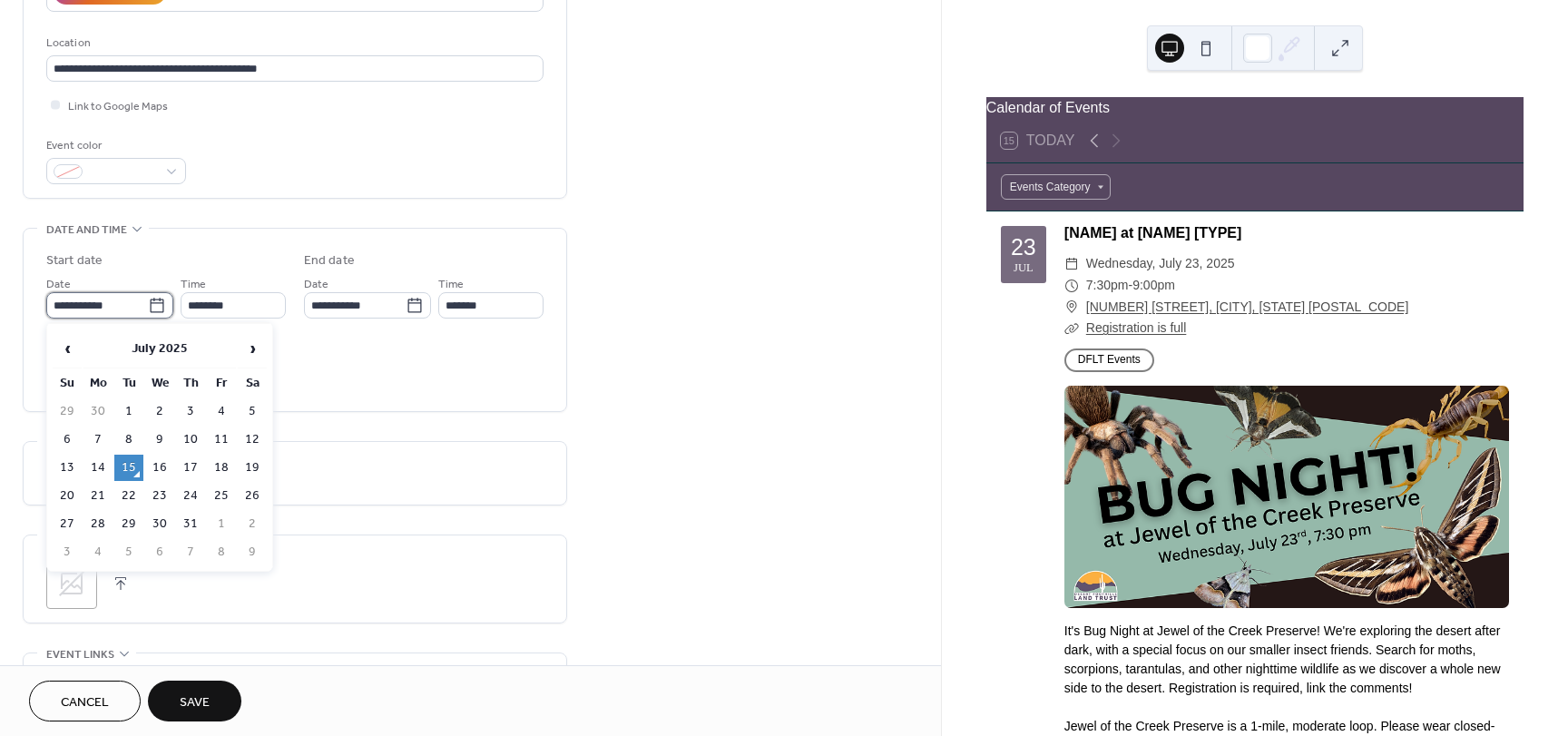 click on "**********" at bounding box center (97, 305) 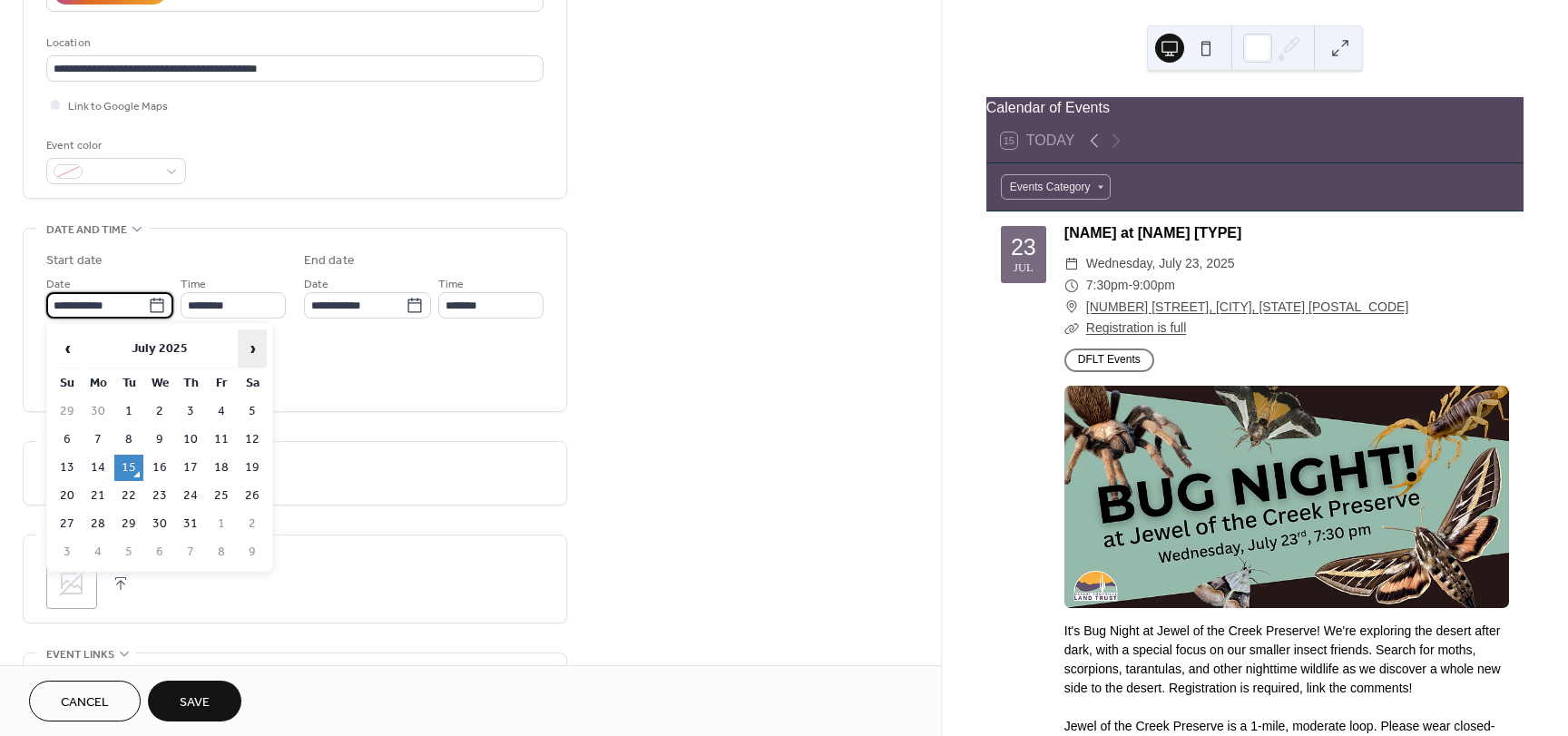 click on "›" at bounding box center [252, 348] 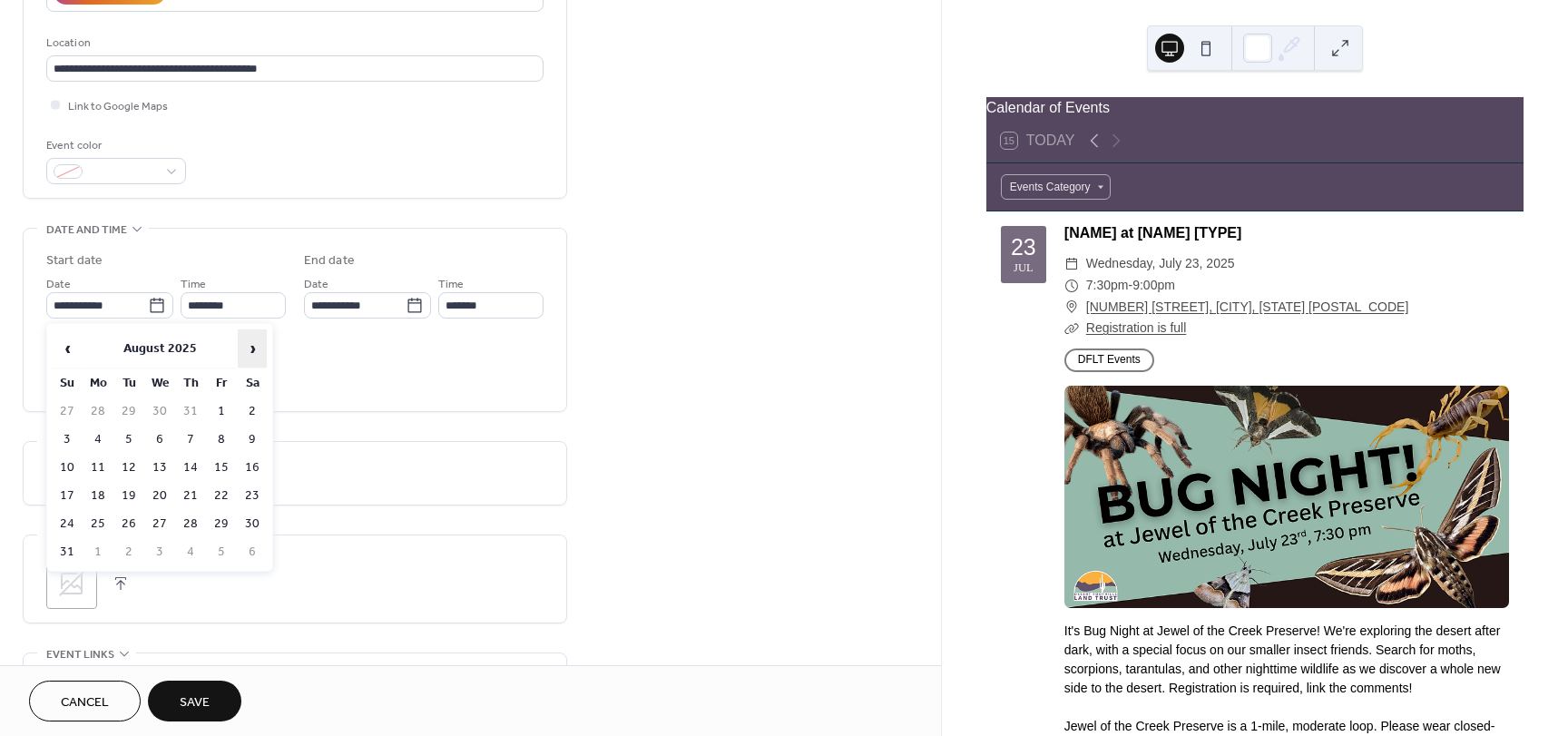 click on "›" at bounding box center (252, 348) 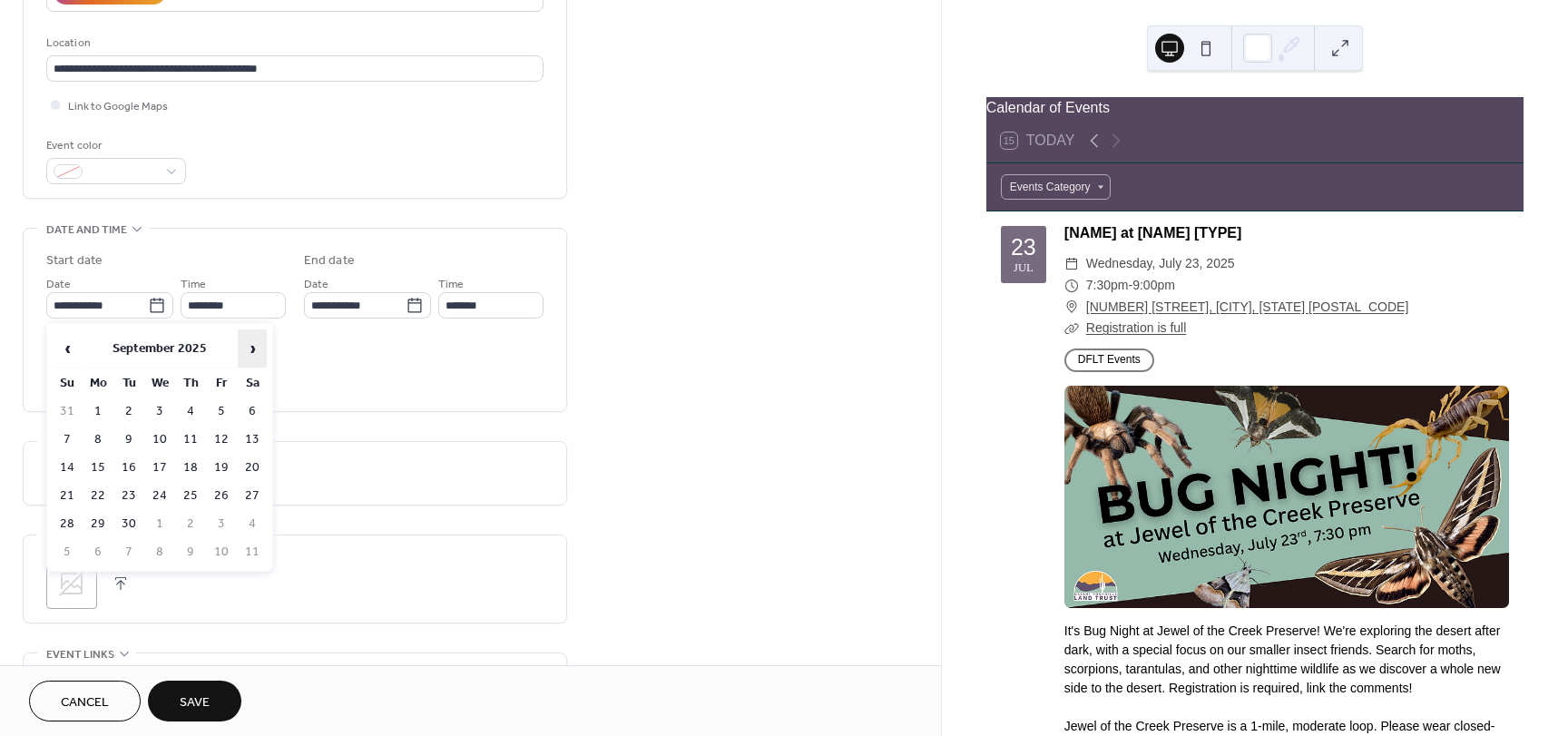 click on "›" at bounding box center (252, 348) 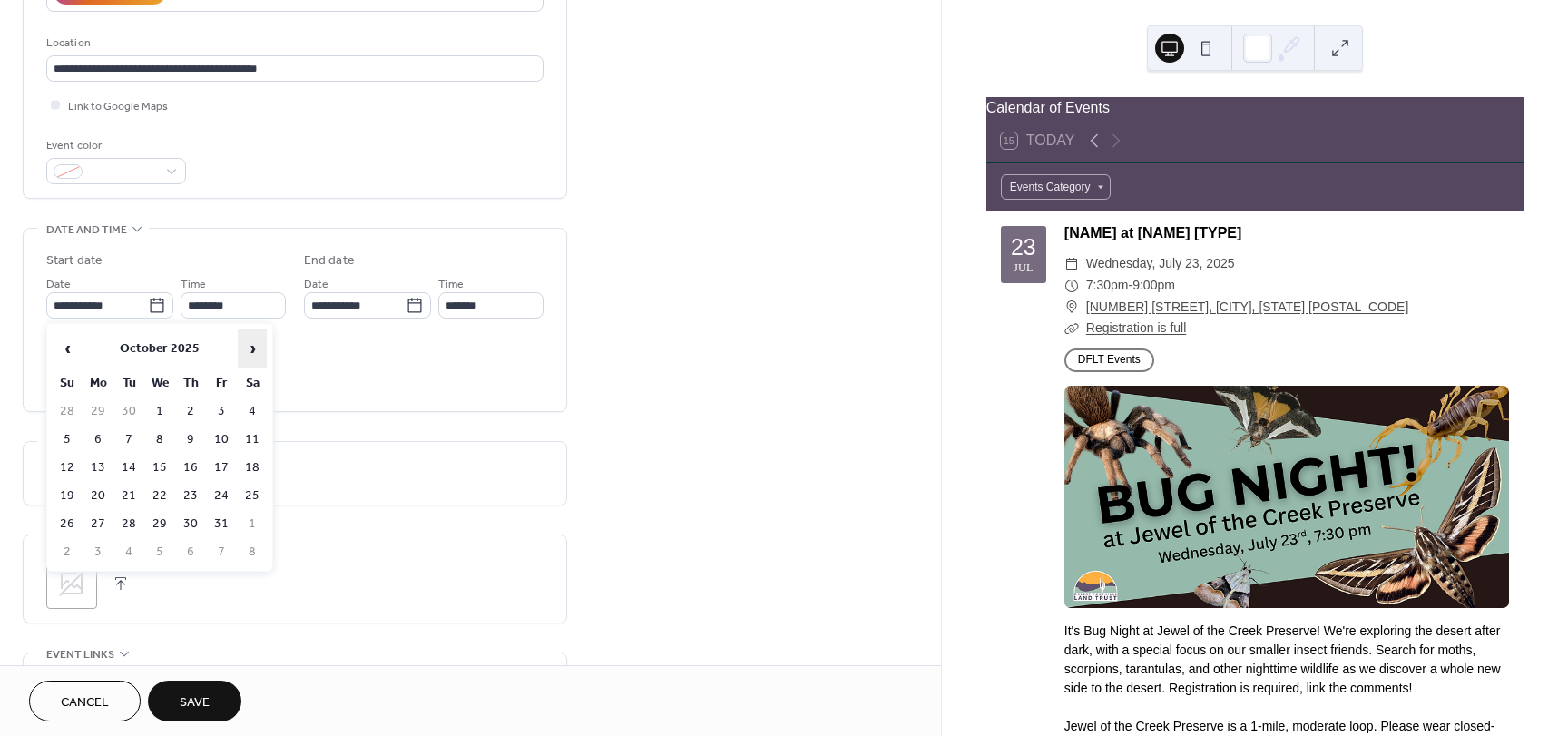 click on "›" at bounding box center (252, 348) 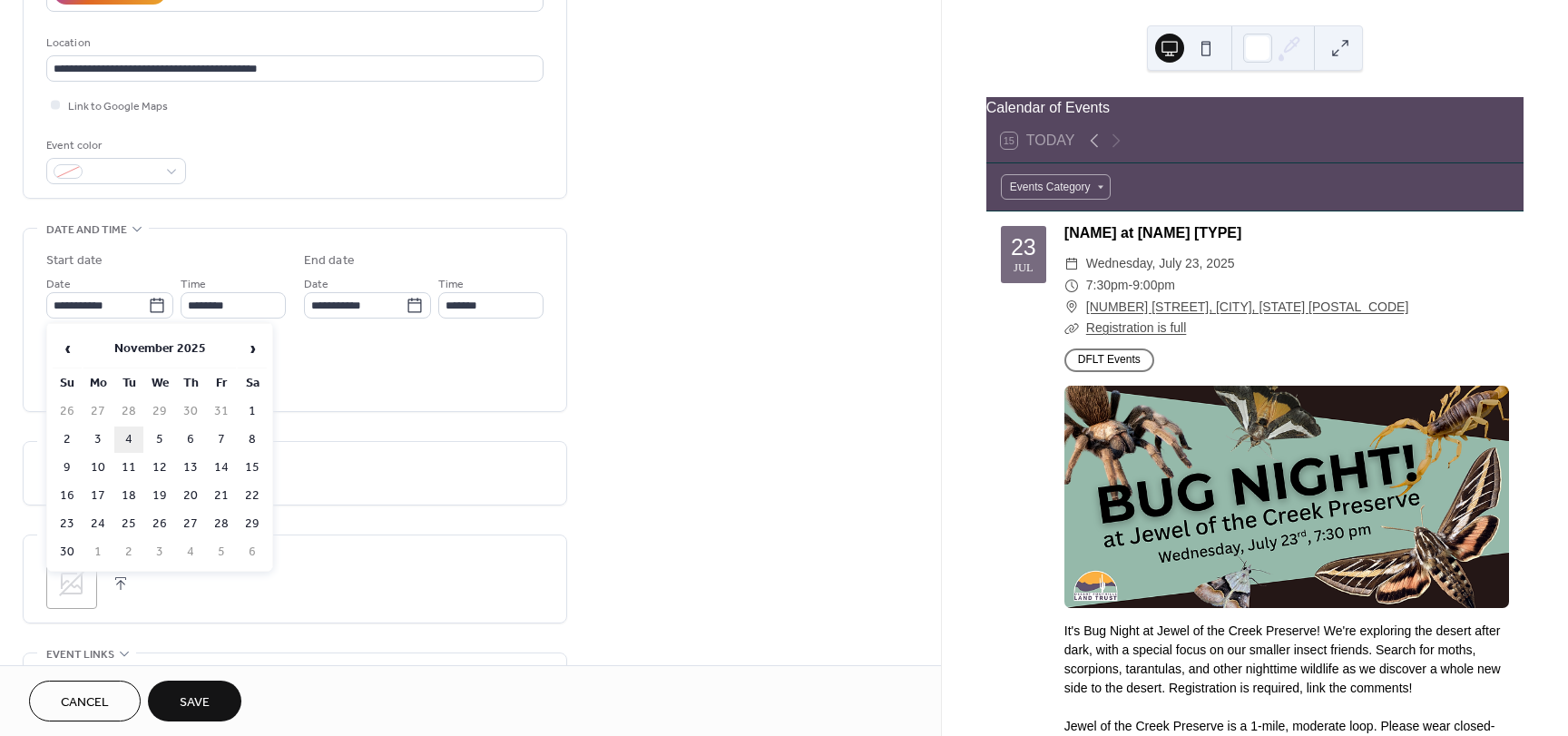 click on "4" at bounding box center (129, 439) 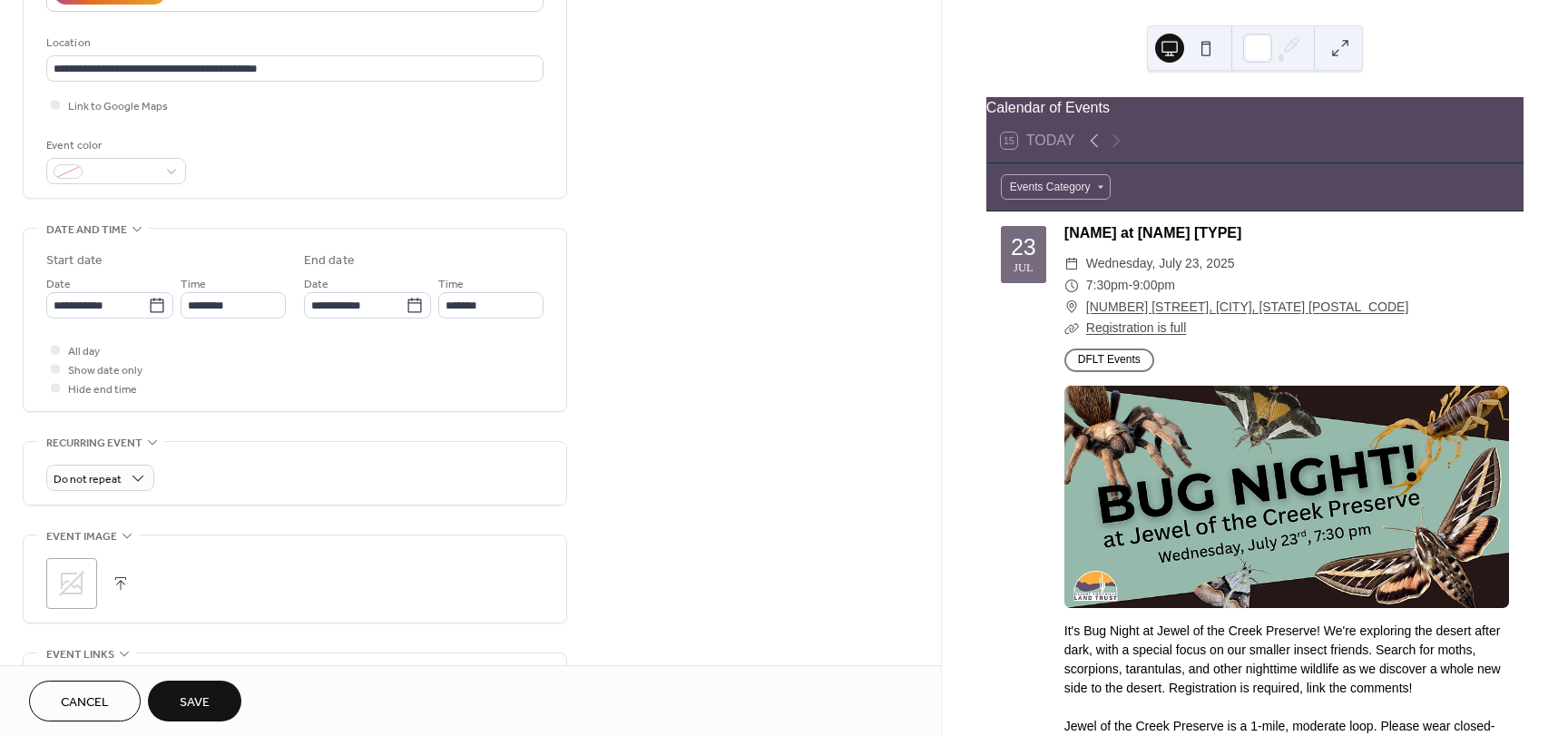type on "**********" 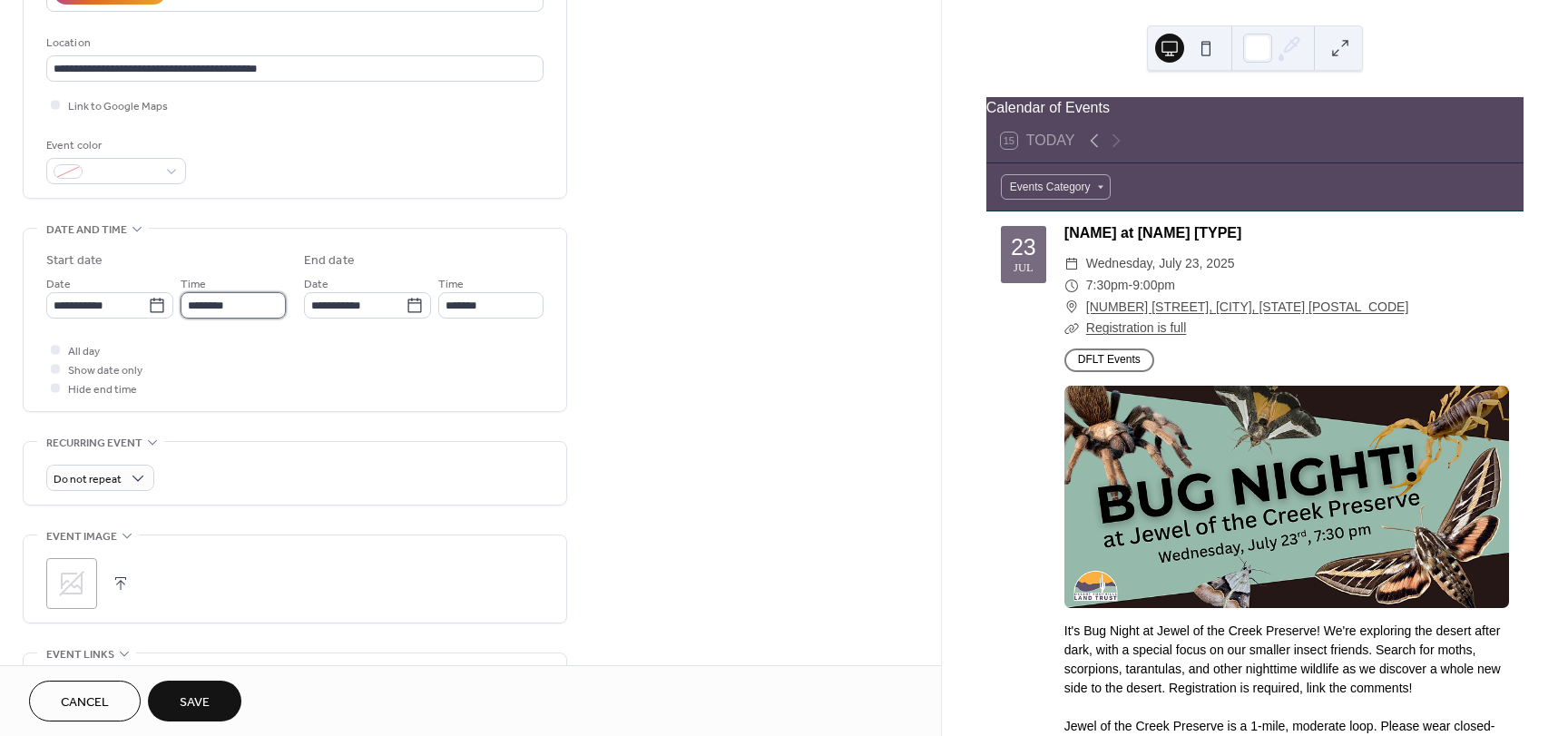 click on "********" at bounding box center (233, 305) 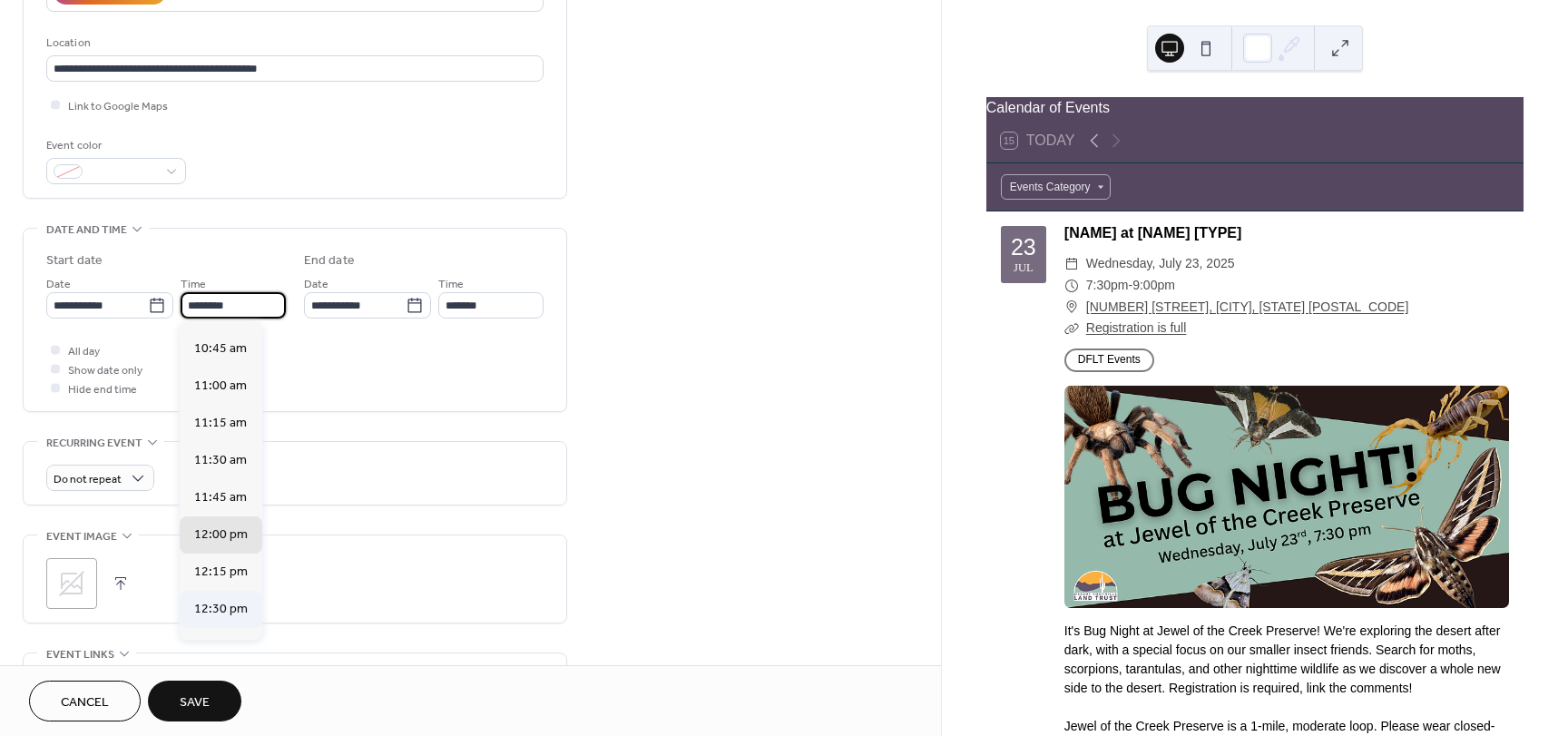 scroll, scrollTop: 1514, scrollLeft: 0, axis: vertical 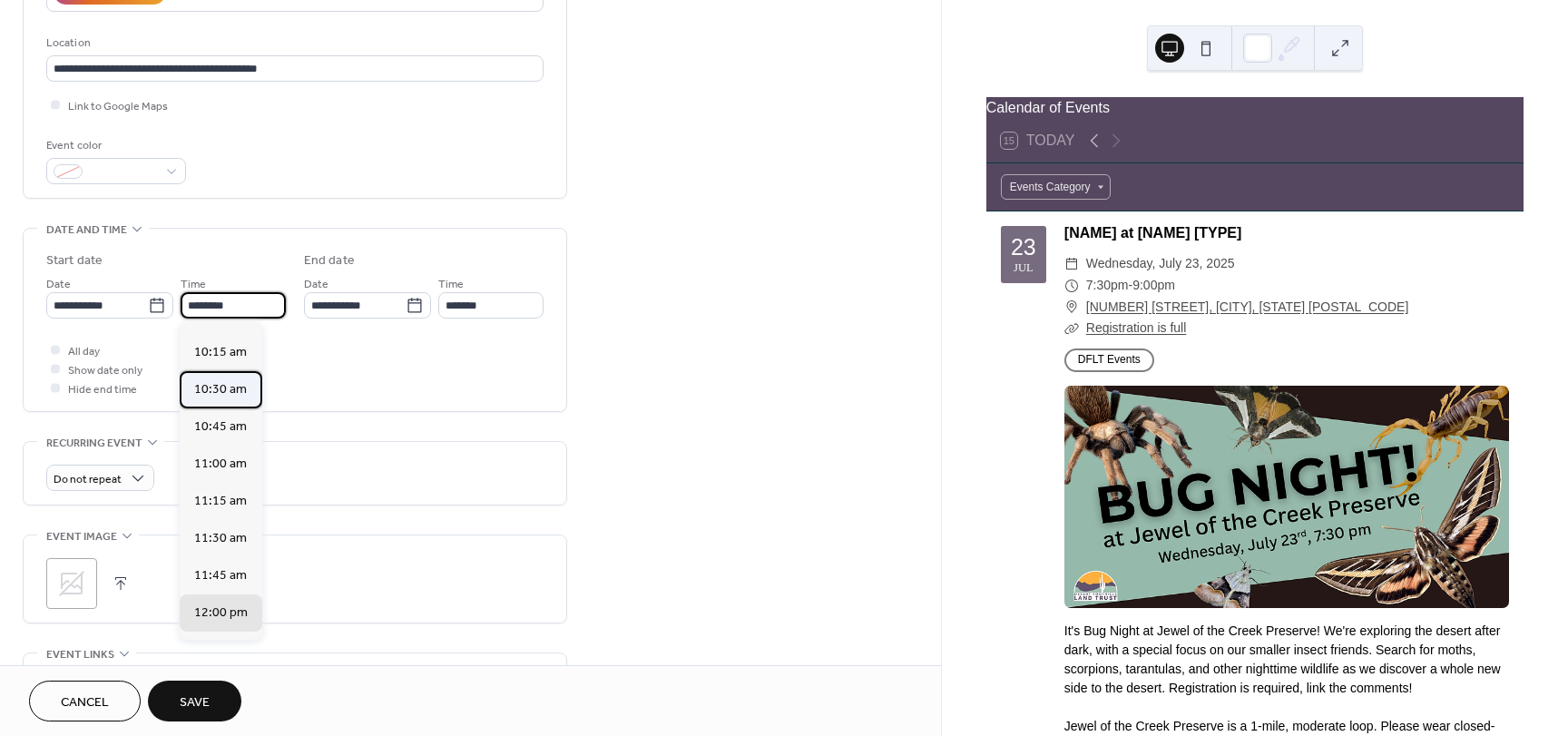 click on "10:30 am" at bounding box center [220, 389] 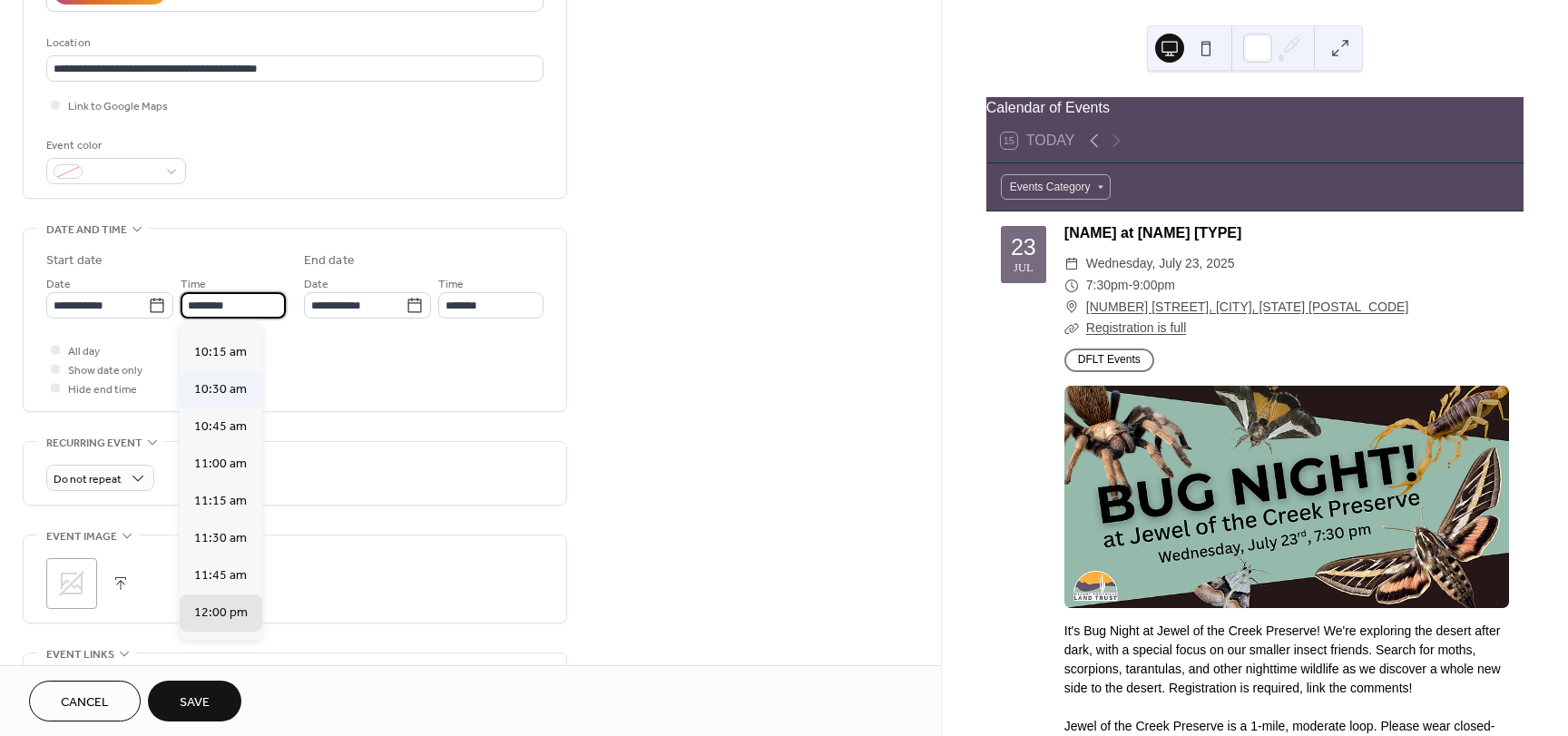 type on "********" 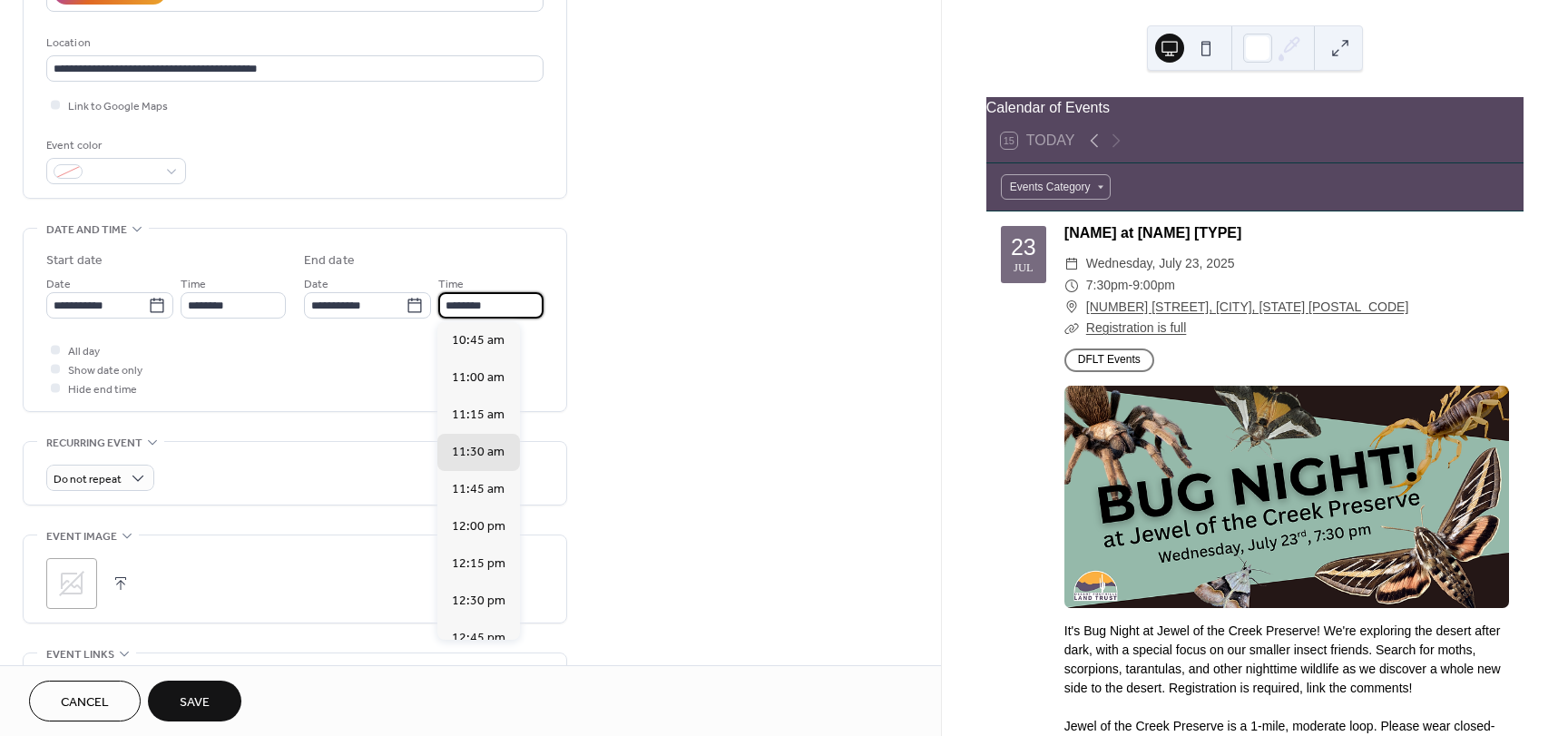 click on "********" at bounding box center (491, 305) 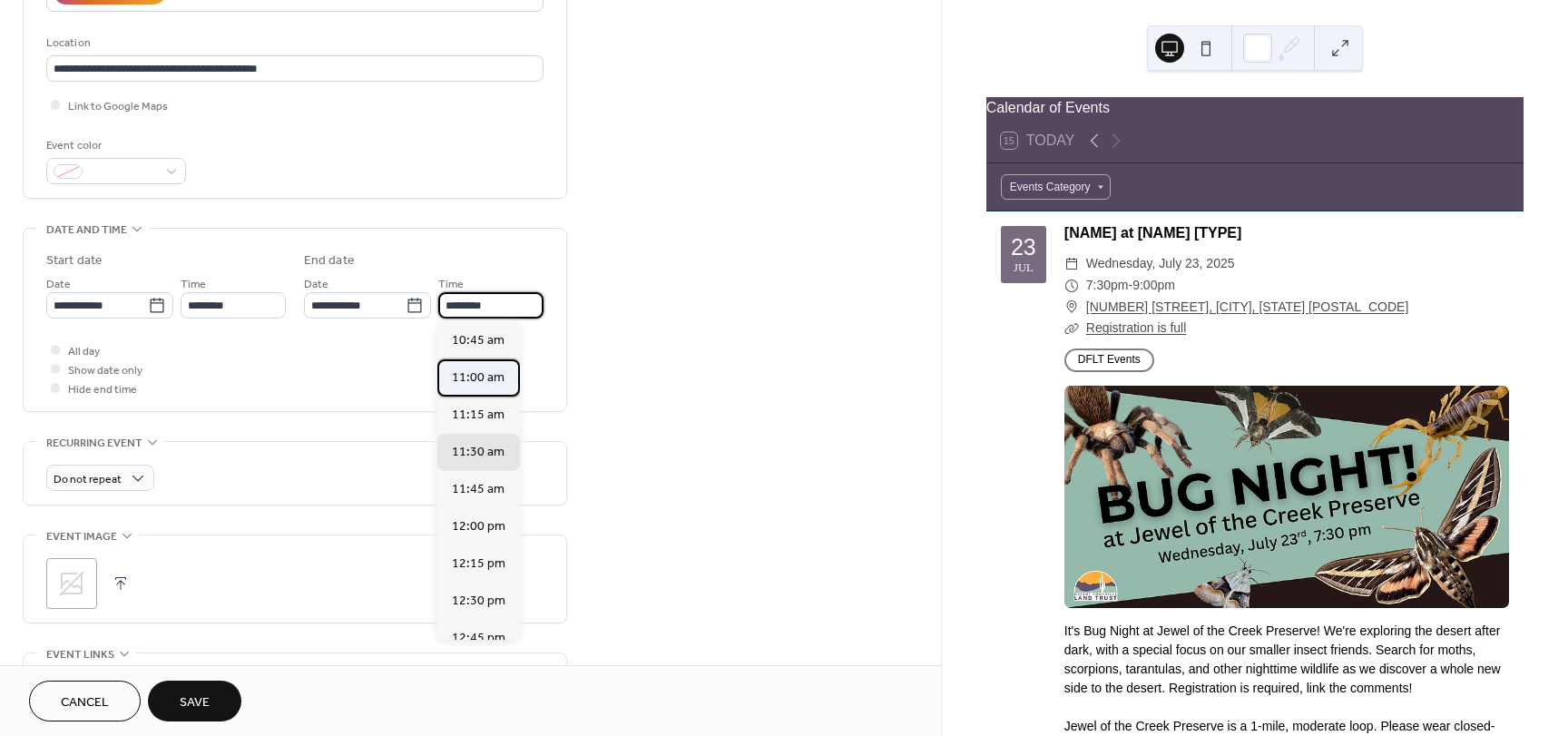 click on "11:00 am" at bounding box center (478, 378) 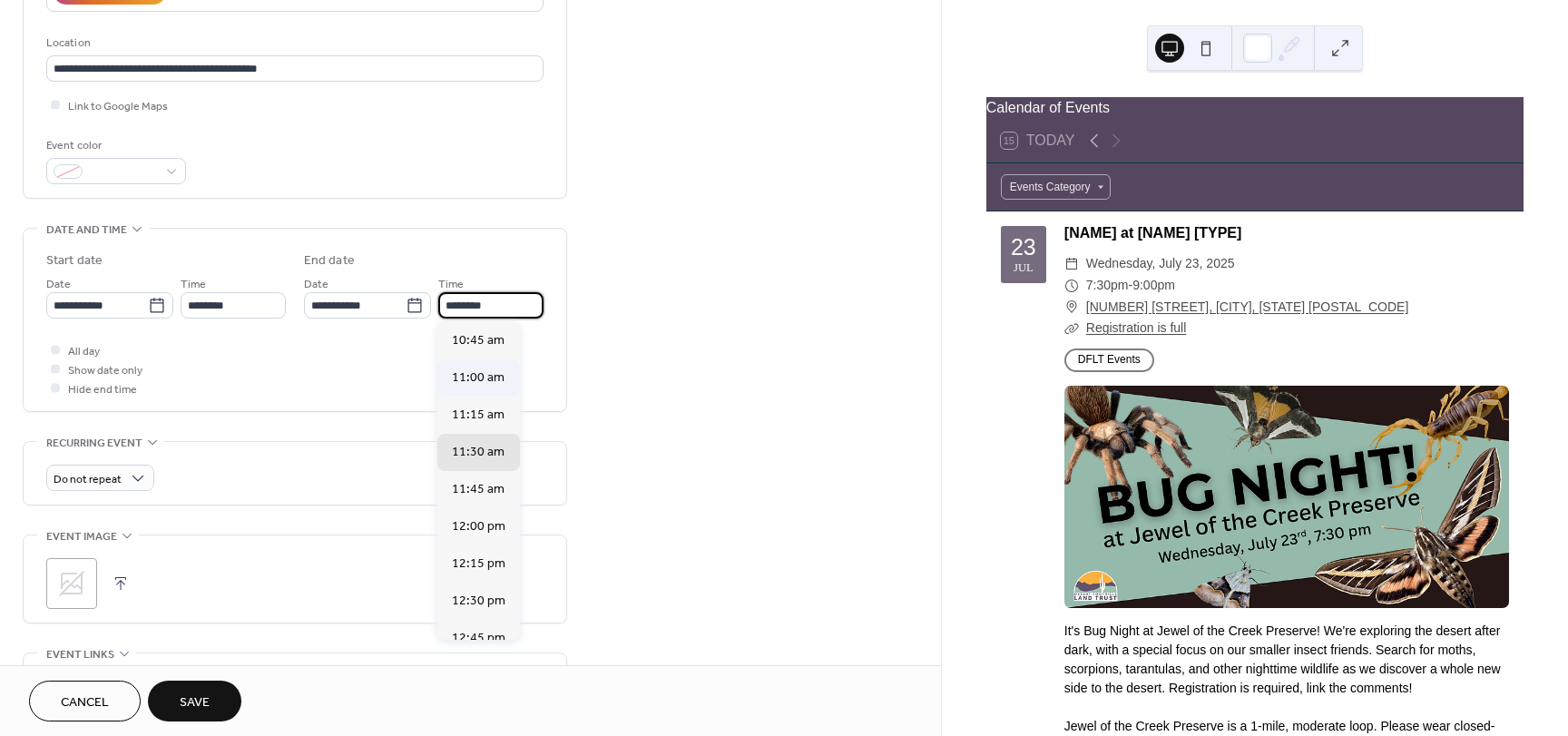 type on "********" 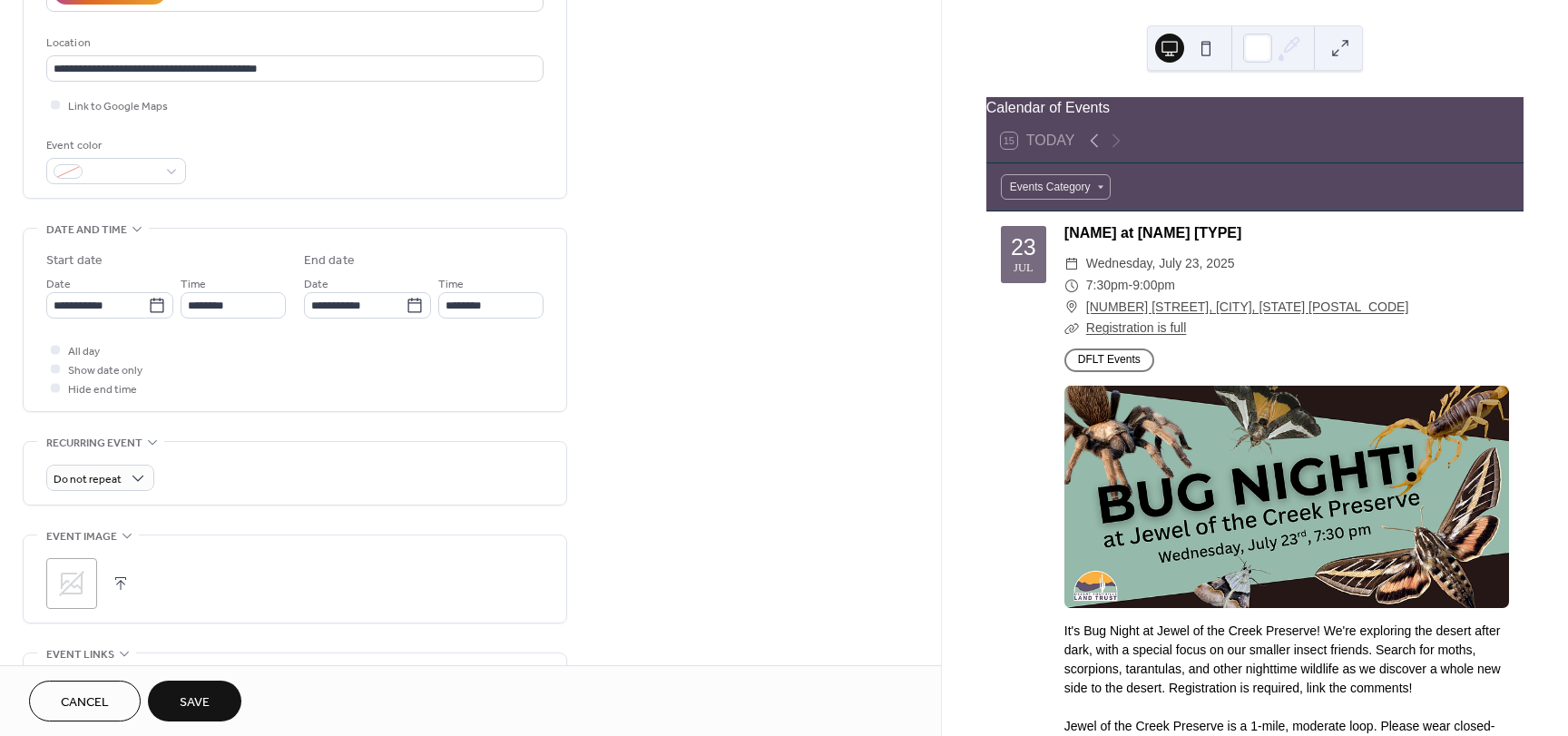 click on "All day Show date only Hide end time" at bounding box center [295, 368] 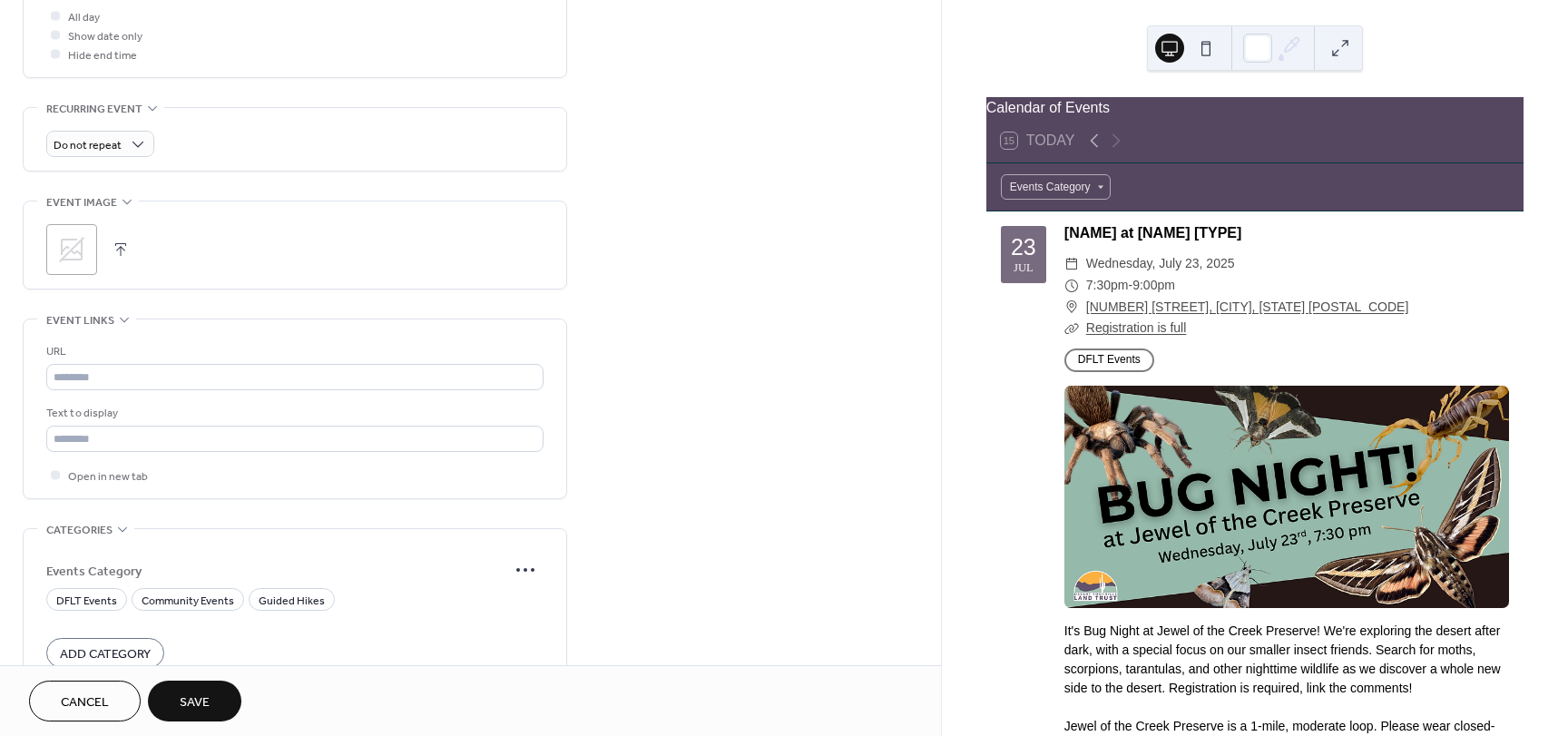 scroll, scrollTop: 726, scrollLeft: 0, axis: vertical 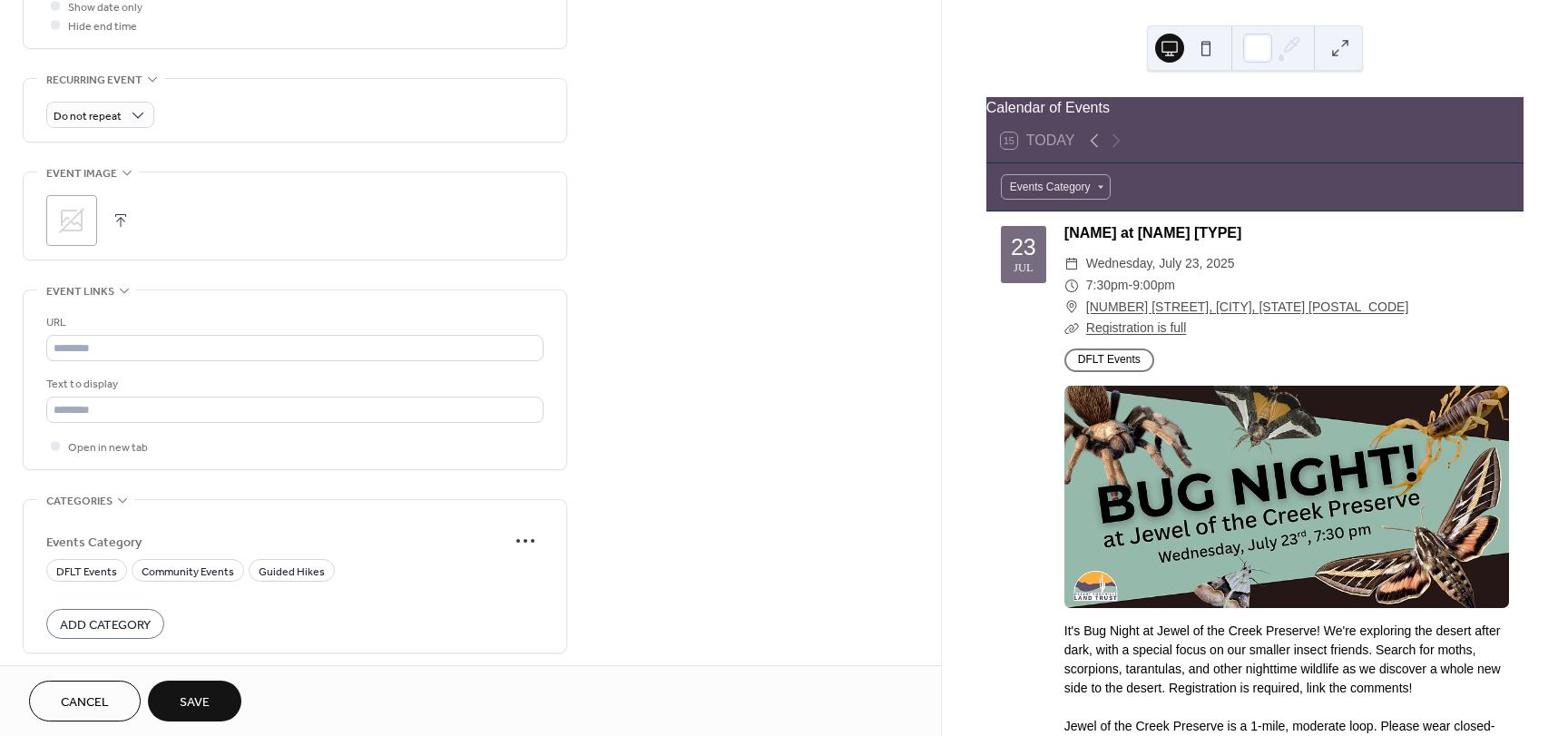 click 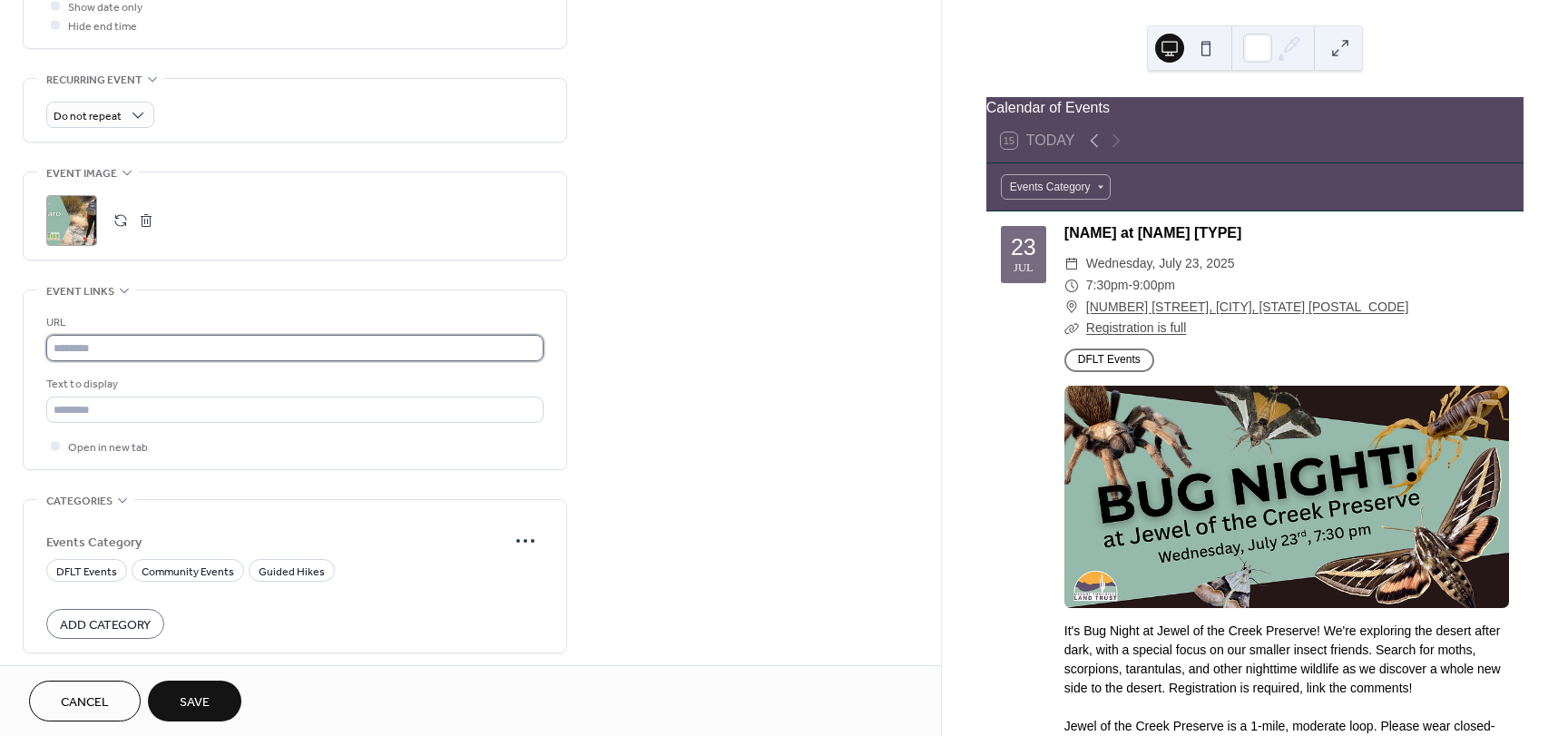 click at bounding box center [295, 348] 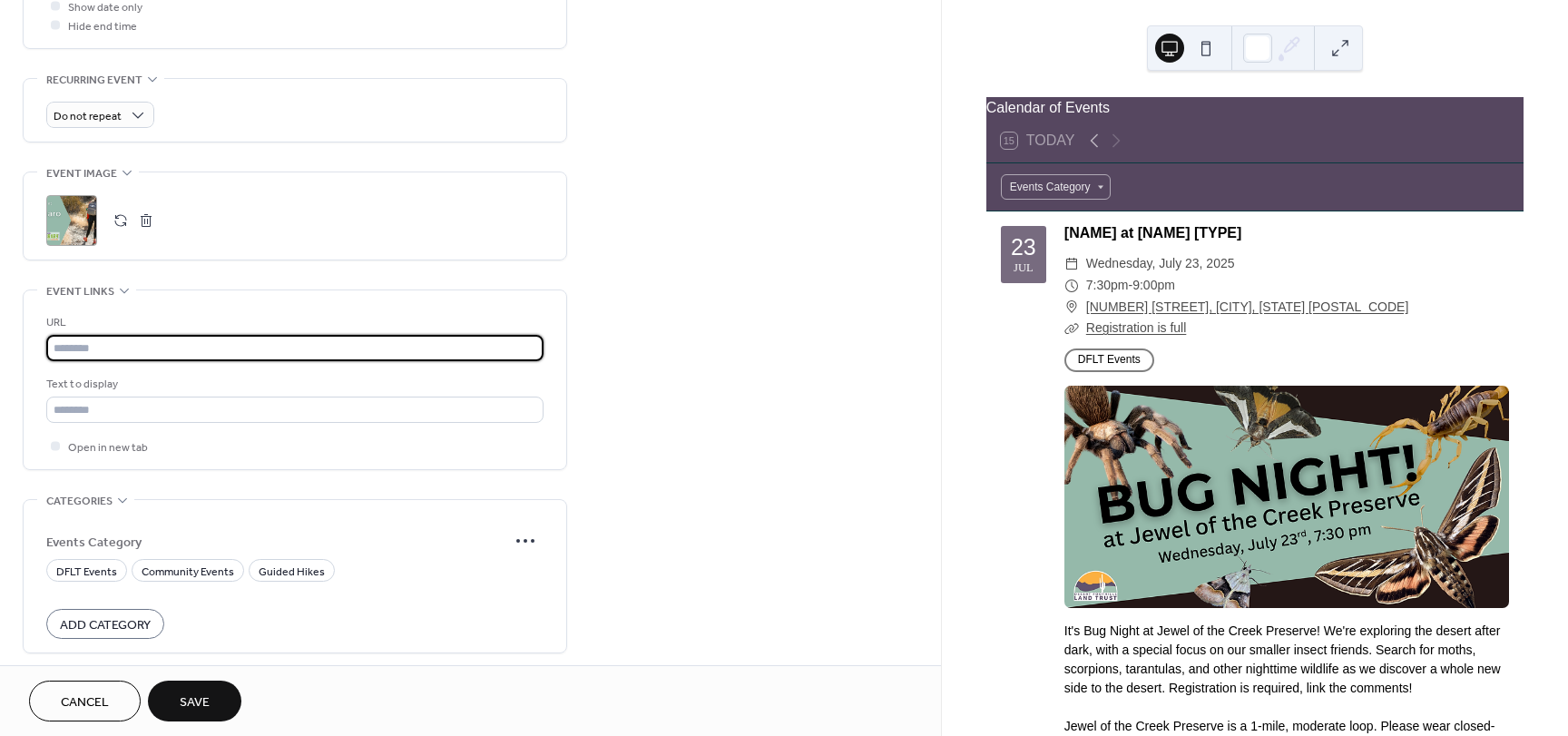 paste on "**********" 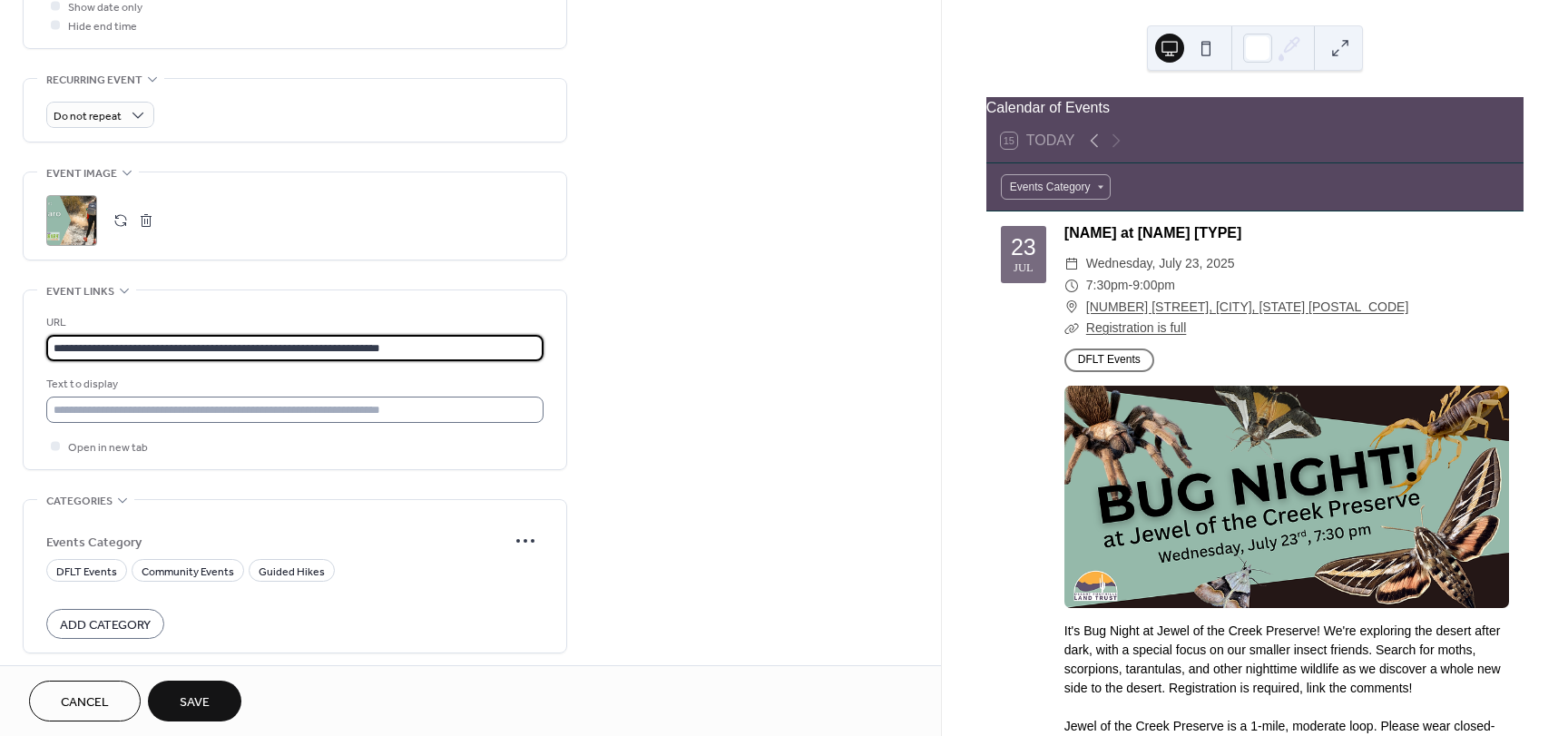 type on "**********" 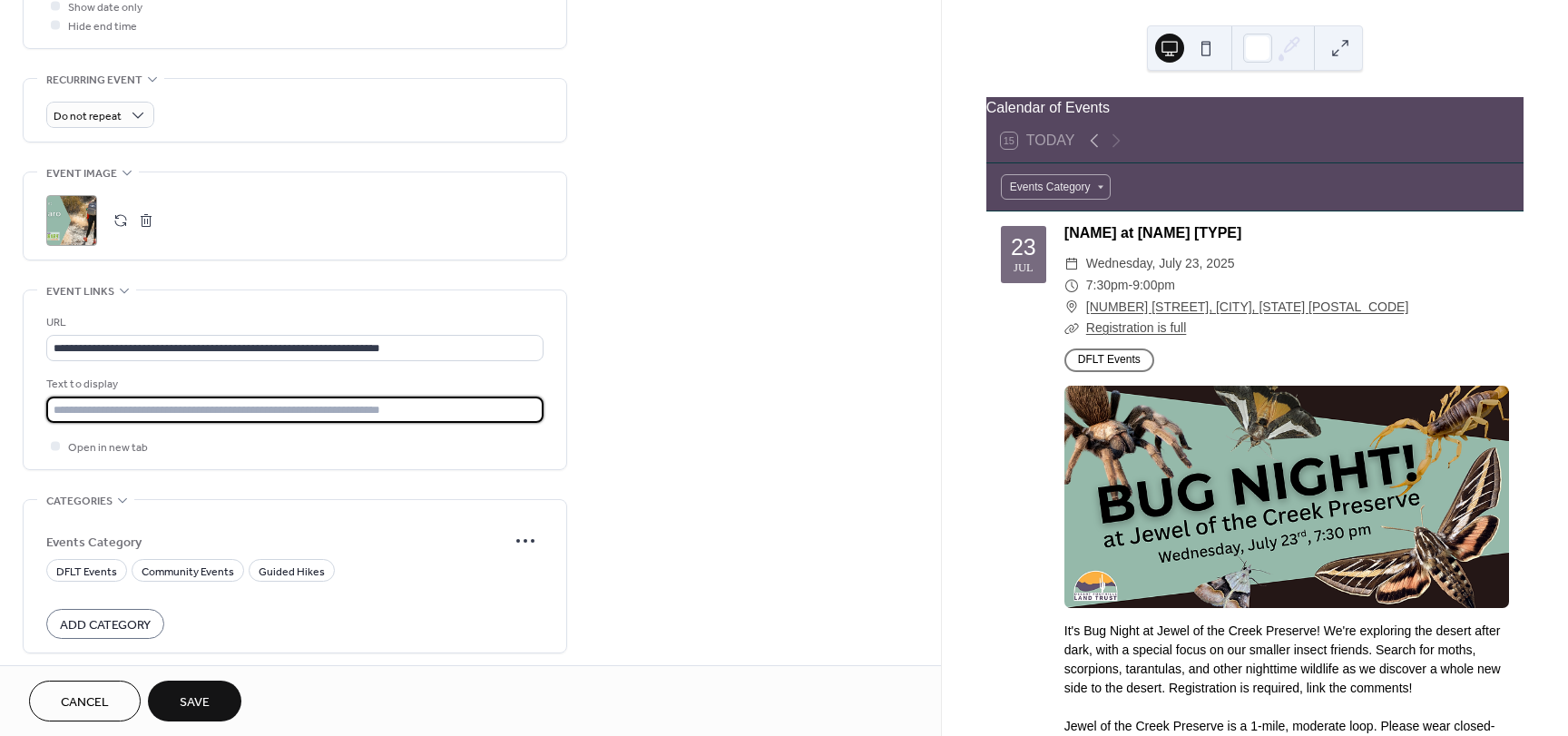 click at bounding box center [295, 409] 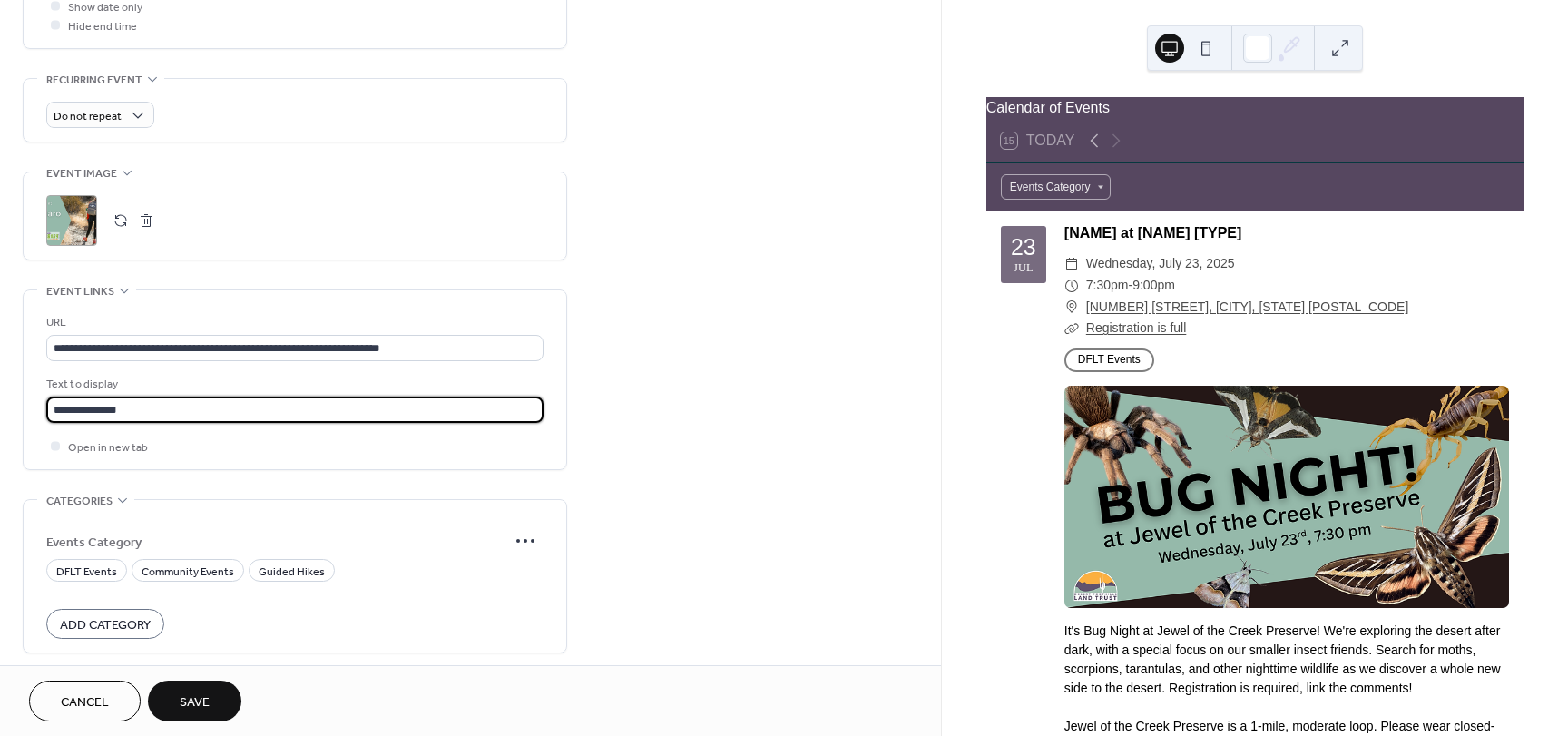 type on "**********" 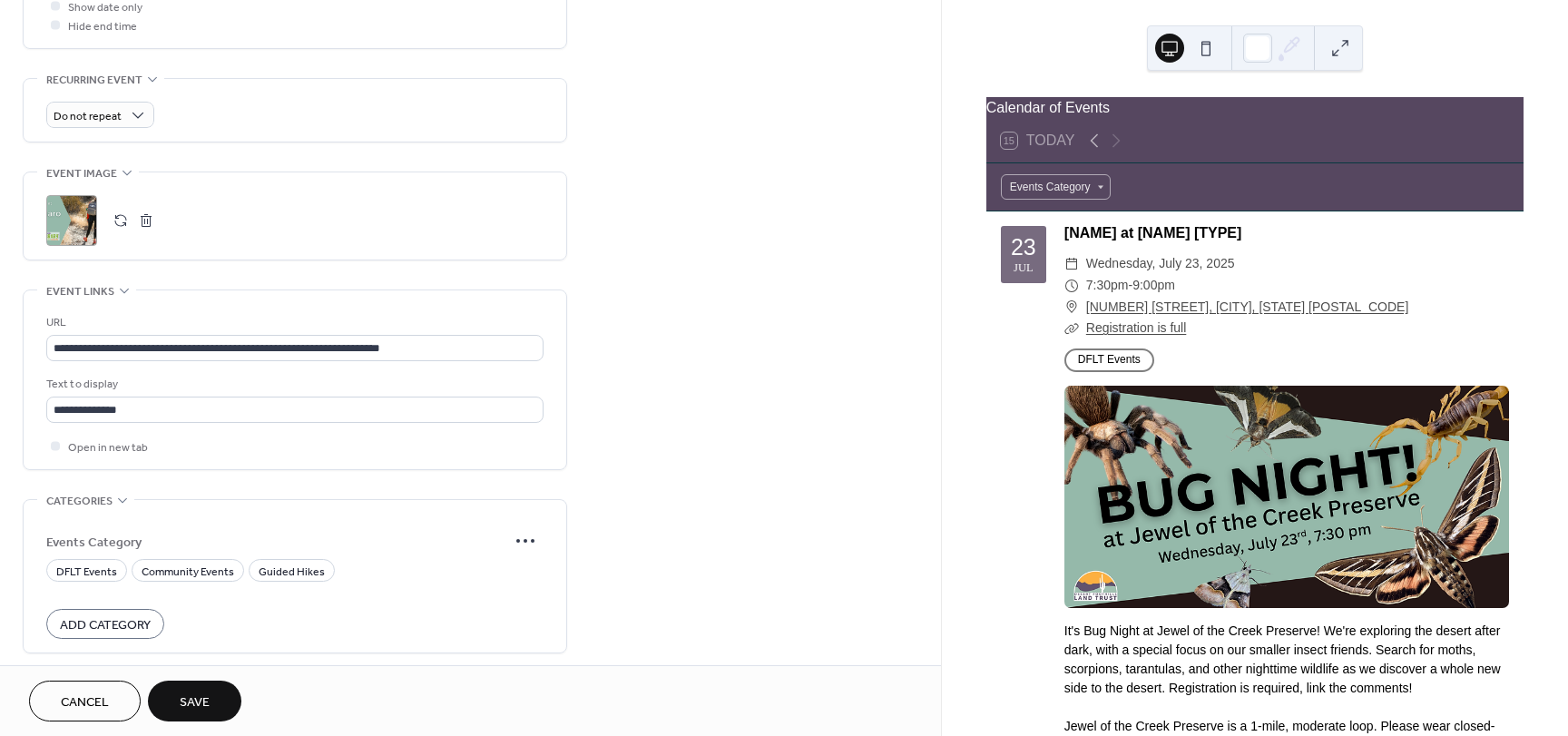 click on "Events Category" at bounding box center (295, 541) 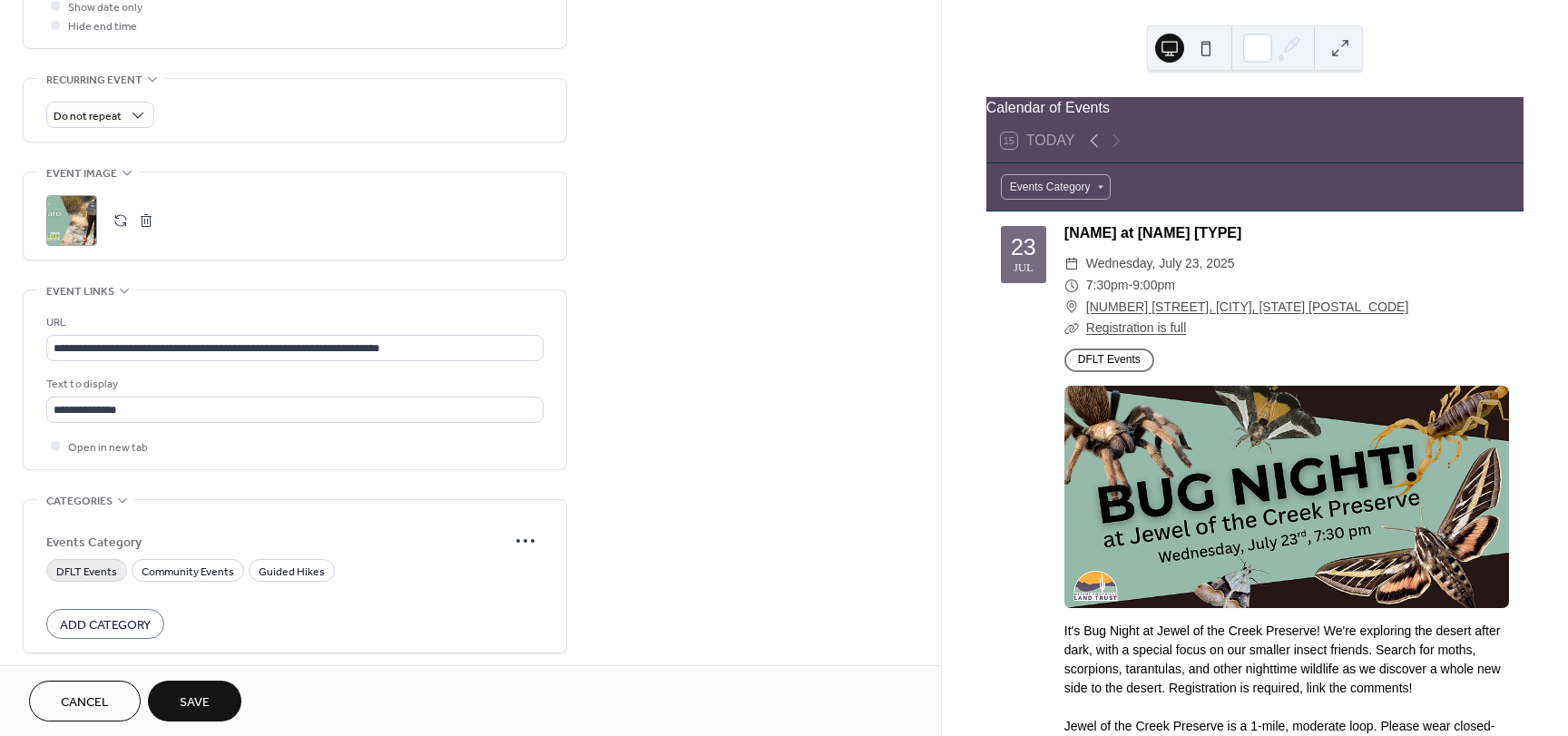 click on "DFLT Events" at bounding box center (86, 572) 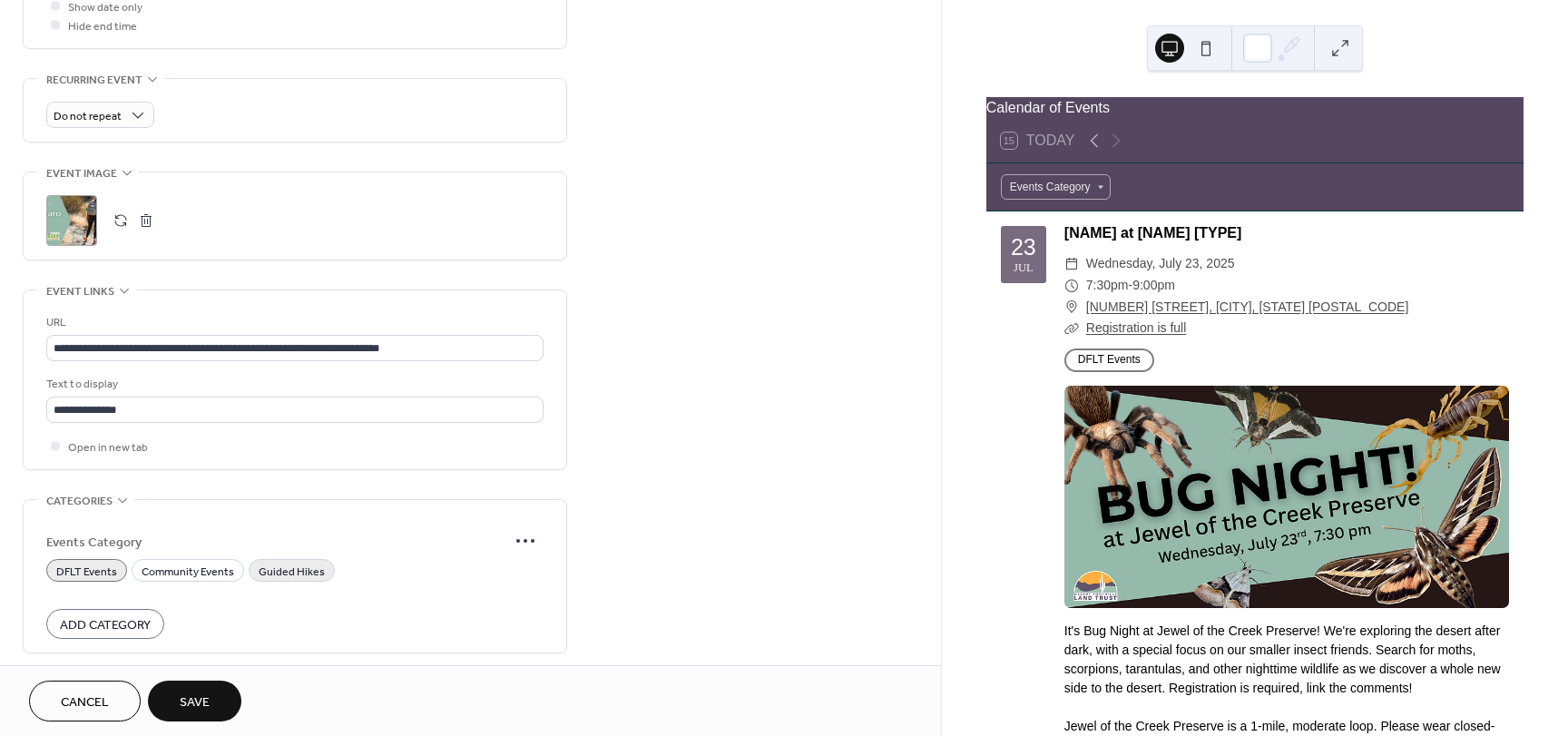 click on "Guided Hikes" at bounding box center (291, 572) 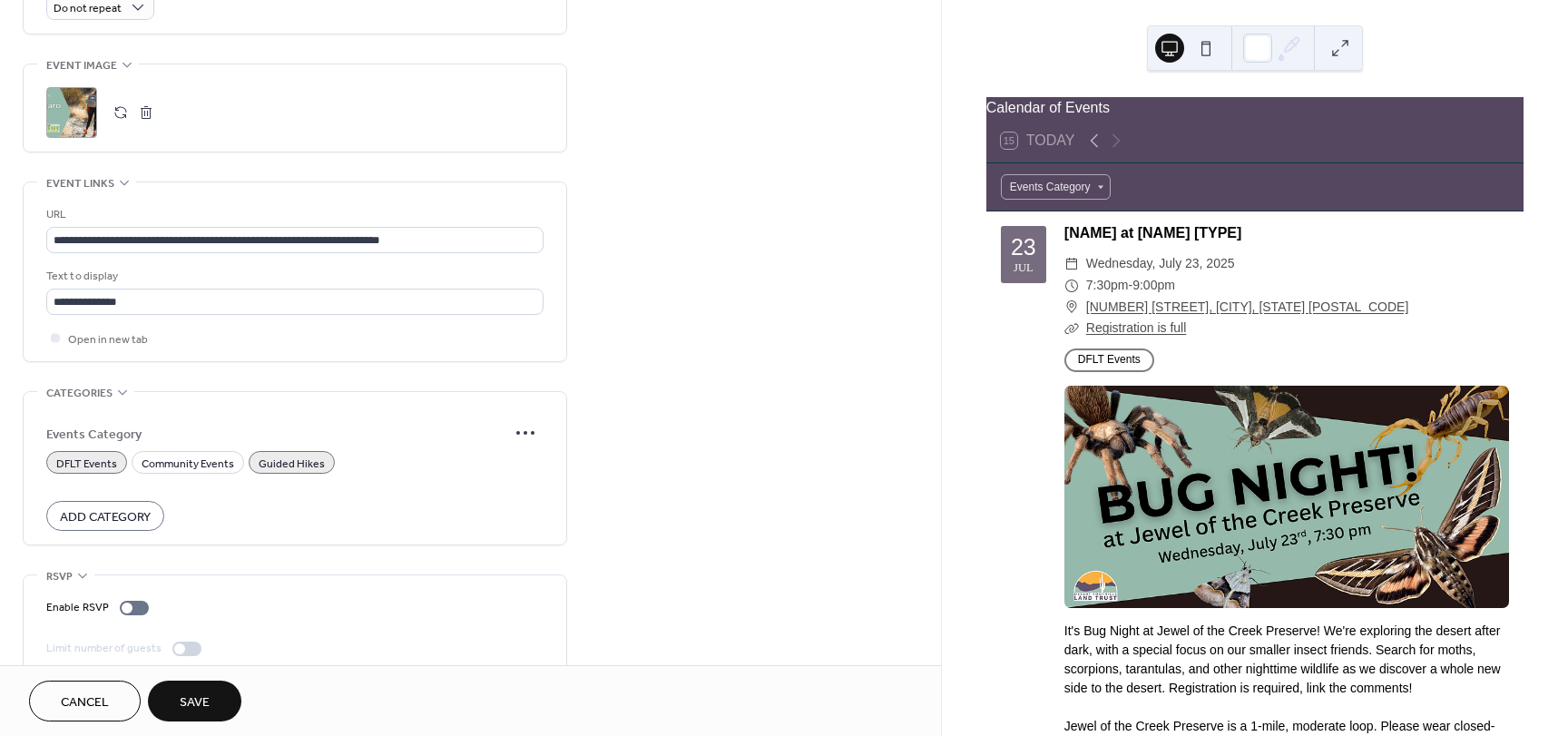 scroll, scrollTop: 859, scrollLeft: 0, axis: vertical 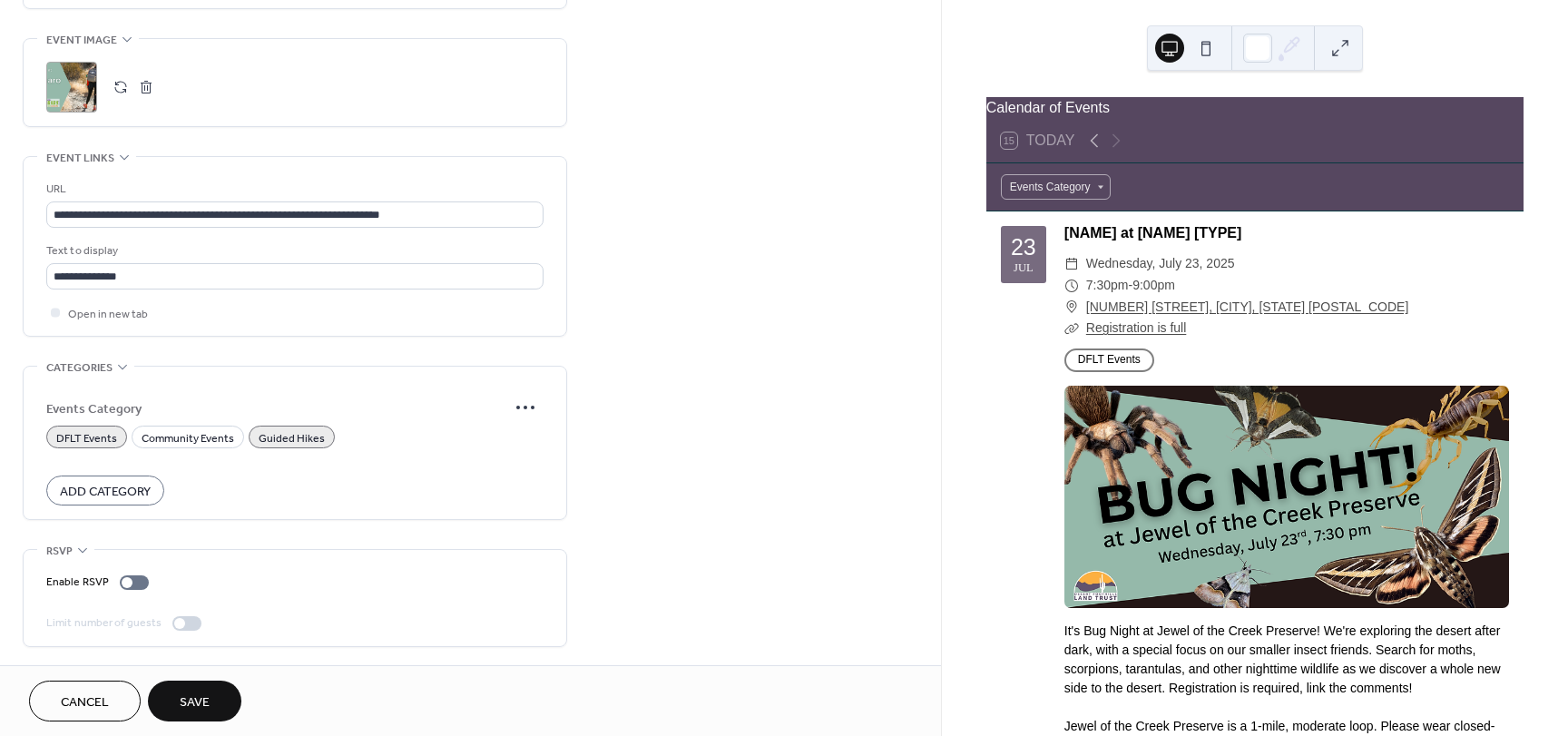 click on "Save" at bounding box center [194, 702] 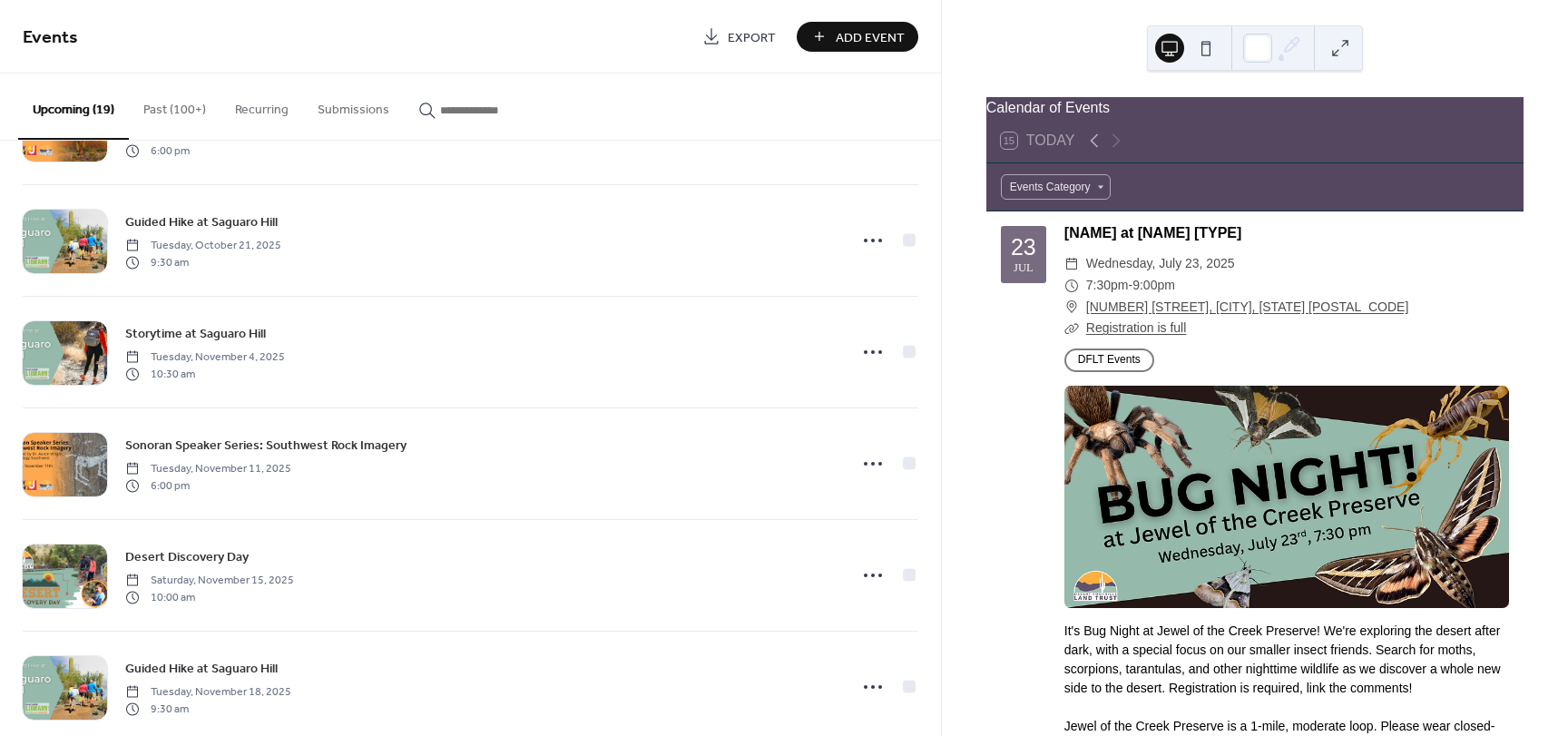 scroll, scrollTop: 454, scrollLeft: 0, axis: vertical 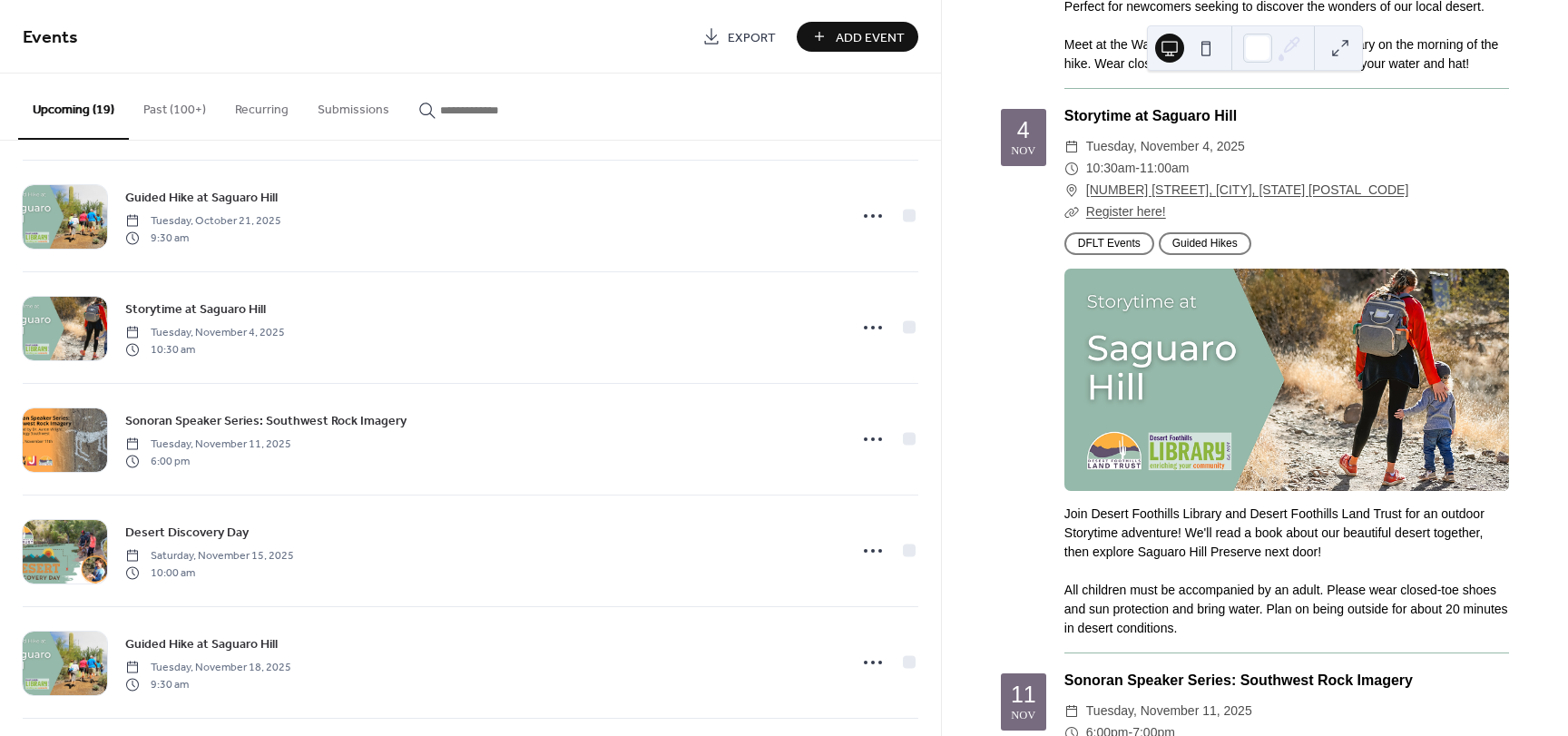 click on "Add Event" at bounding box center [870, 37] 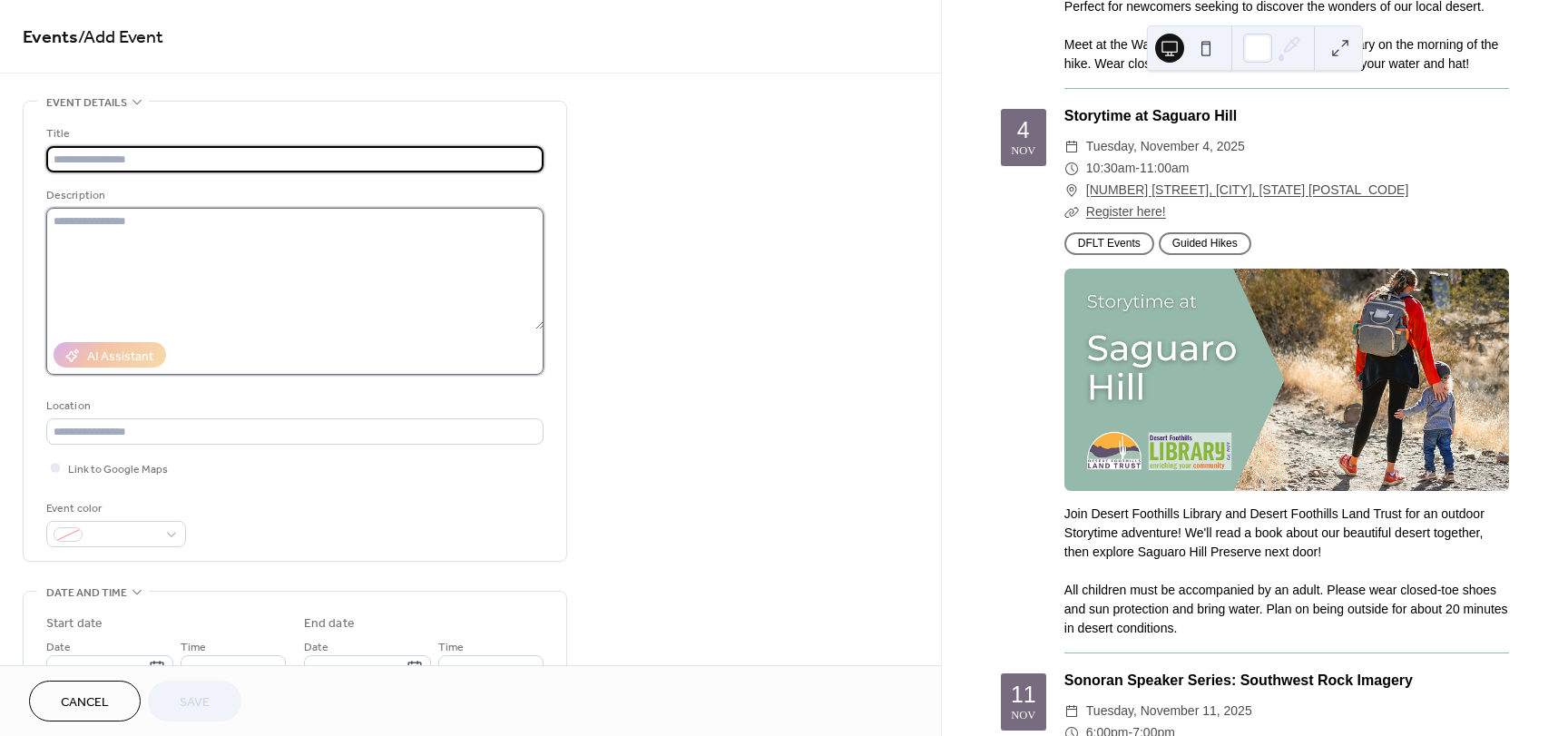 click at bounding box center [295, 269] 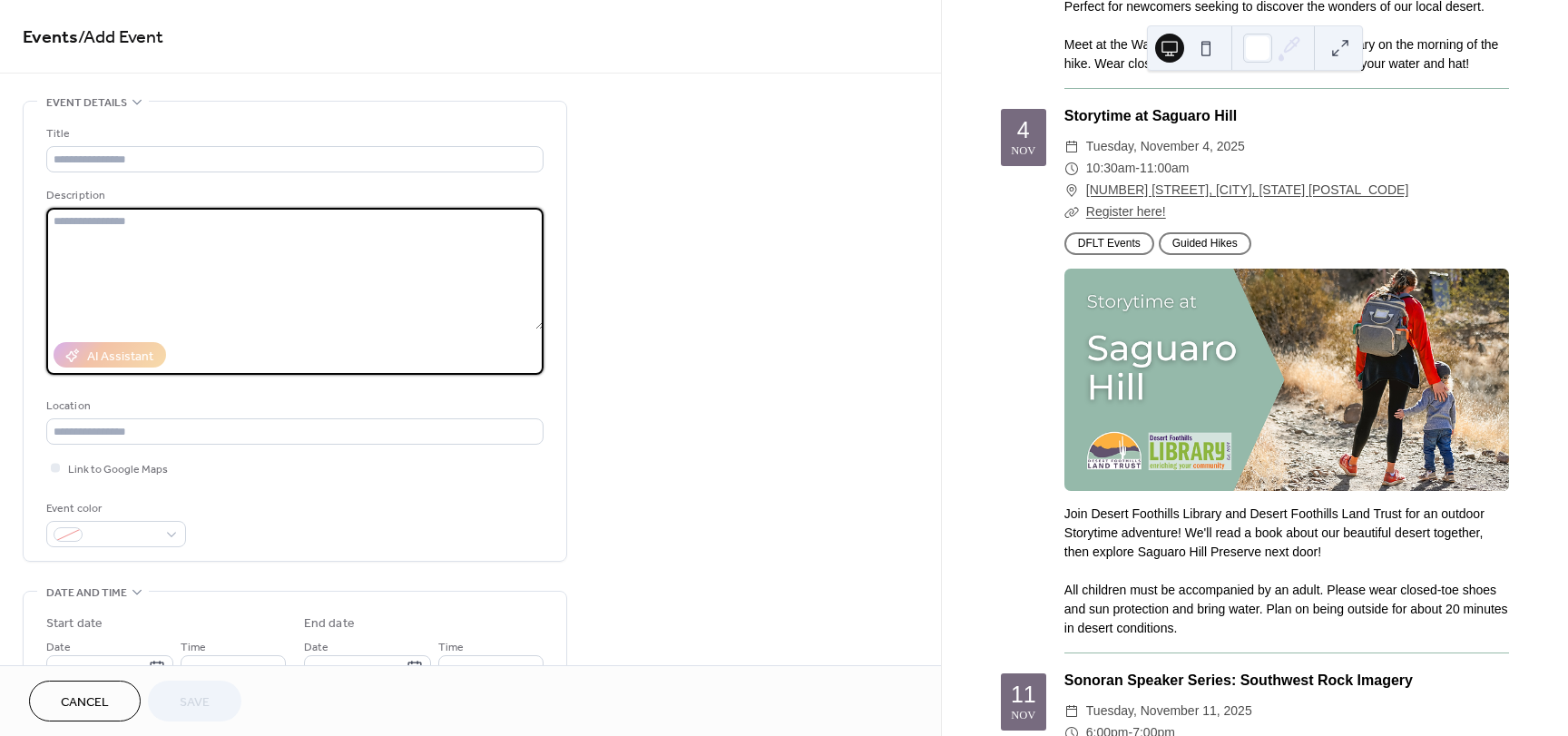 paste on "**********" 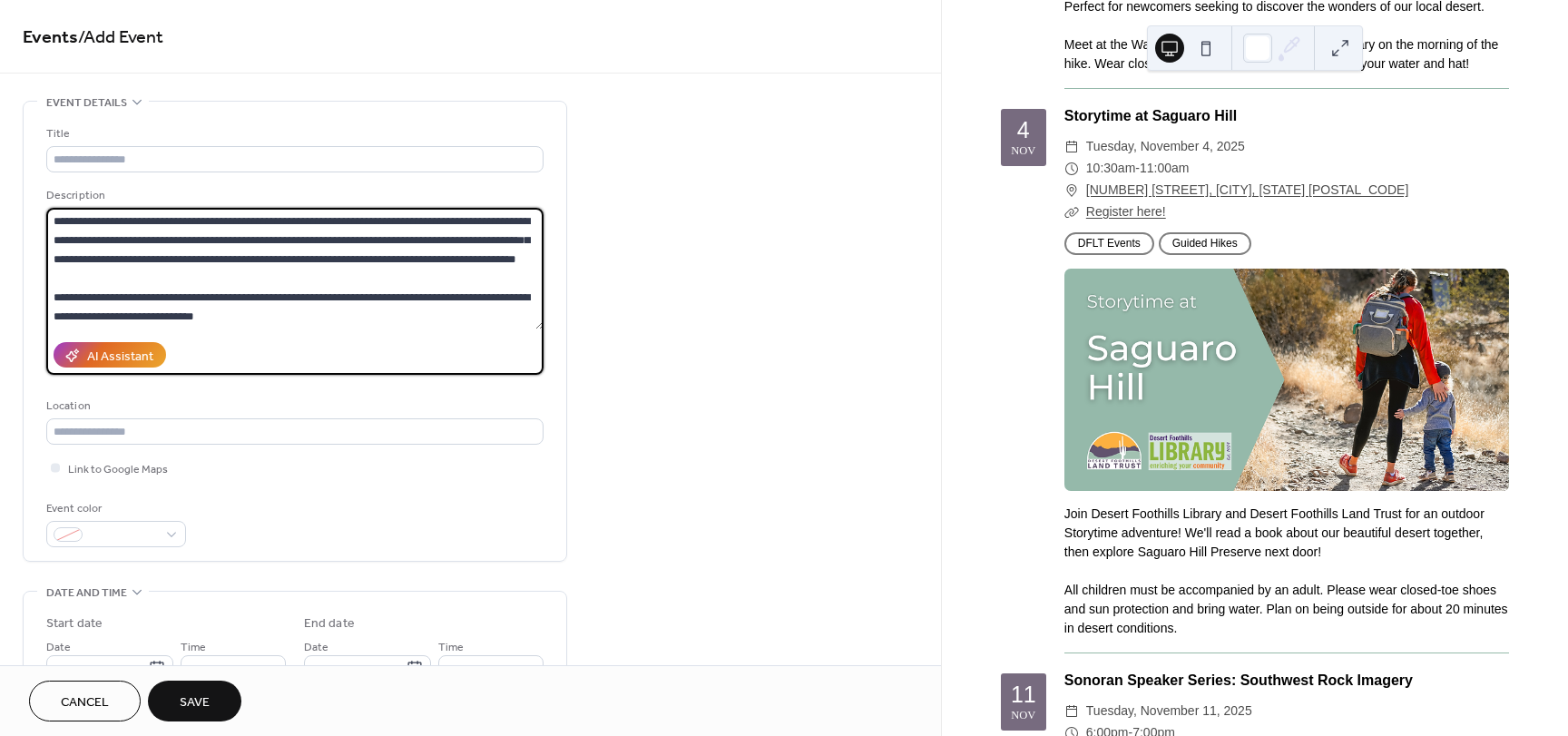 scroll, scrollTop: 0, scrollLeft: 0, axis: both 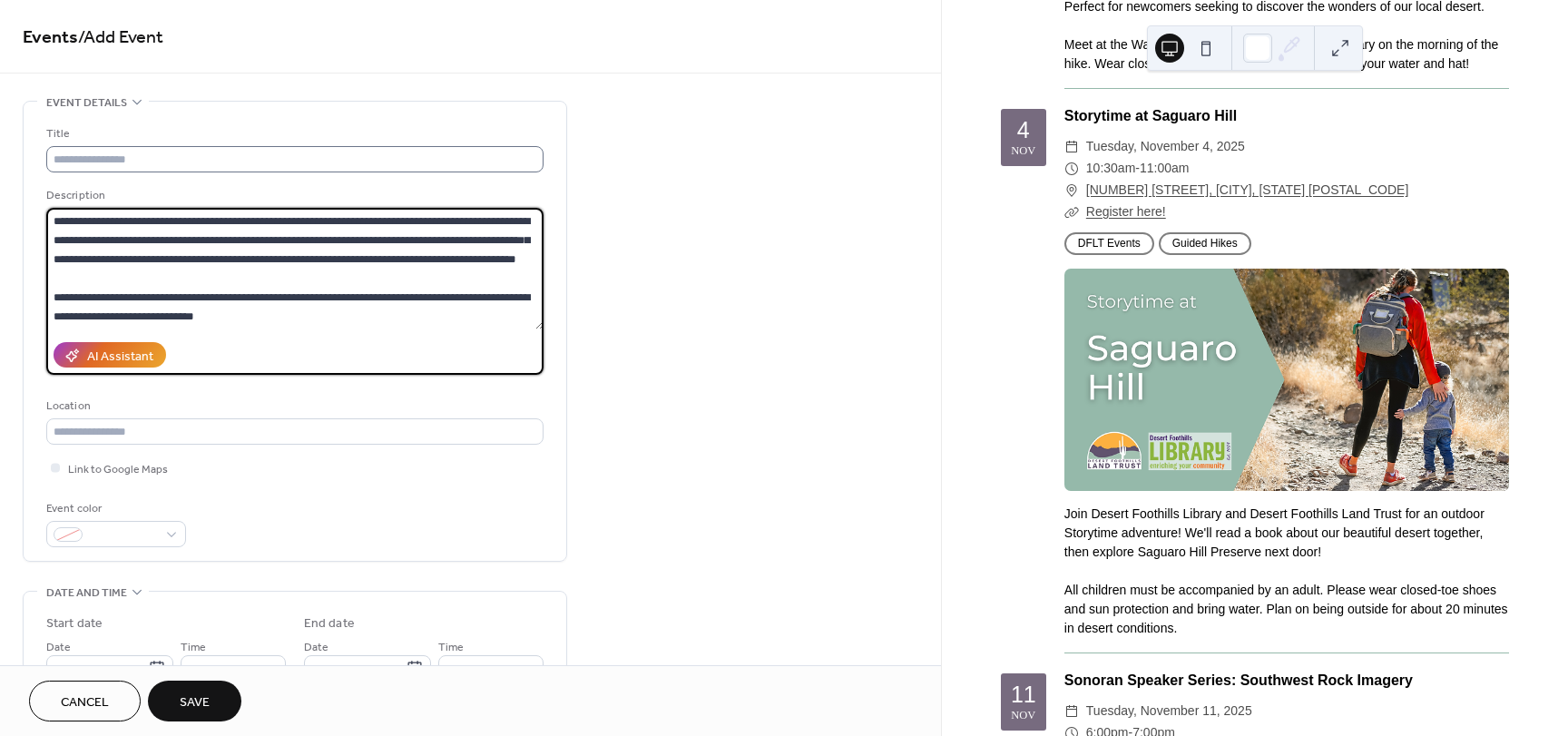 type on "**********" 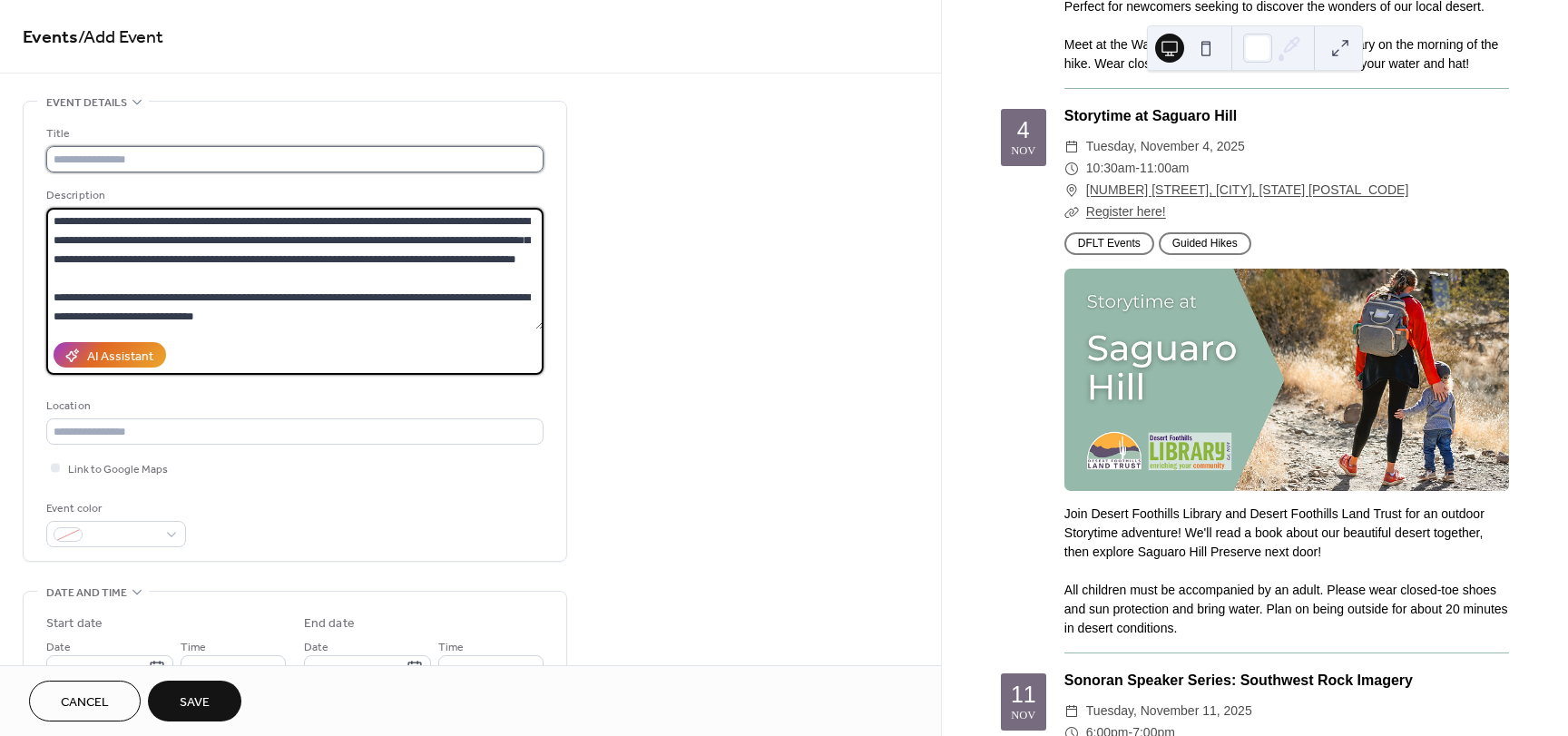click at bounding box center [295, 159] 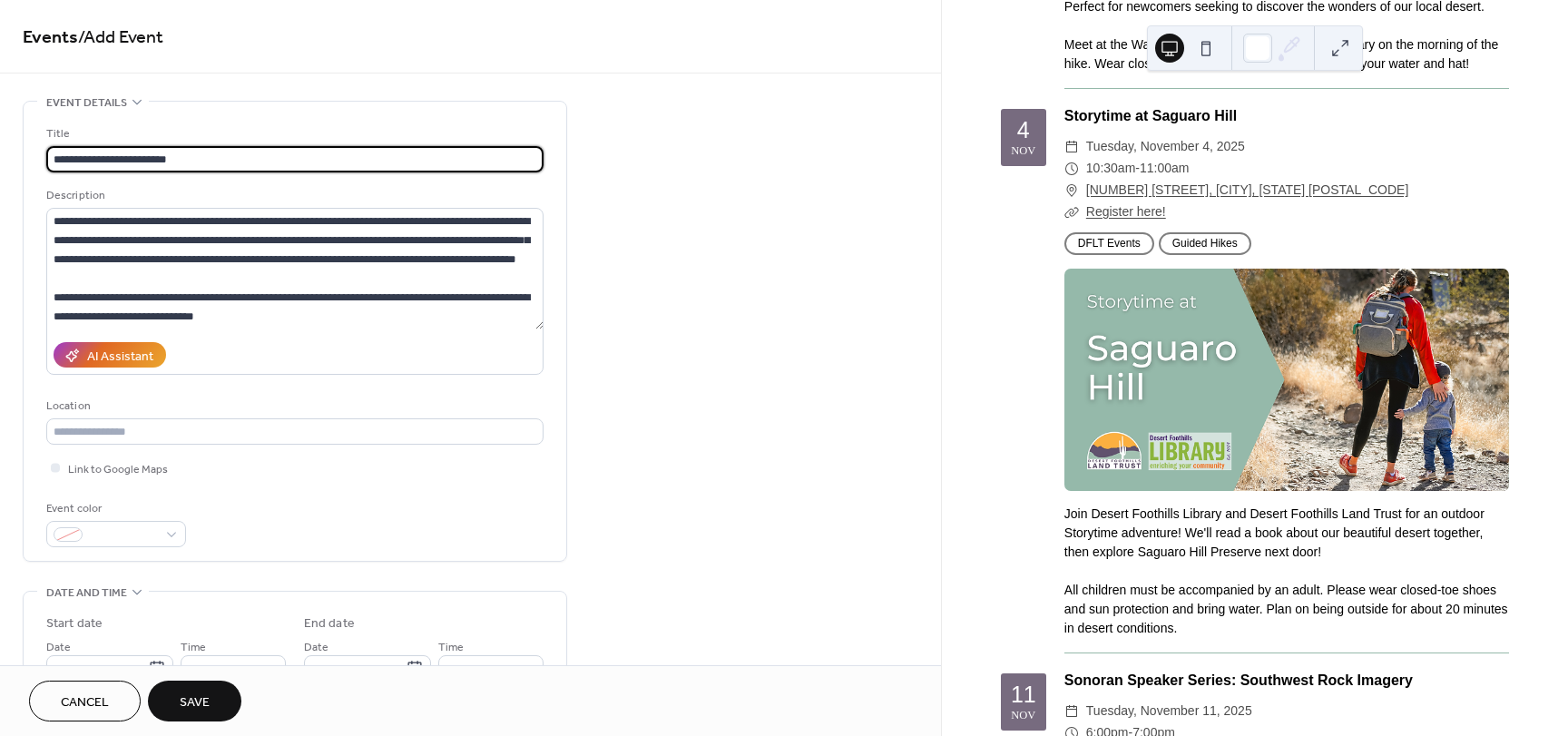 type on "**********" 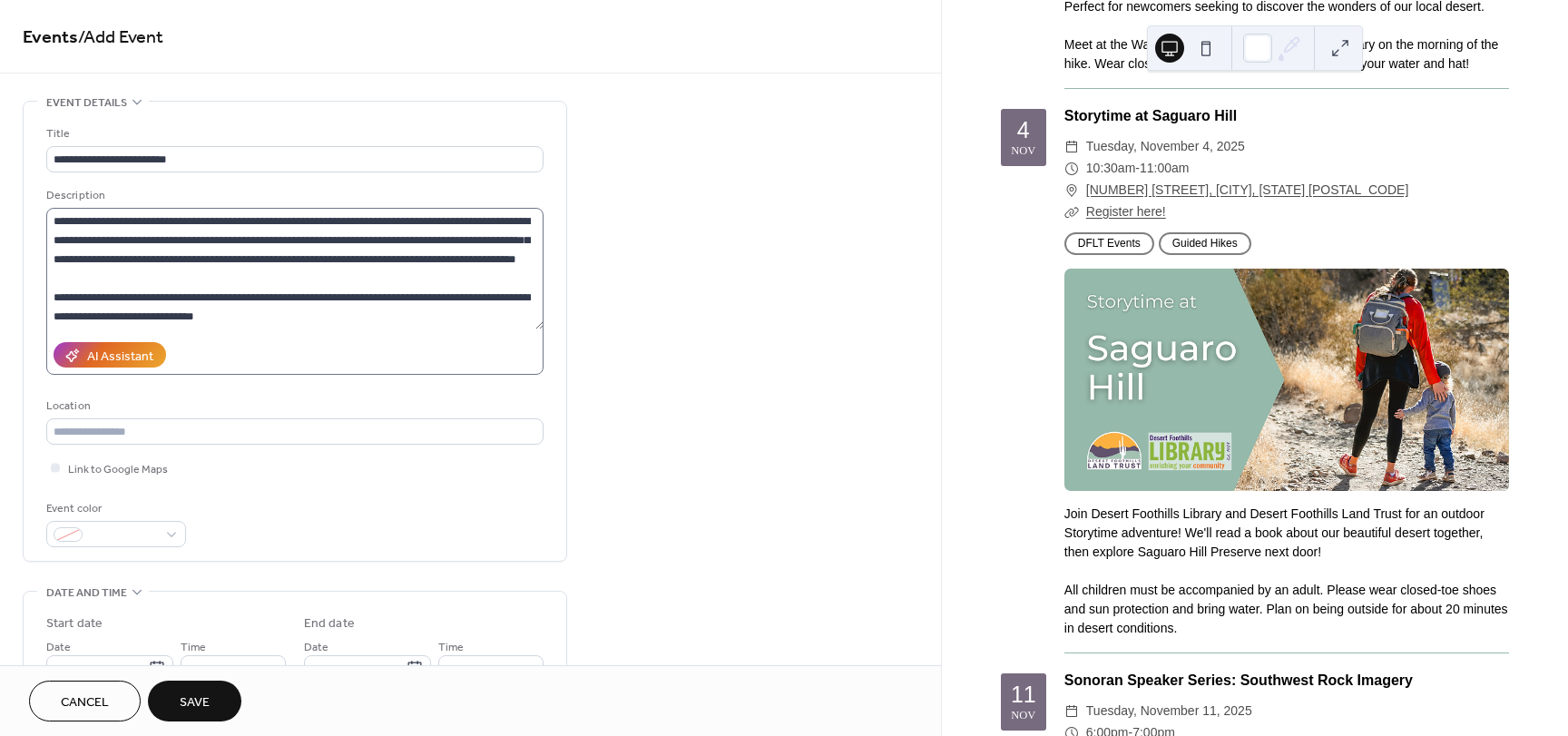 scroll, scrollTop: 19, scrollLeft: 0, axis: vertical 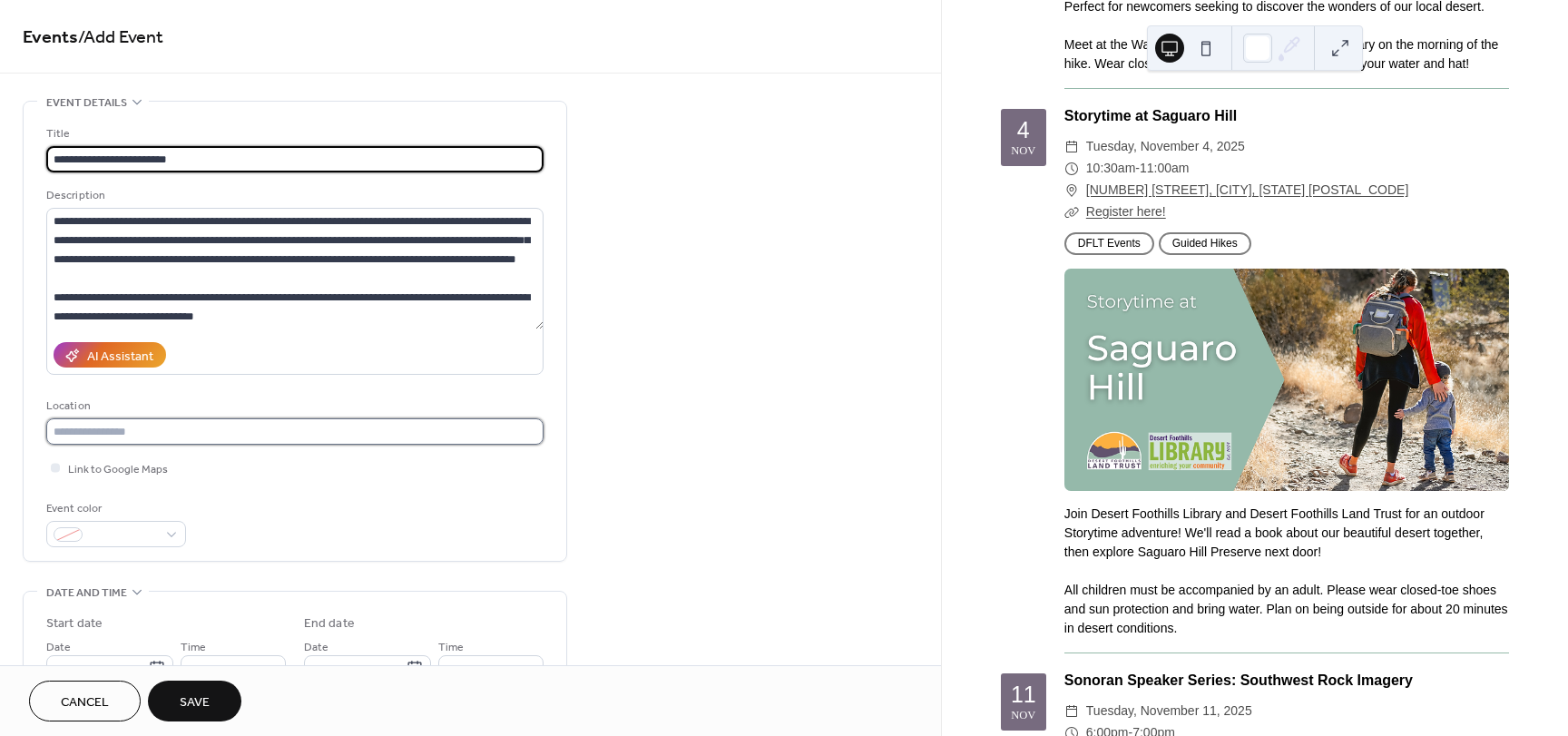click at bounding box center [295, 431] 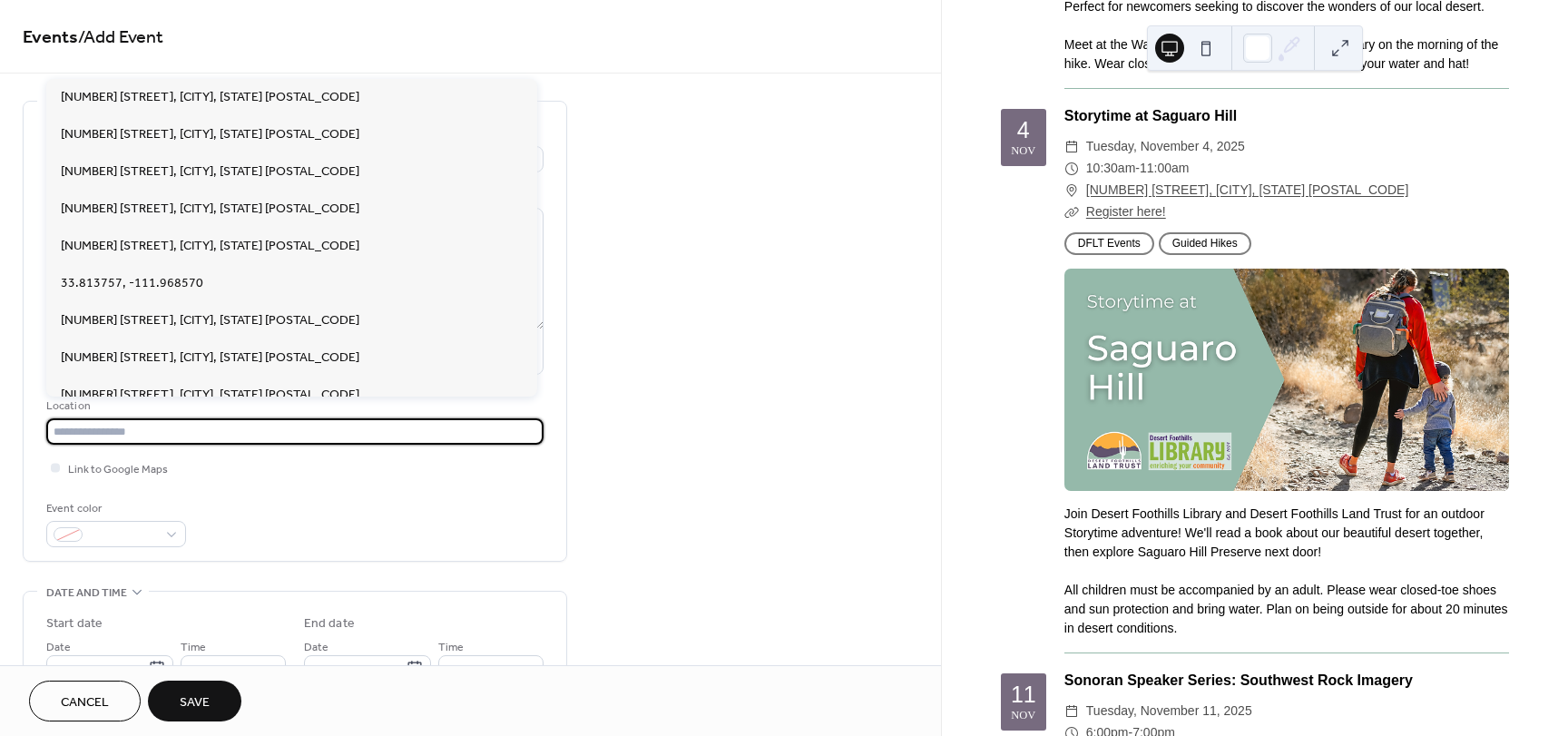 paste on "**********" 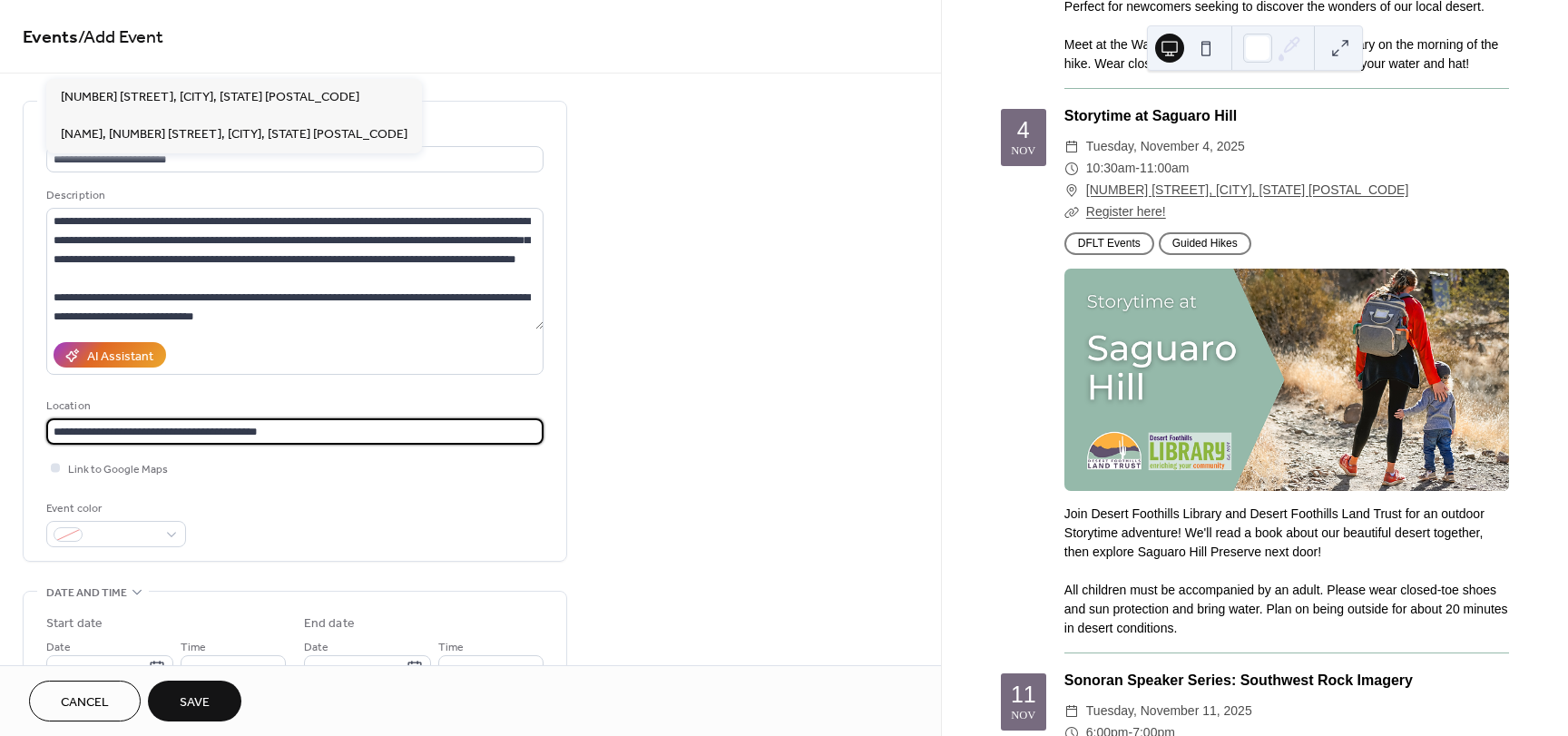 type on "**********" 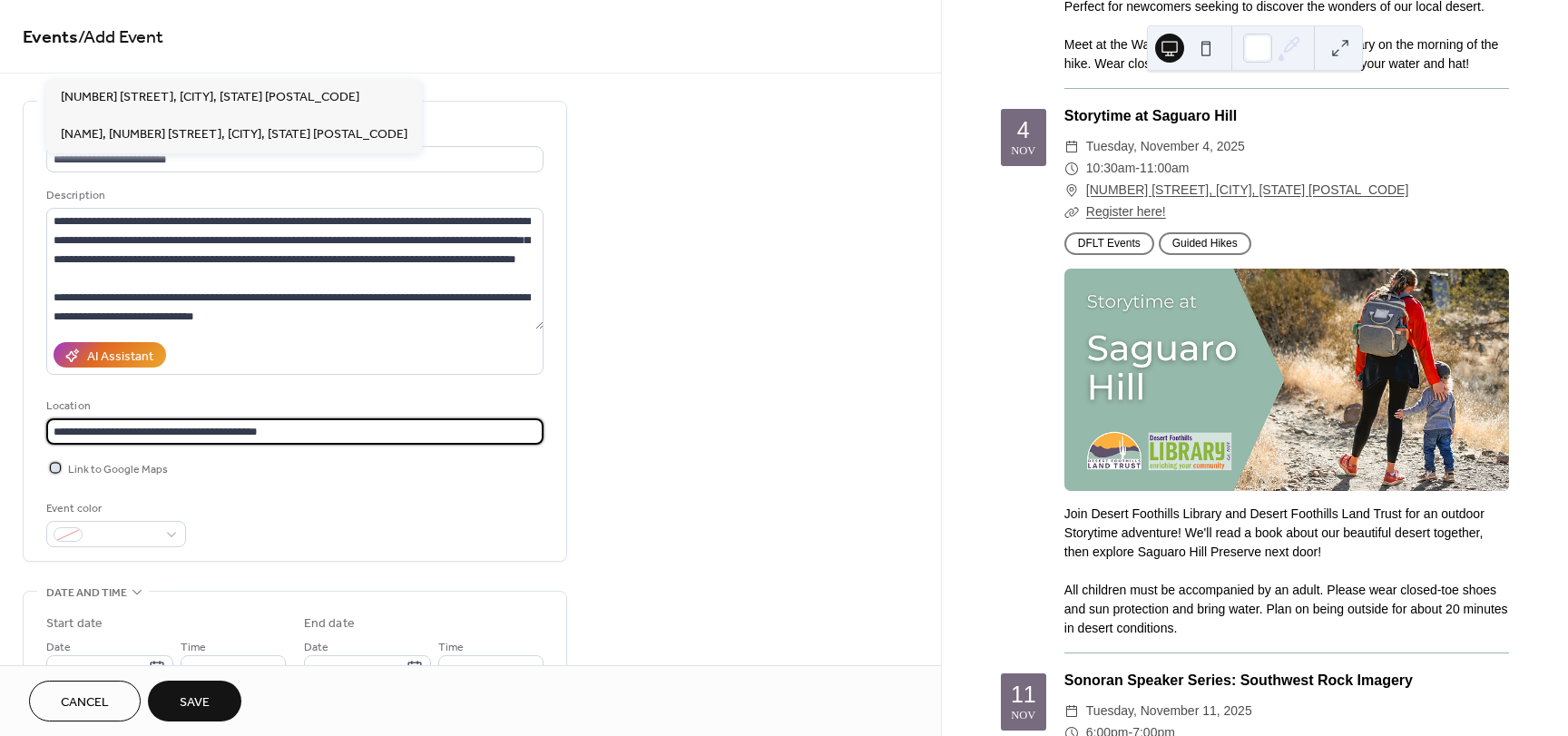click on "Link to Google Maps" at bounding box center [118, 469] 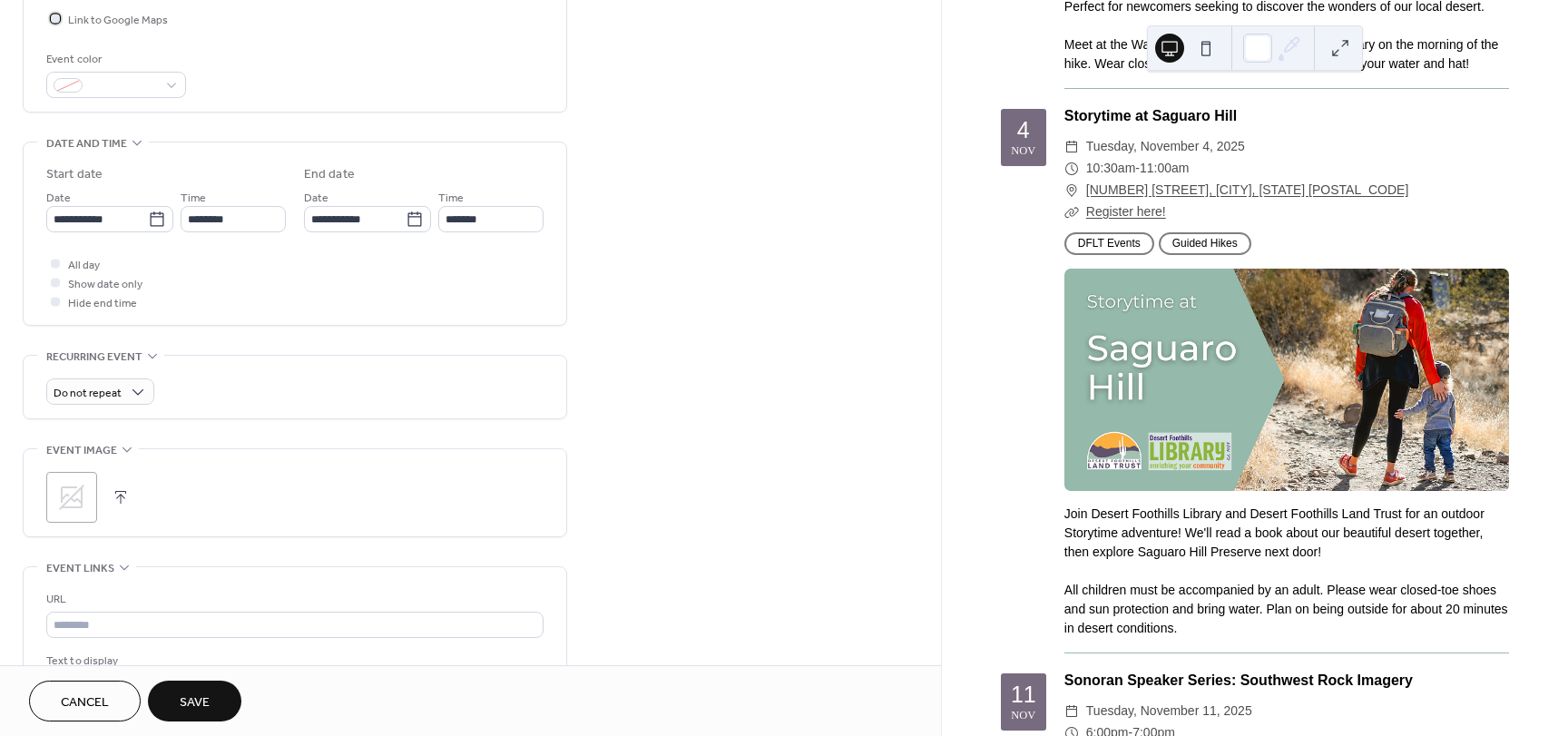 scroll, scrollTop: 454, scrollLeft: 0, axis: vertical 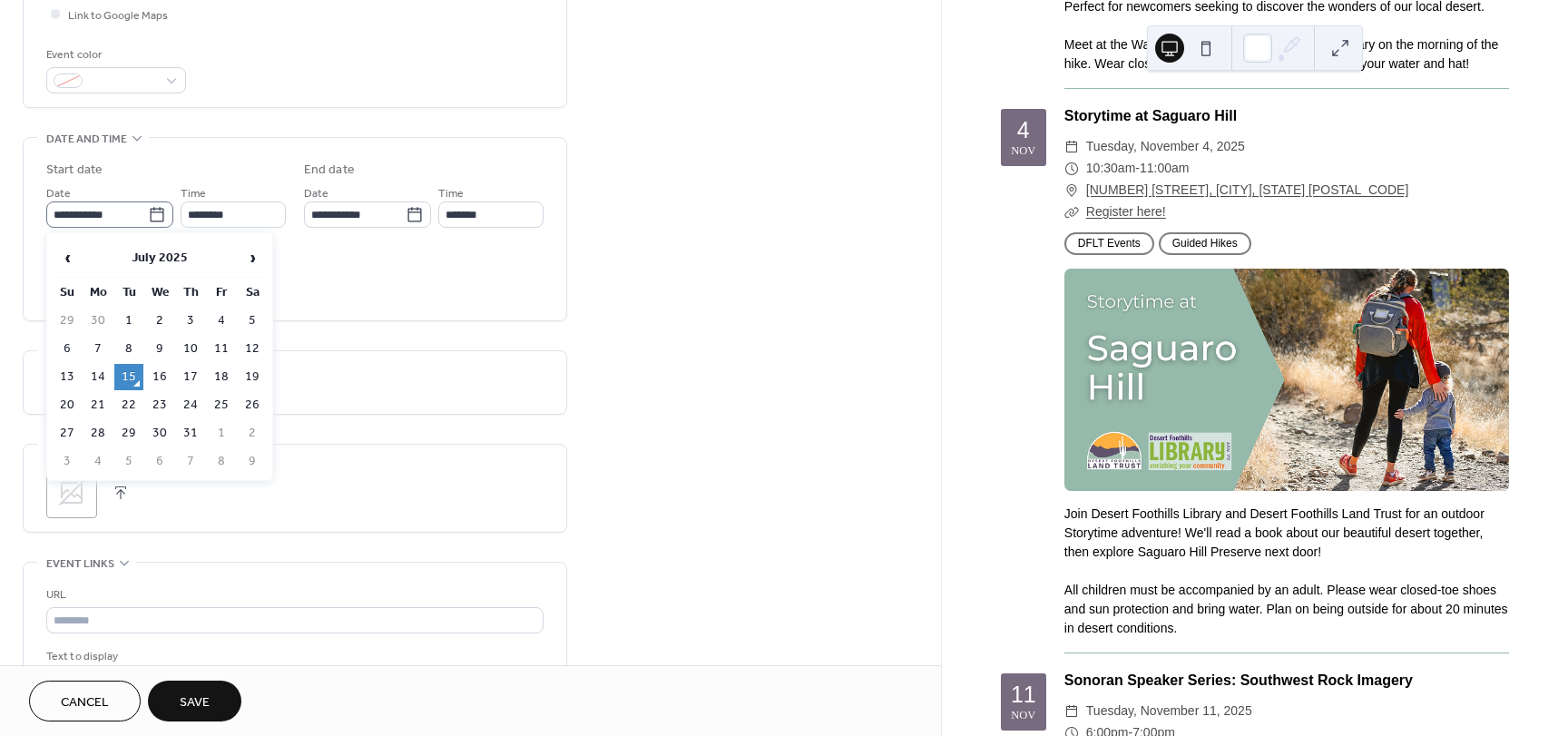 click 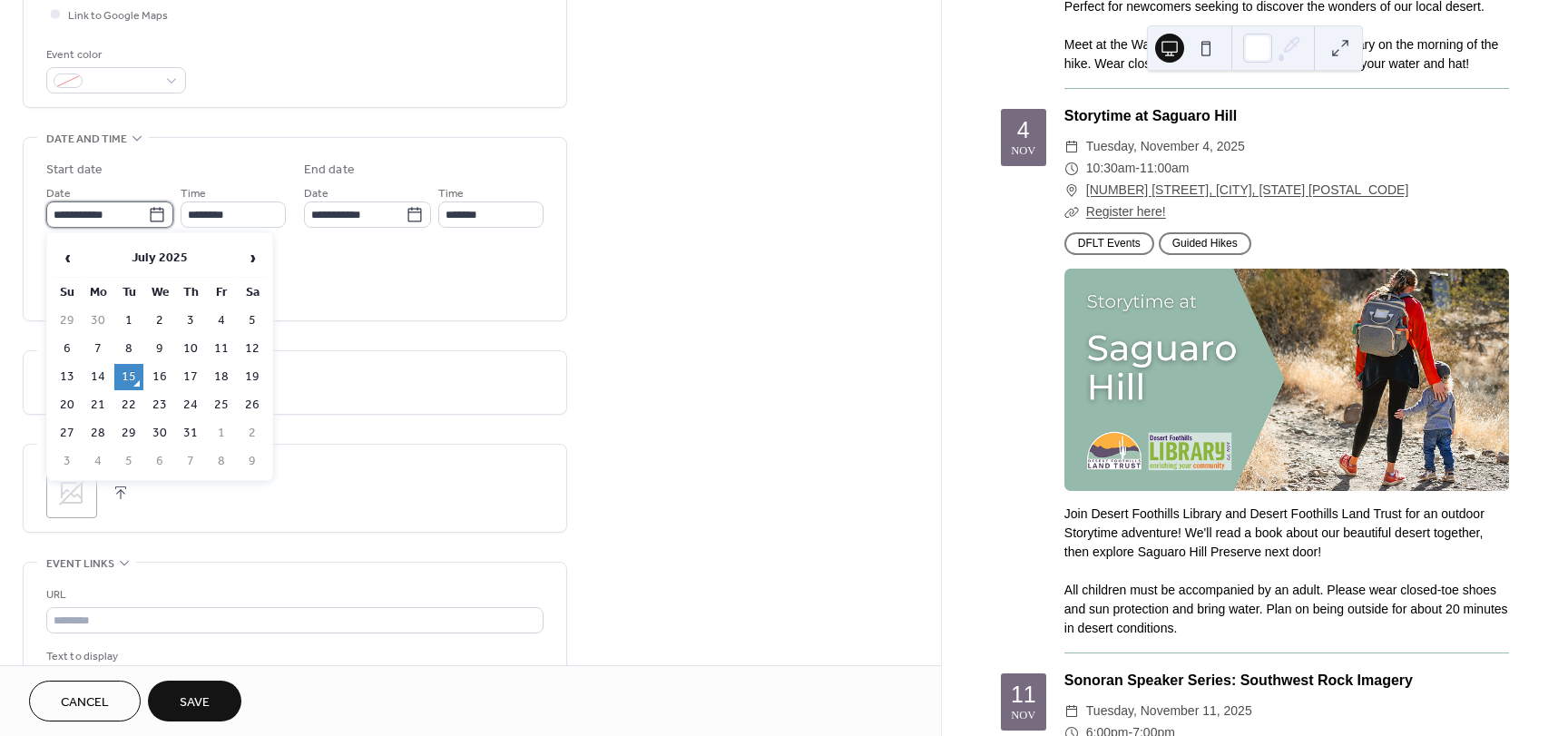 click on "**********" at bounding box center (97, 214) 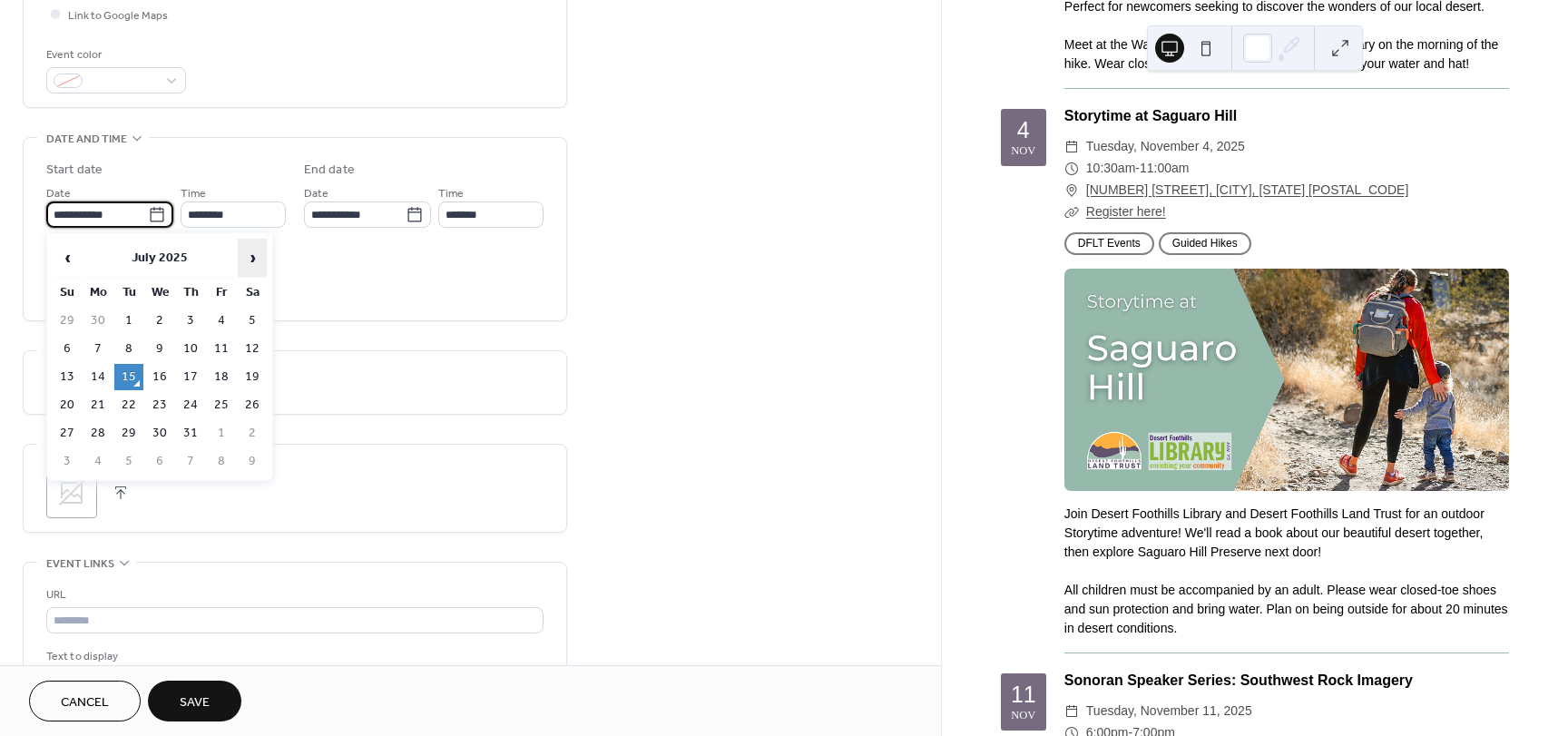 click on "›" at bounding box center (252, 258) 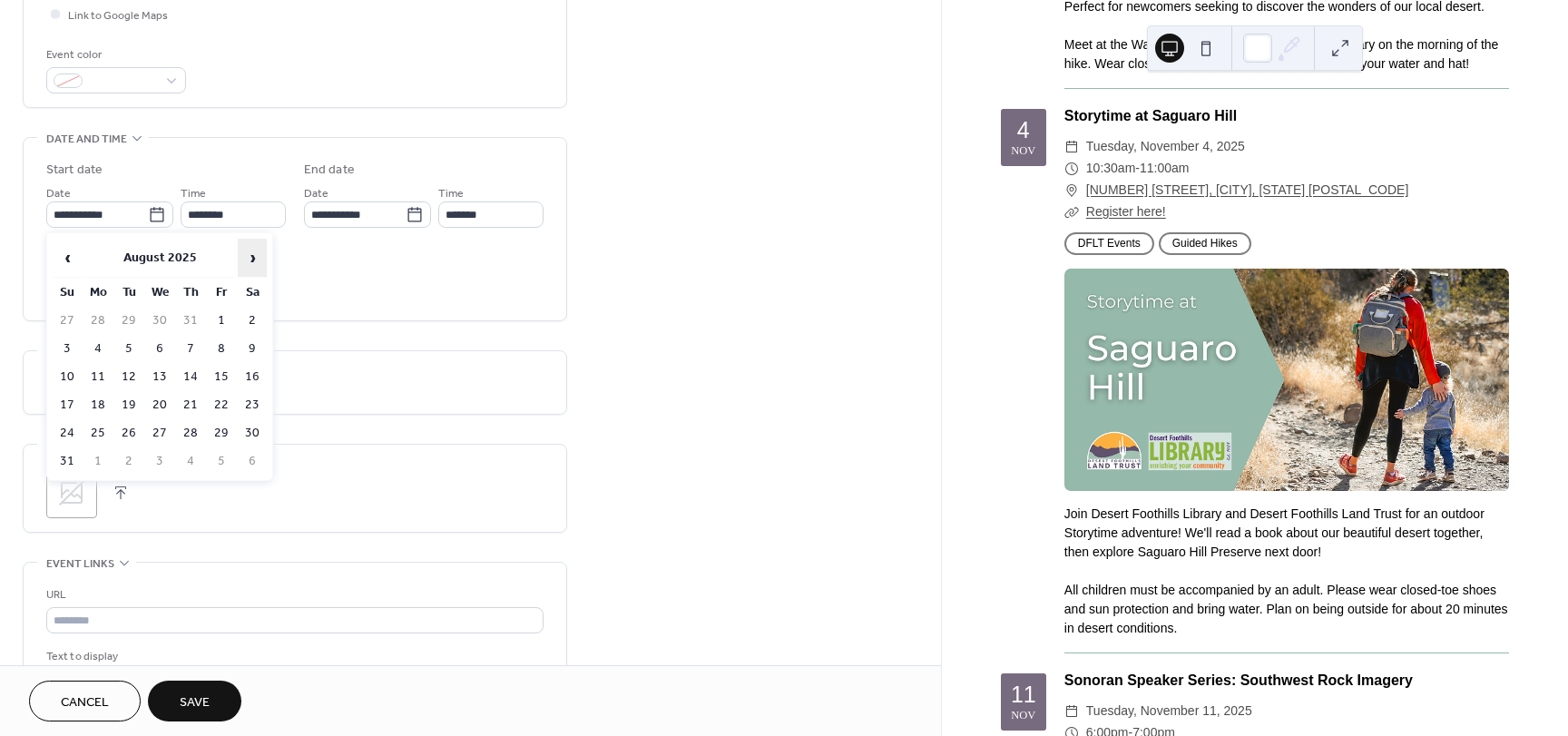 click on "›" at bounding box center [252, 258] 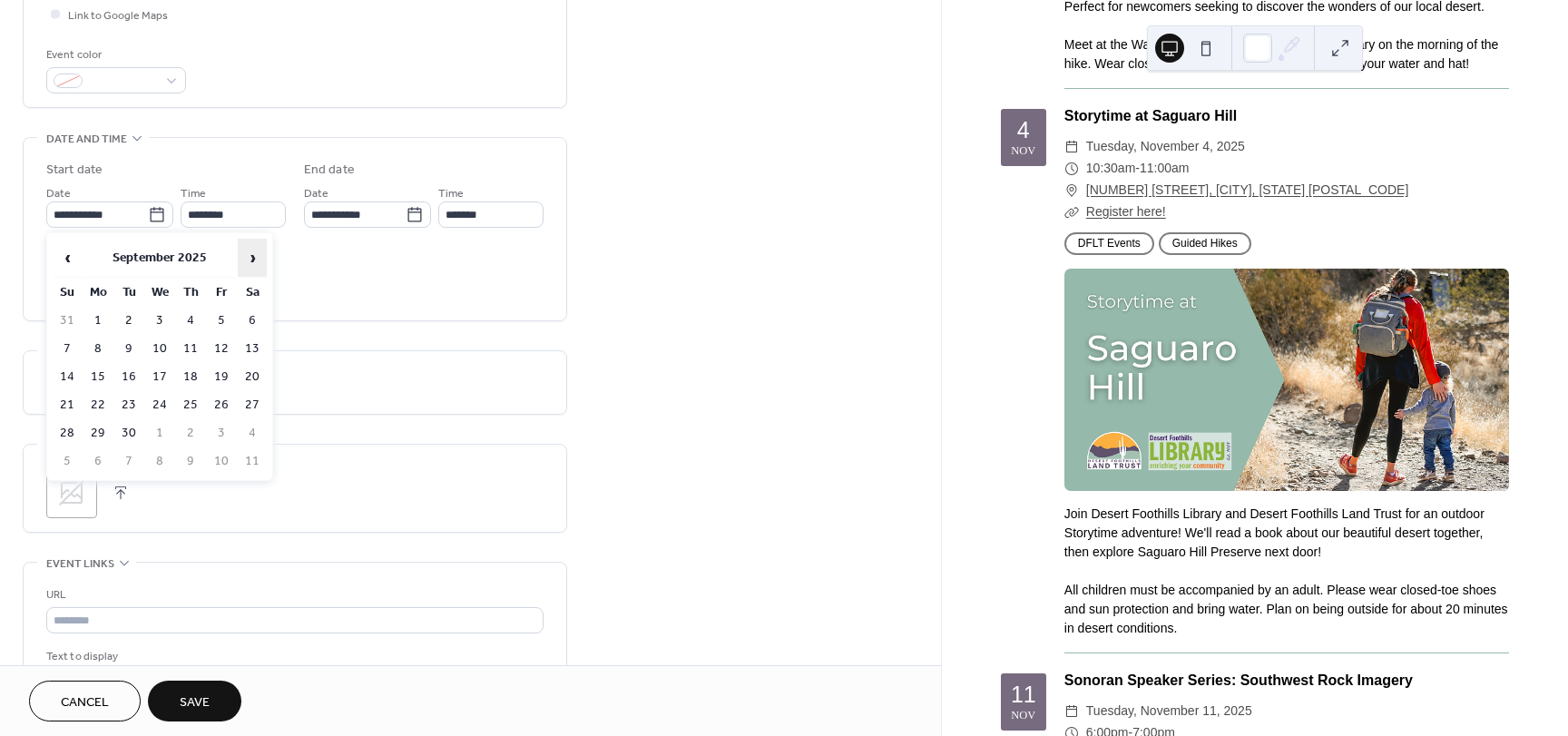 click on "›" at bounding box center (252, 258) 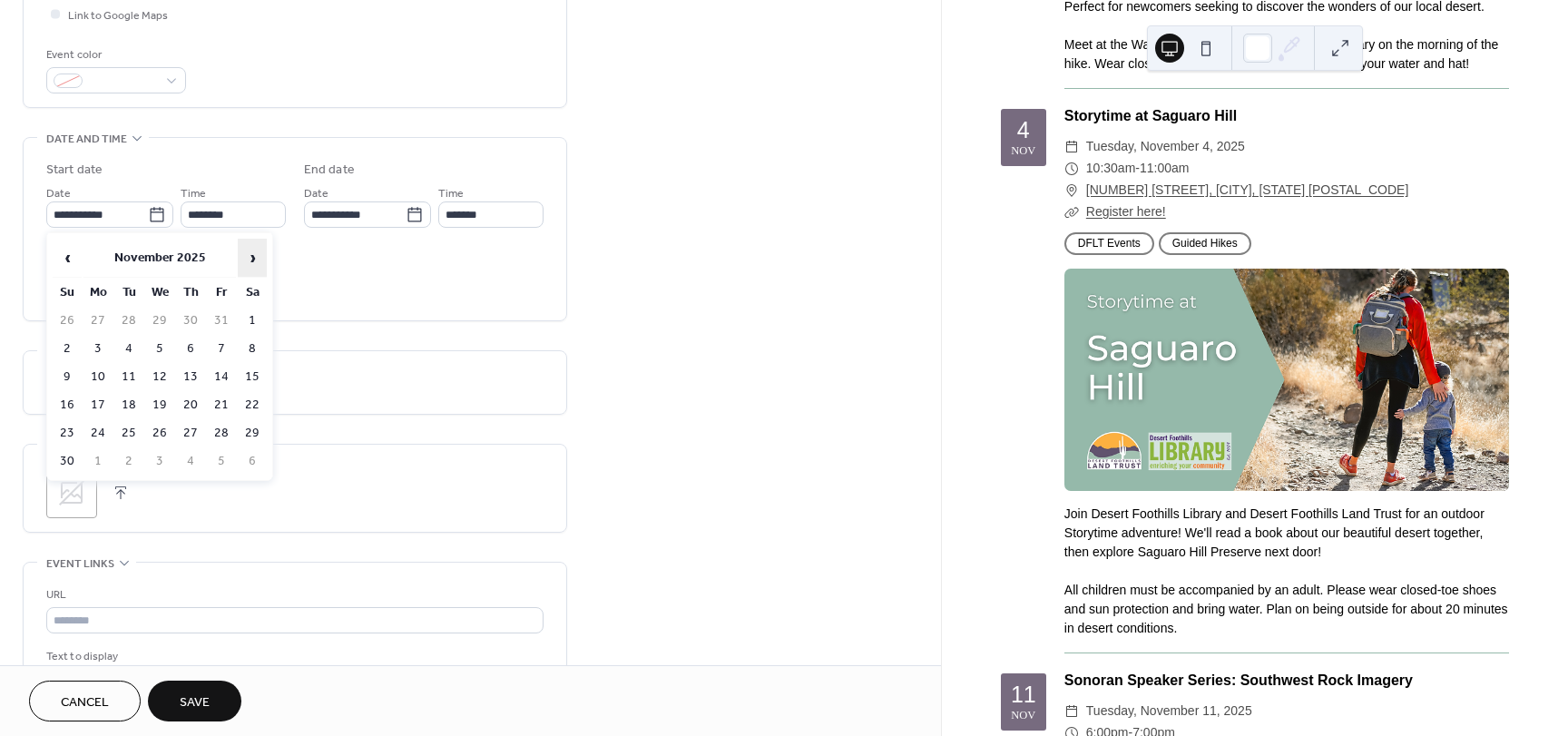 click on "›" at bounding box center [252, 258] 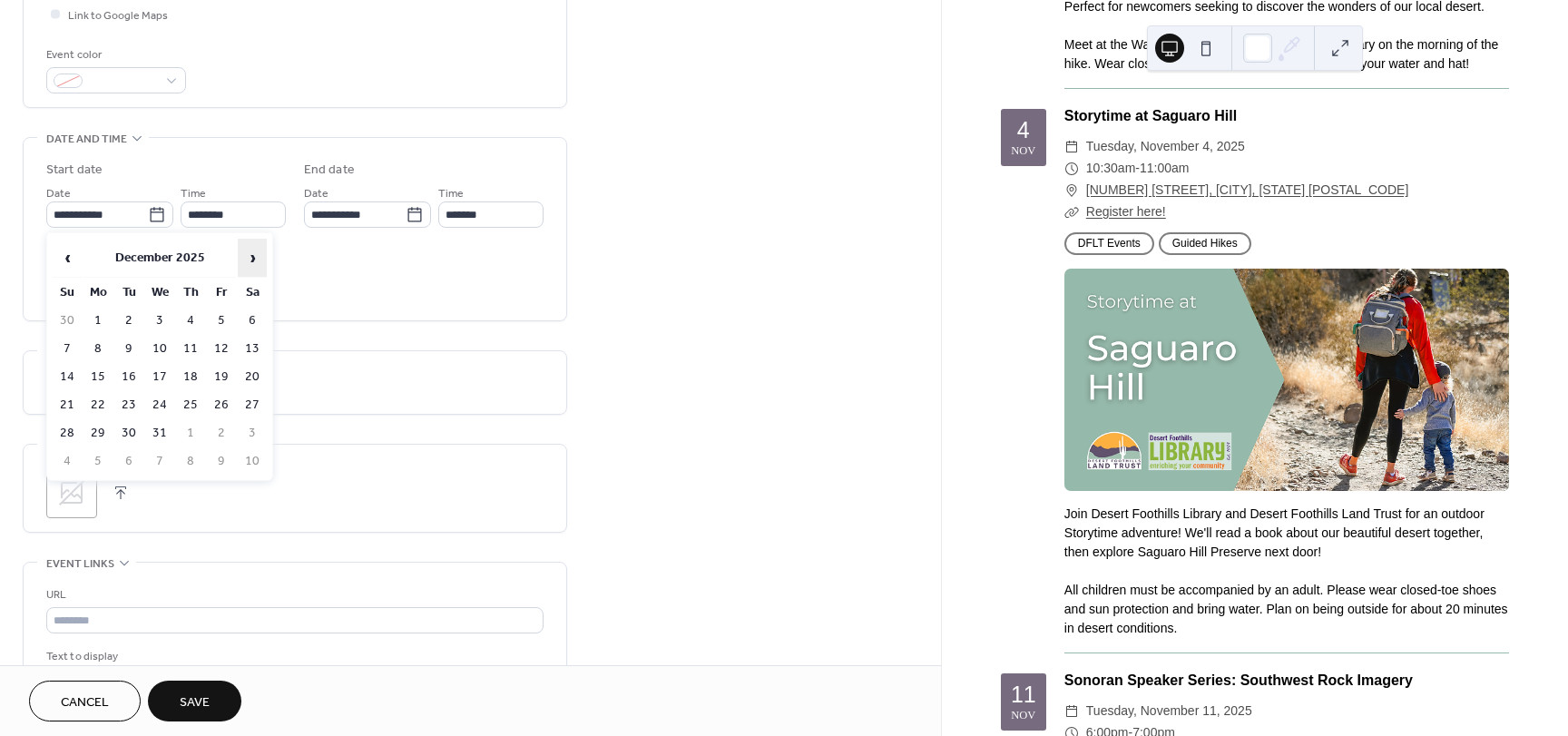 click on "›" at bounding box center (252, 258) 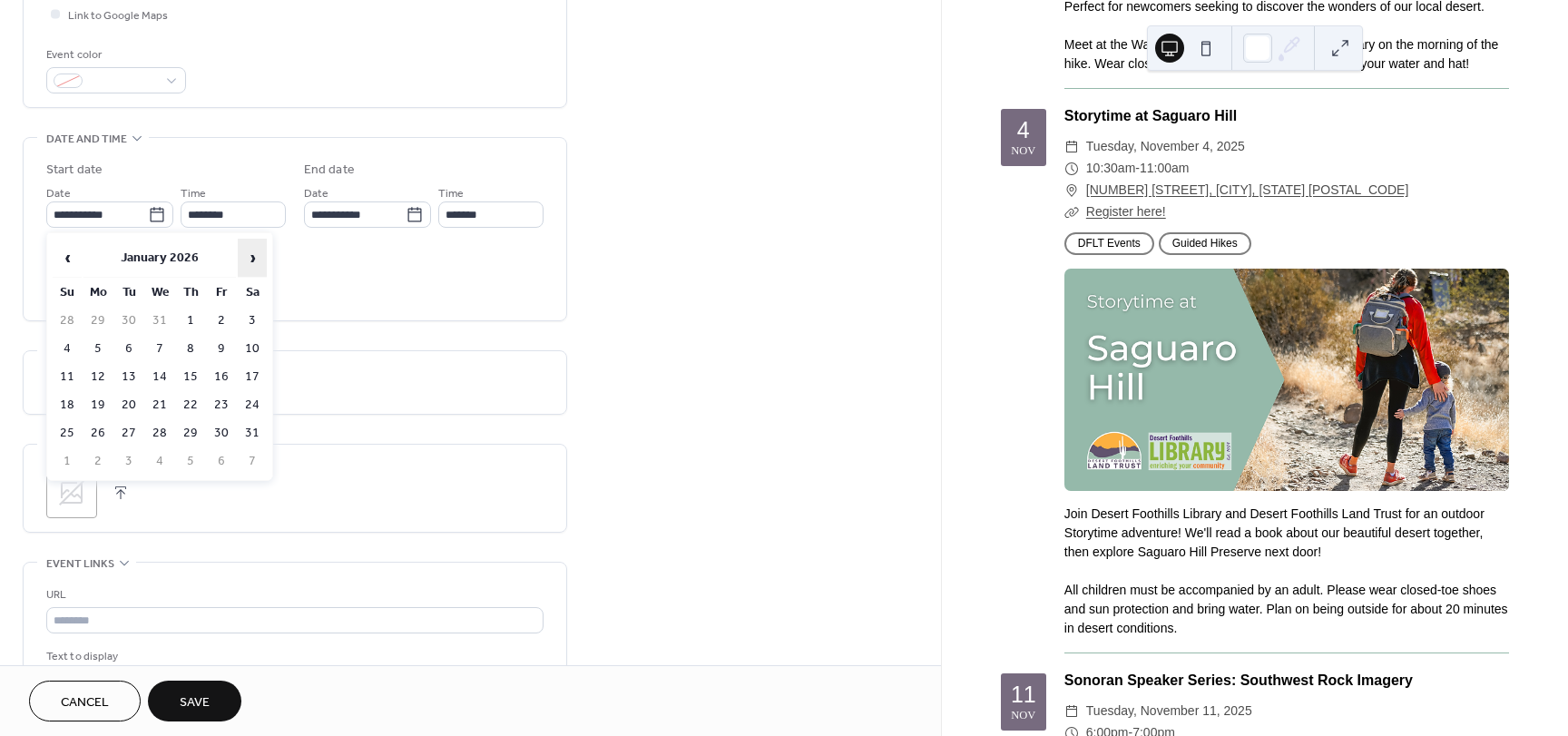 click on "›" at bounding box center [252, 258] 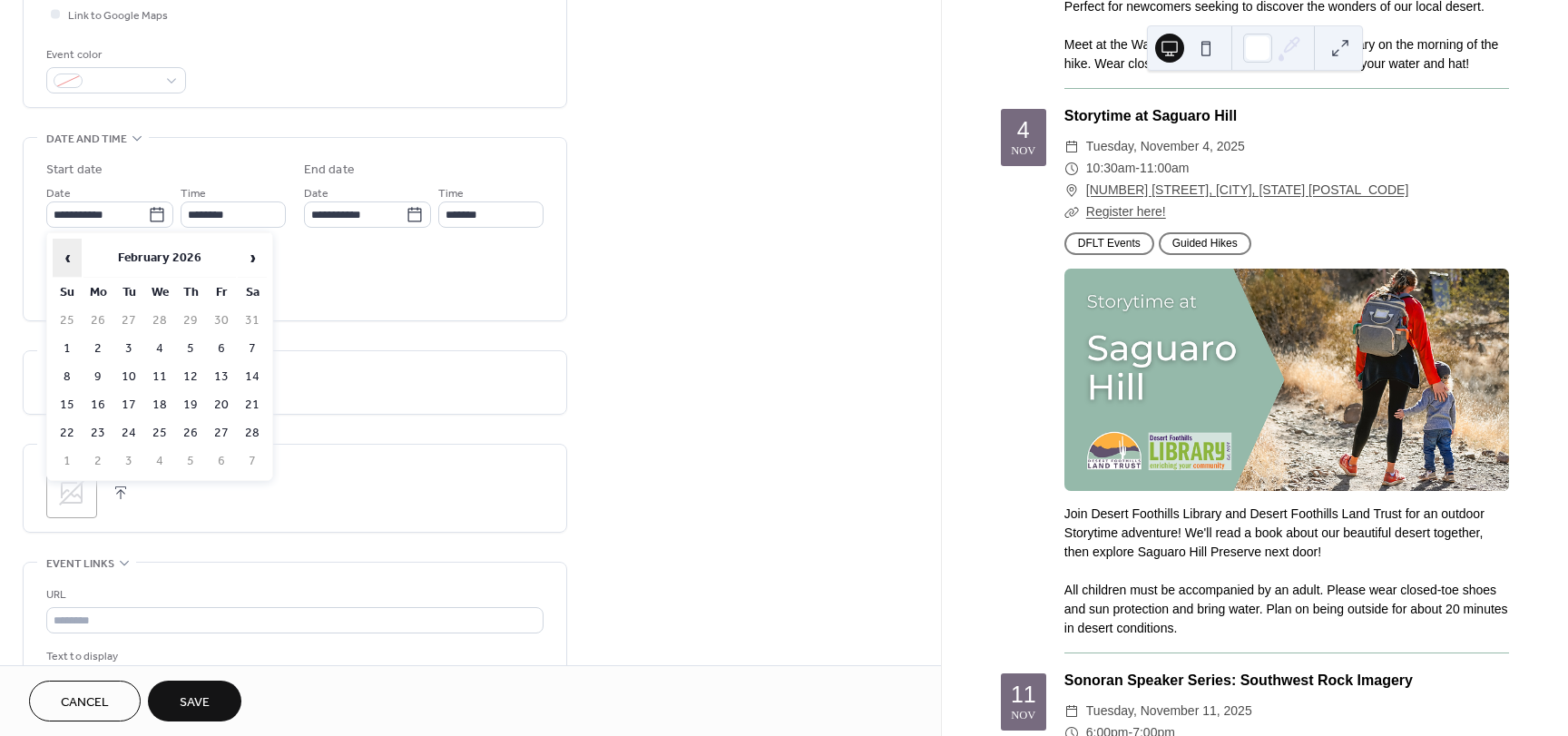 click on "‹" at bounding box center (67, 258) 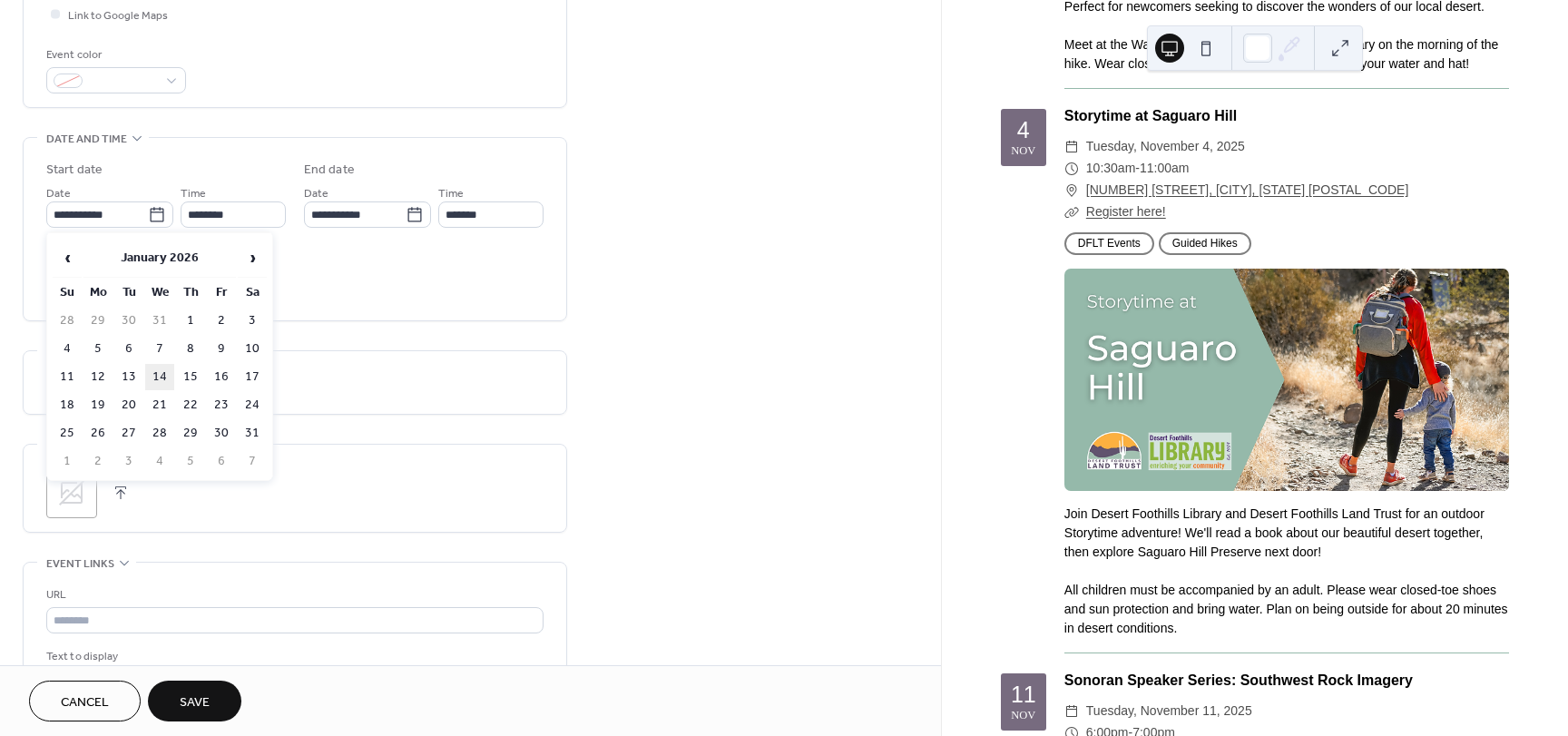 click on "14" at bounding box center (160, 377) 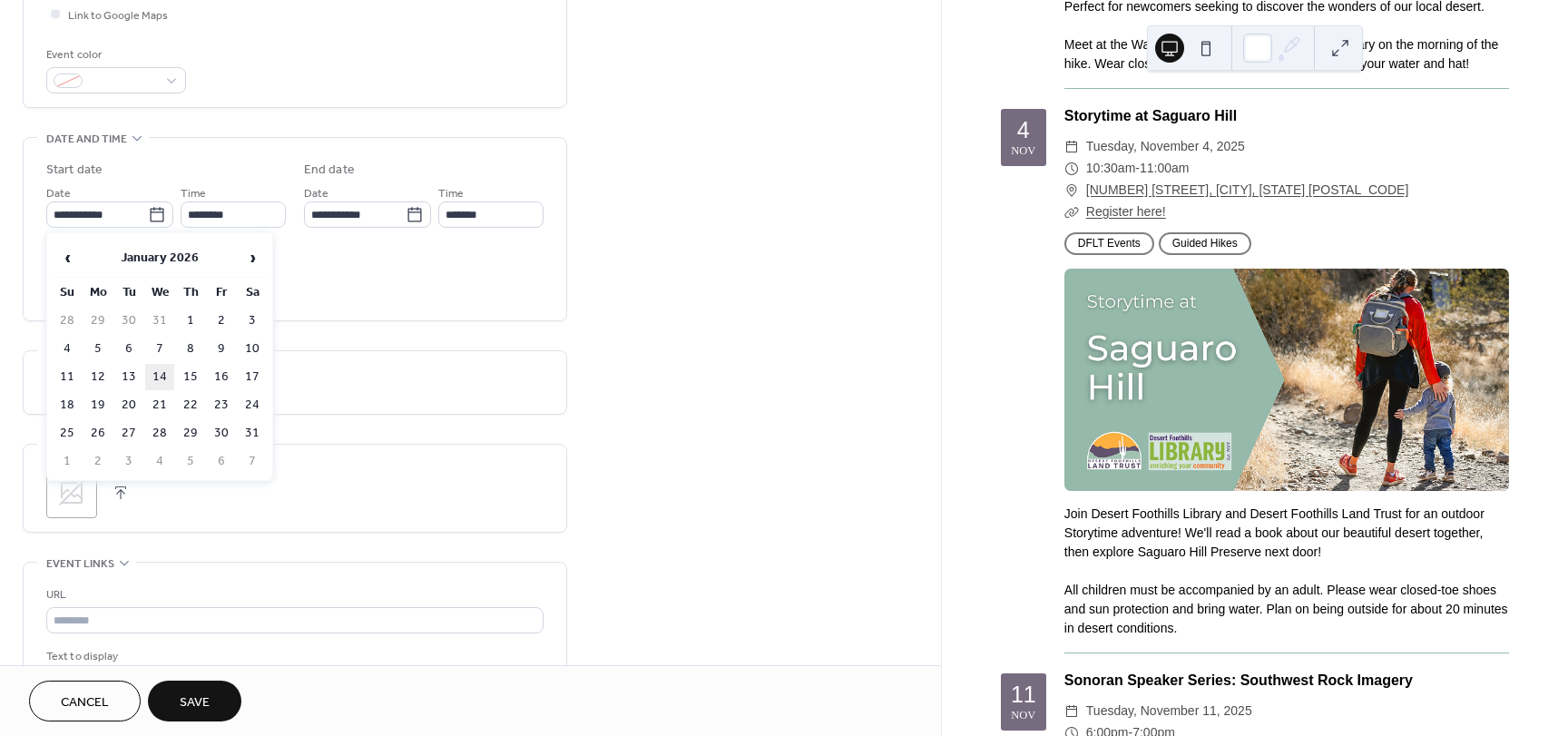 type on "**********" 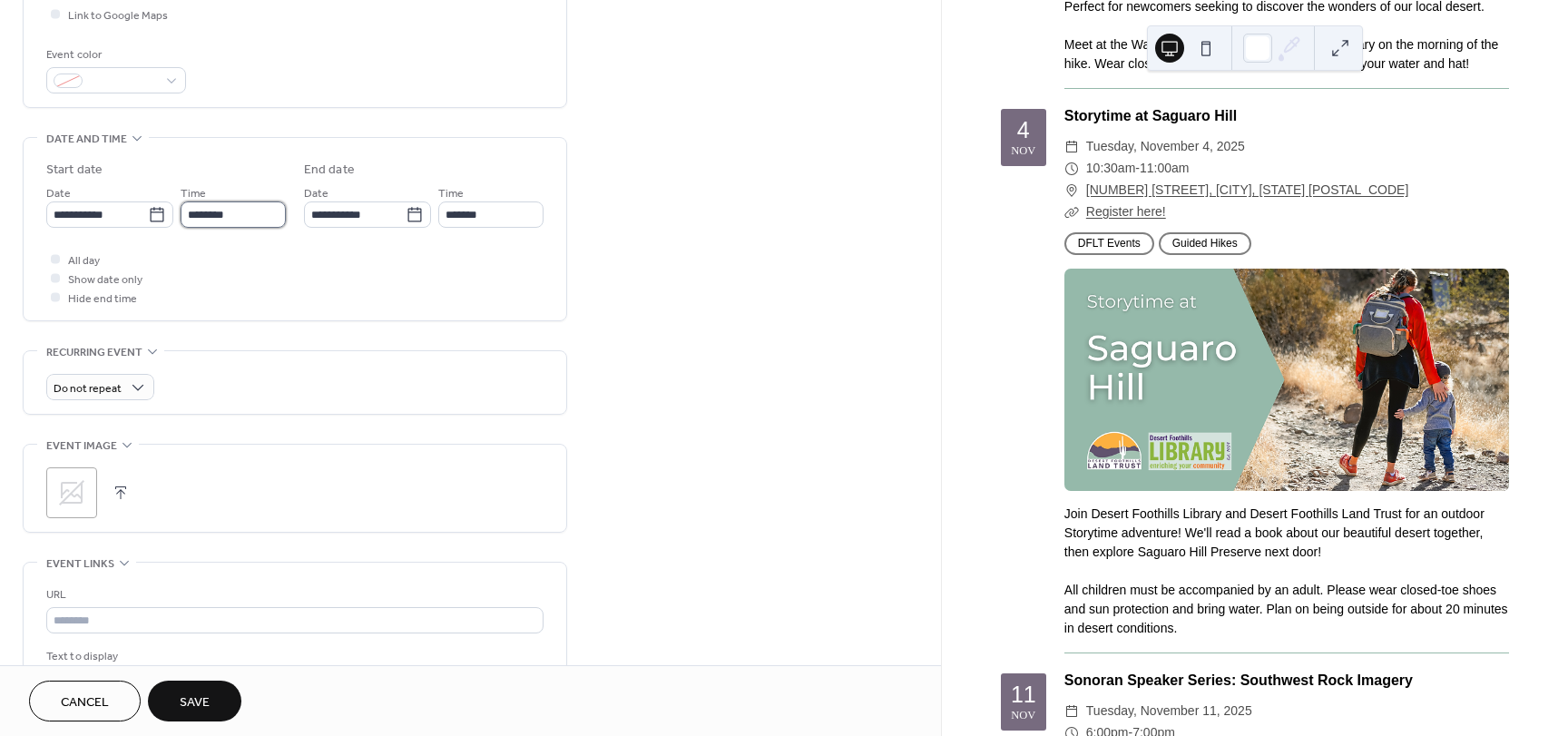 click on "********" at bounding box center (233, 214) 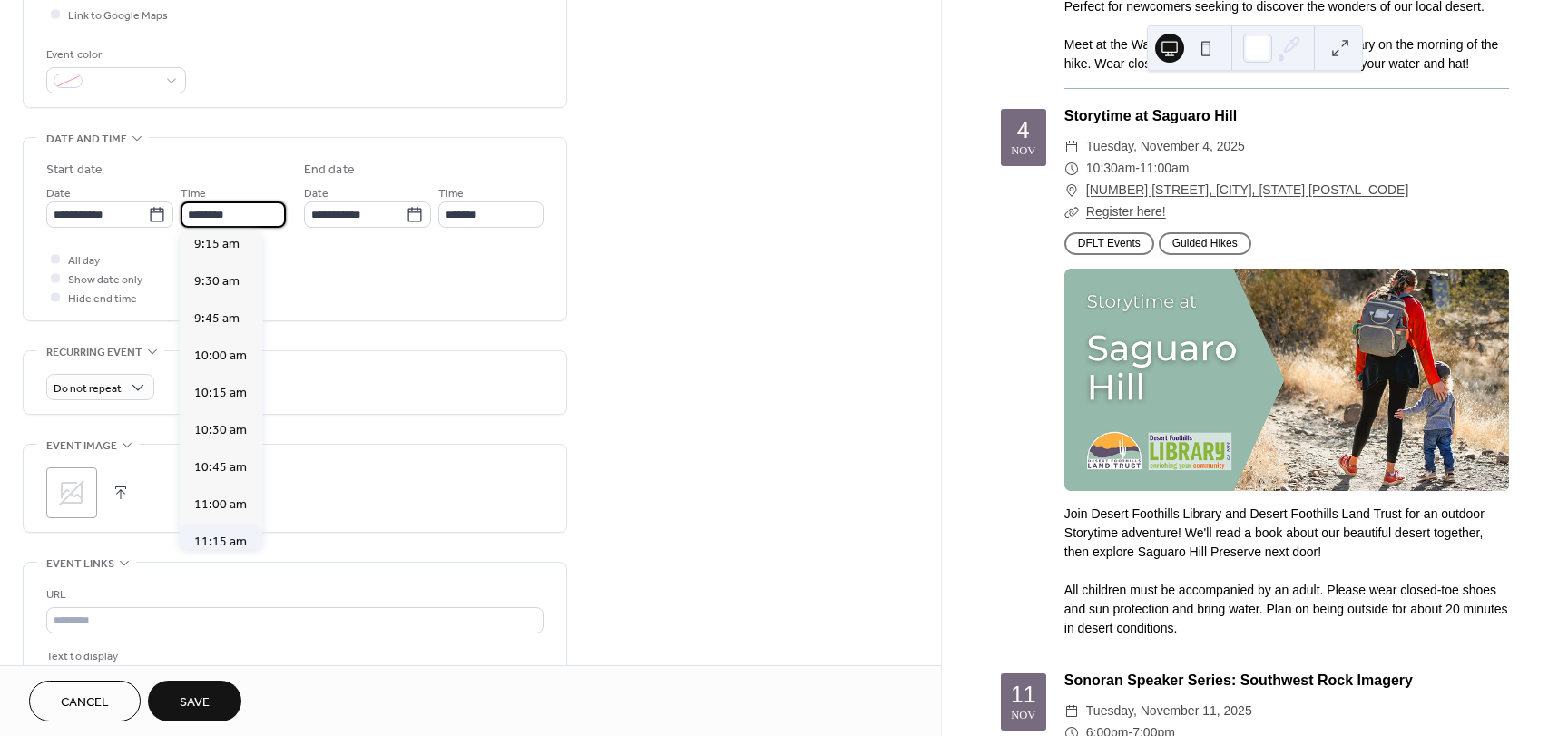 scroll, scrollTop: 1332, scrollLeft: 0, axis: vertical 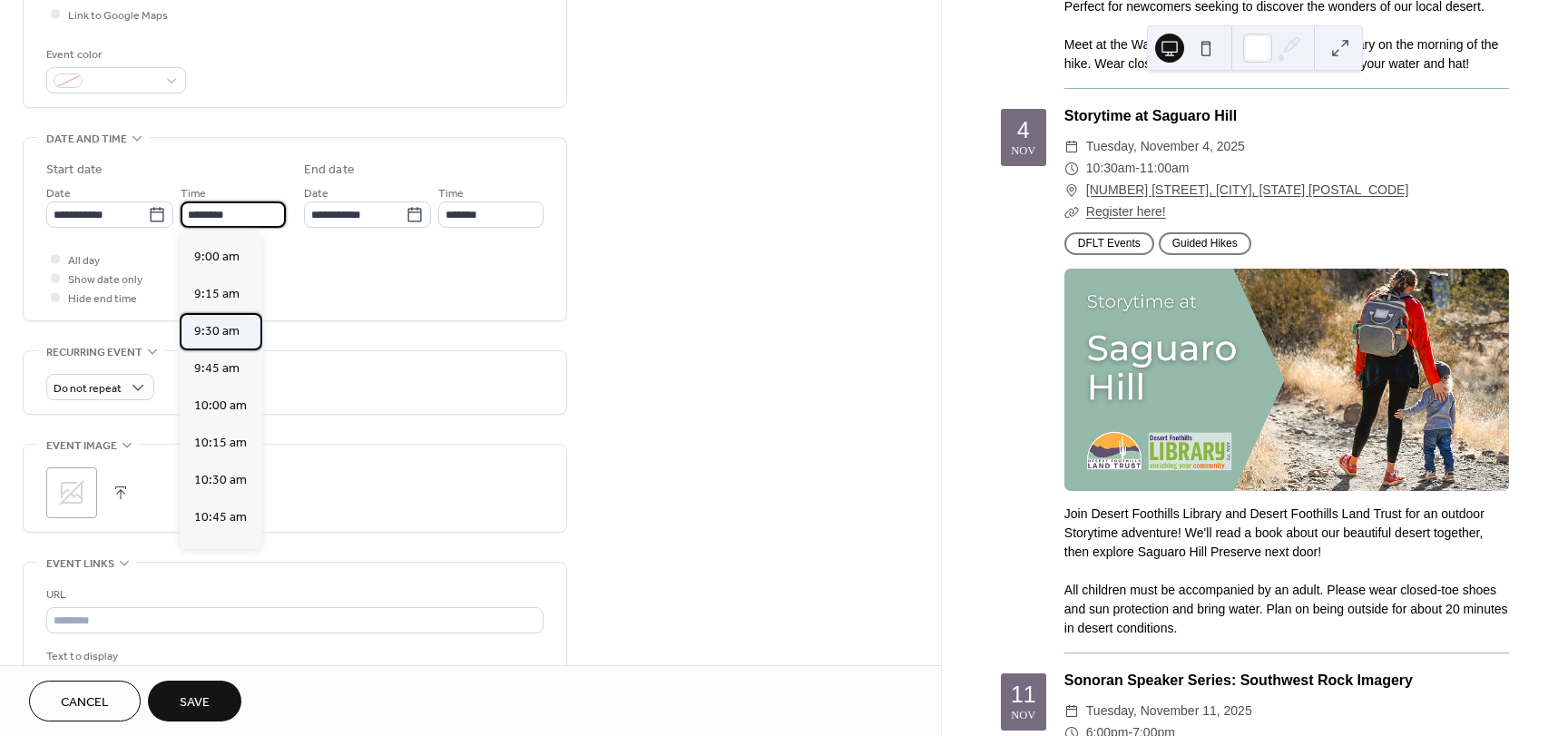 click on "9:30 am" at bounding box center (217, 331) 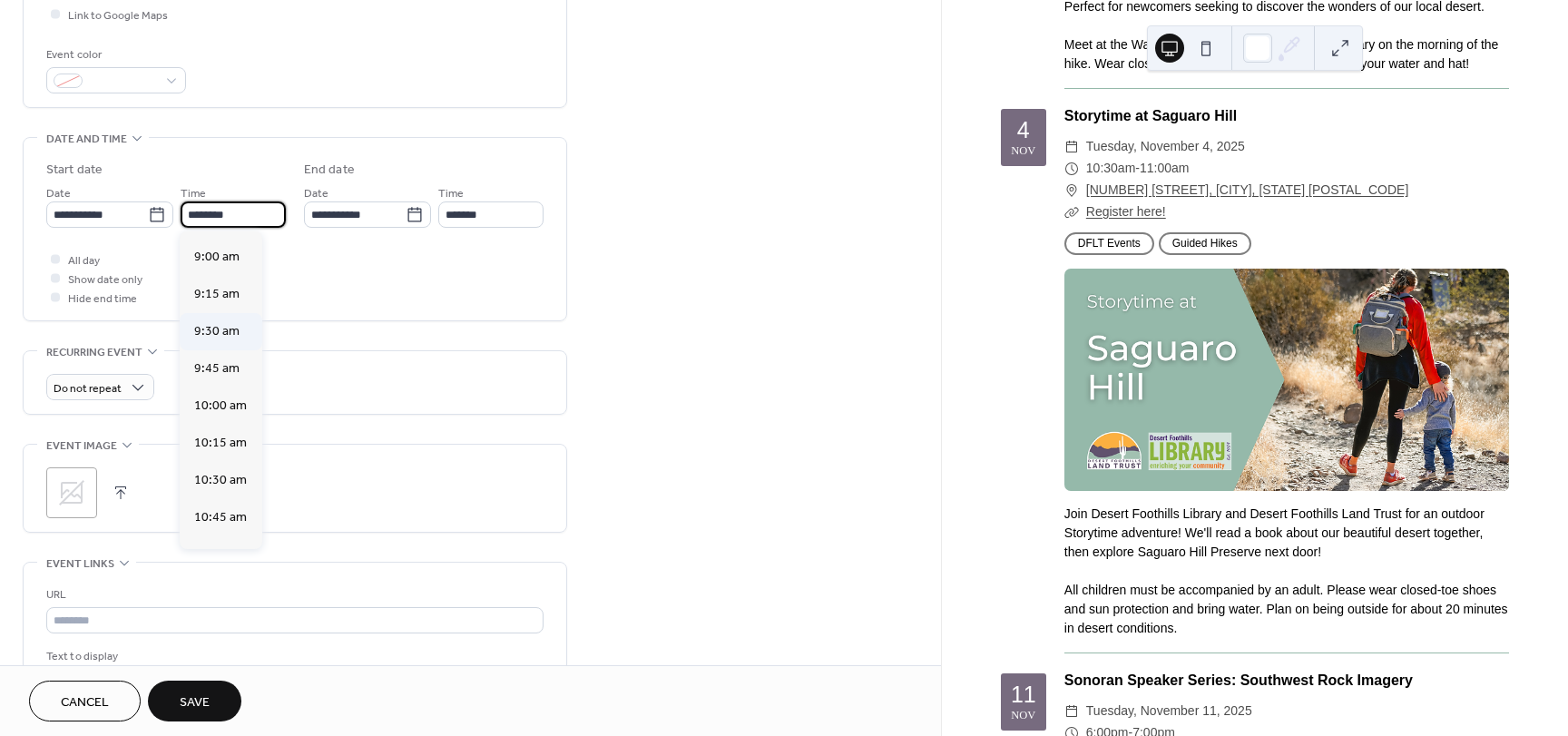 type on "*******" 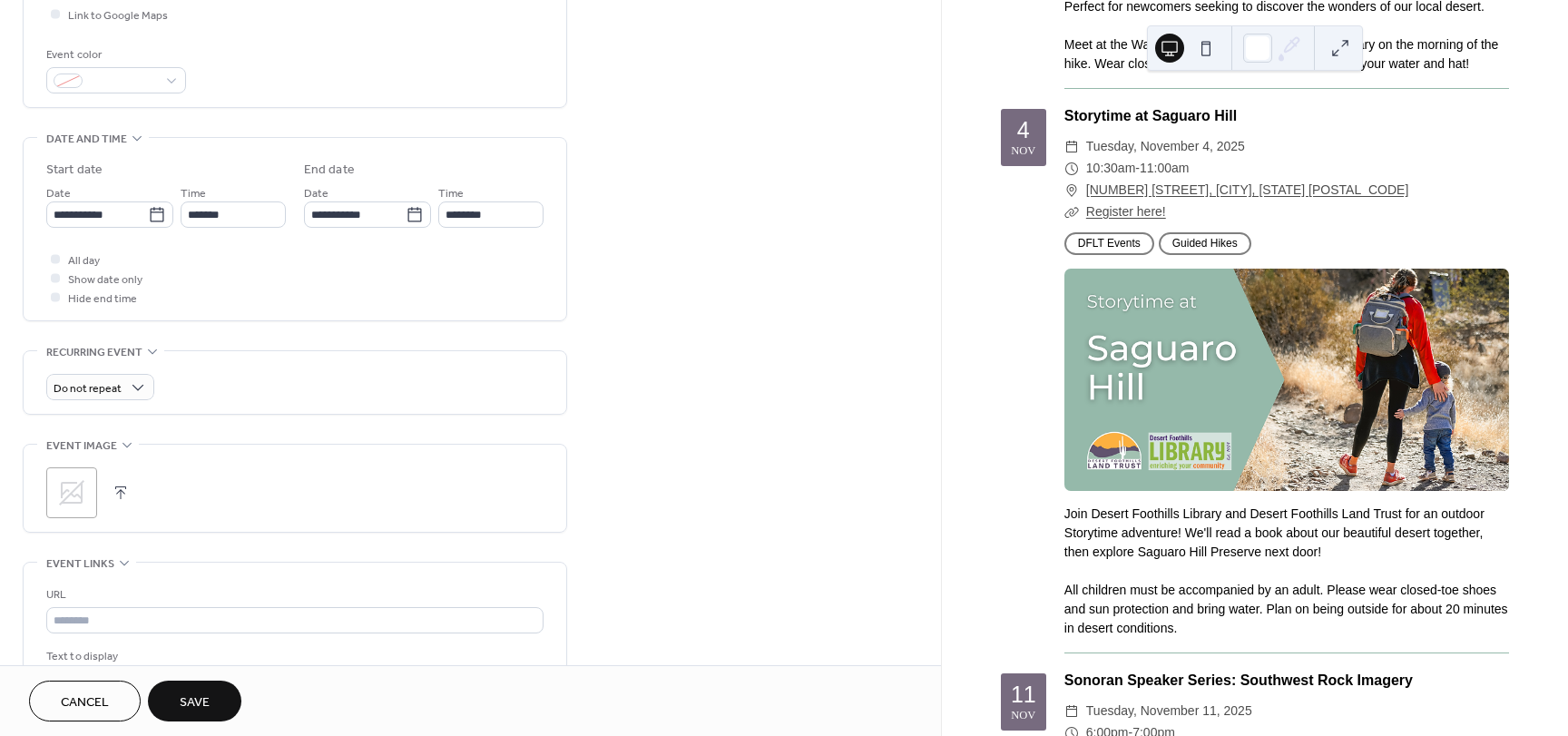 click on "All day Show date only Hide end time" at bounding box center [295, 278] 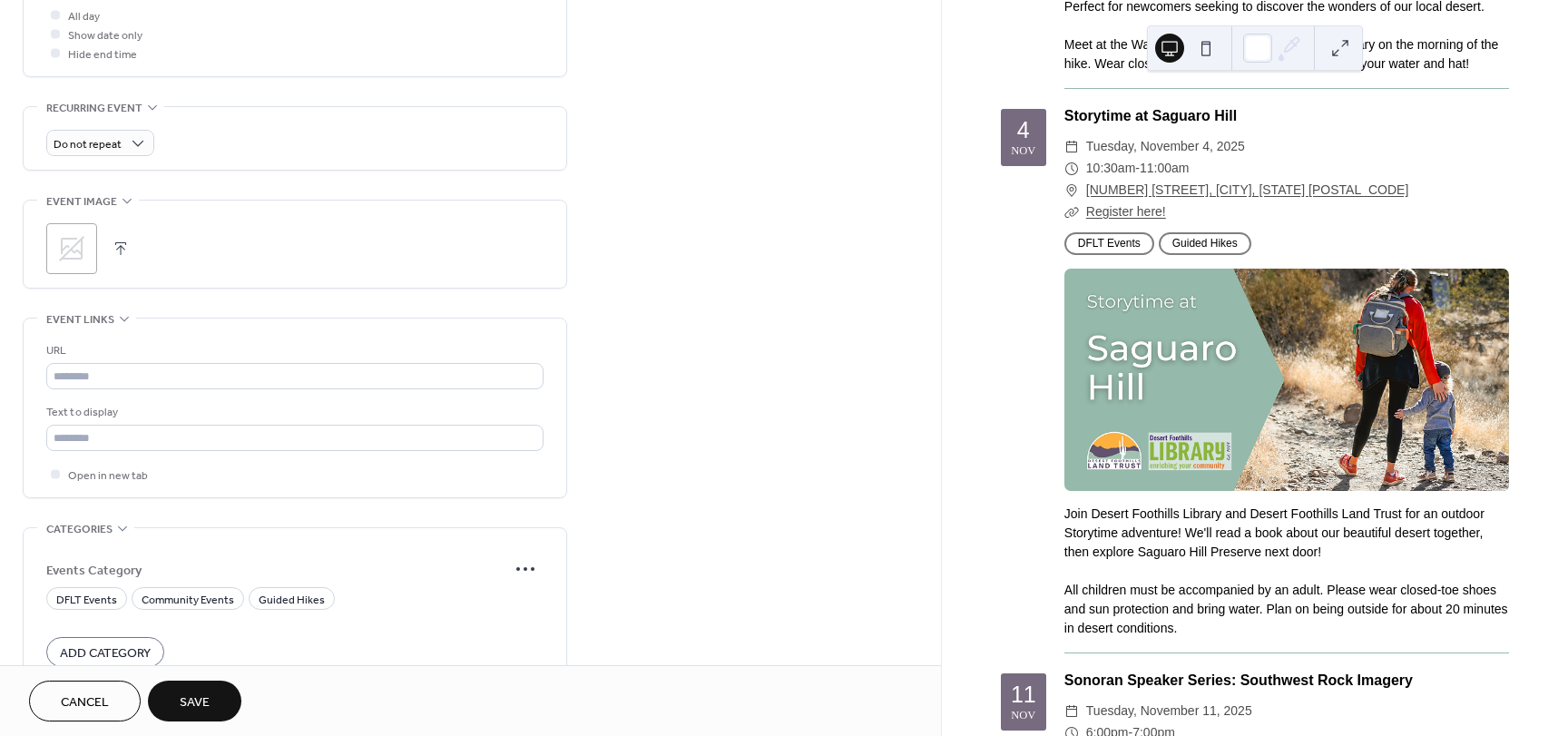 scroll, scrollTop: 726, scrollLeft: 0, axis: vertical 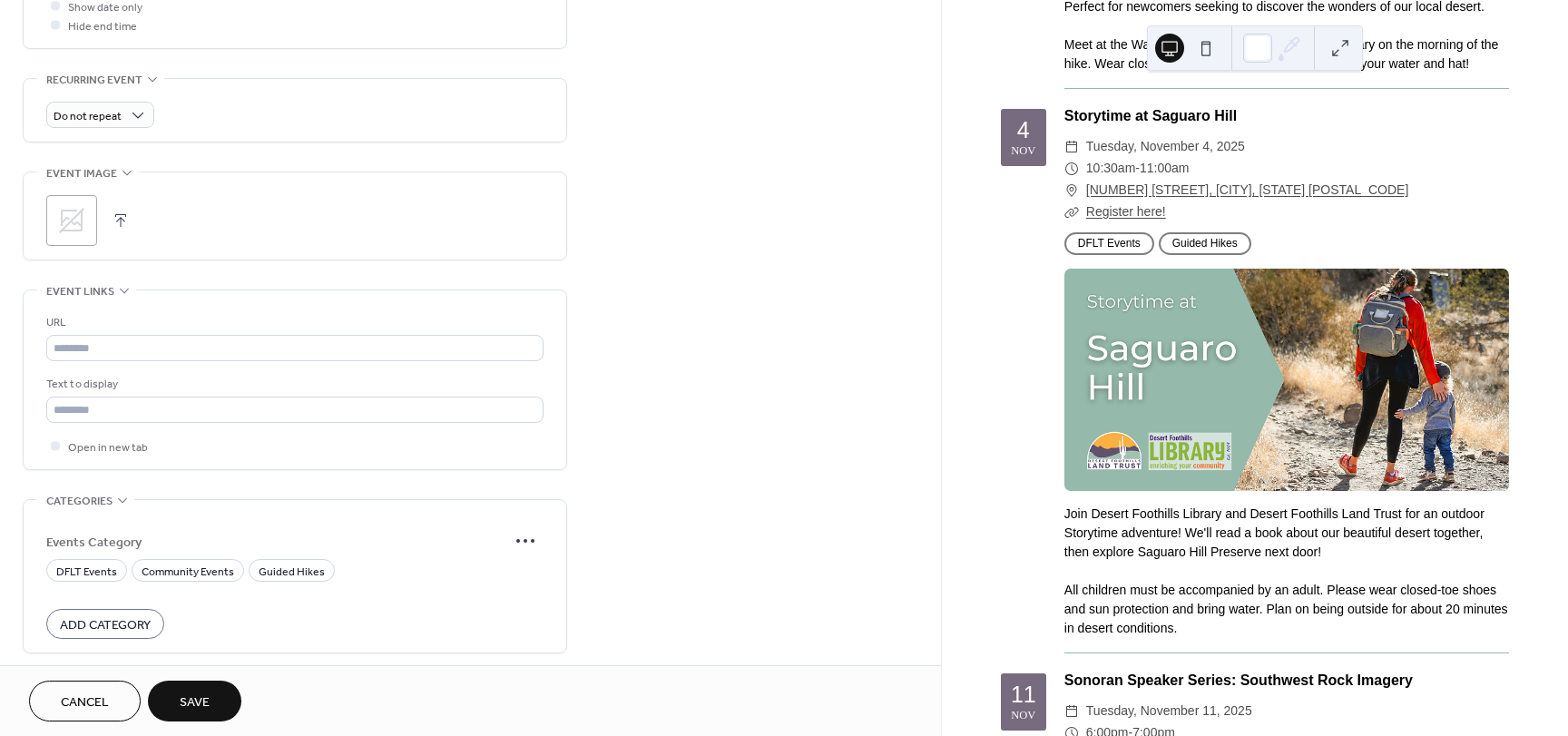 click 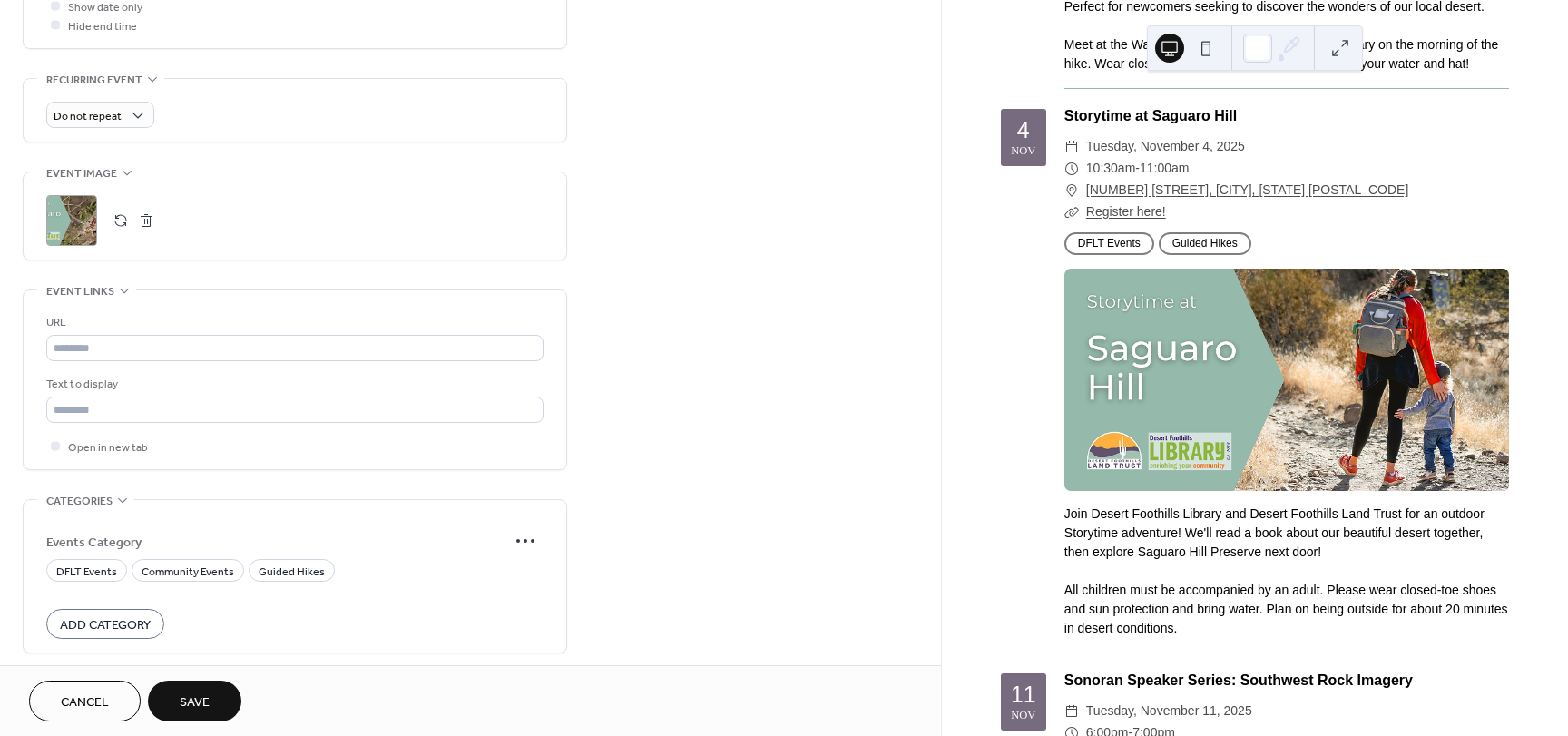 click on "URL" at bounding box center [293, 322] 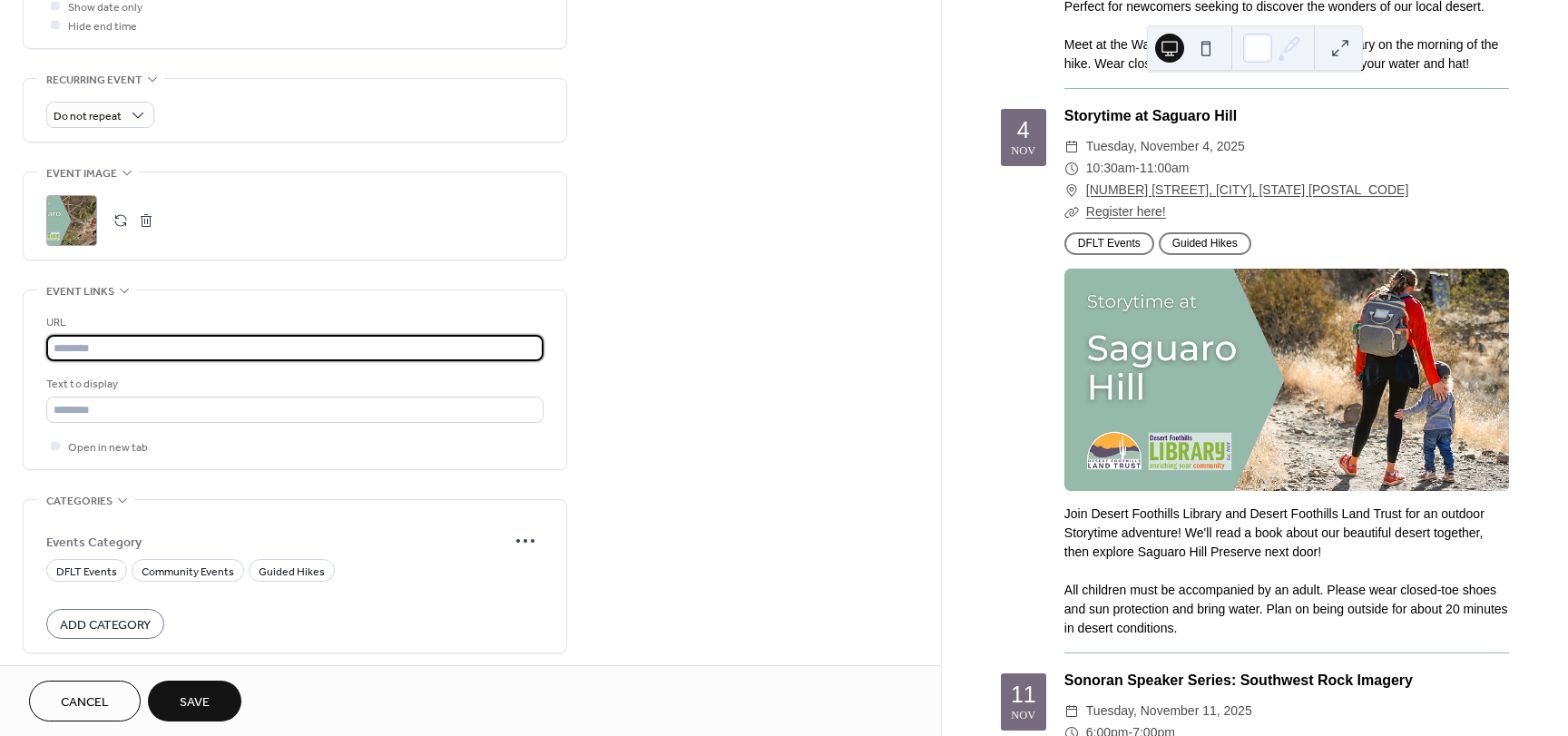 click at bounding box center [295, 348] 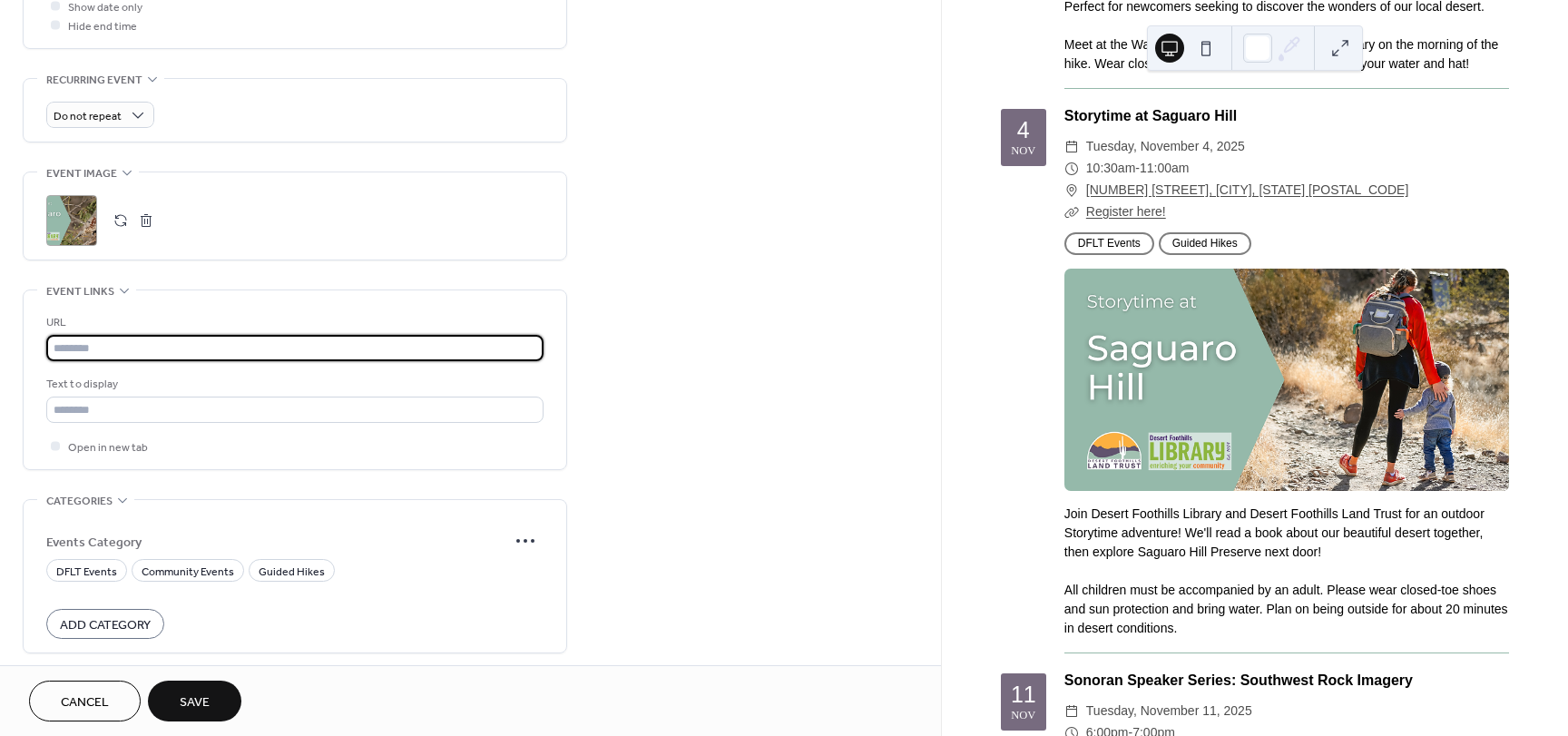 paste on "**********" 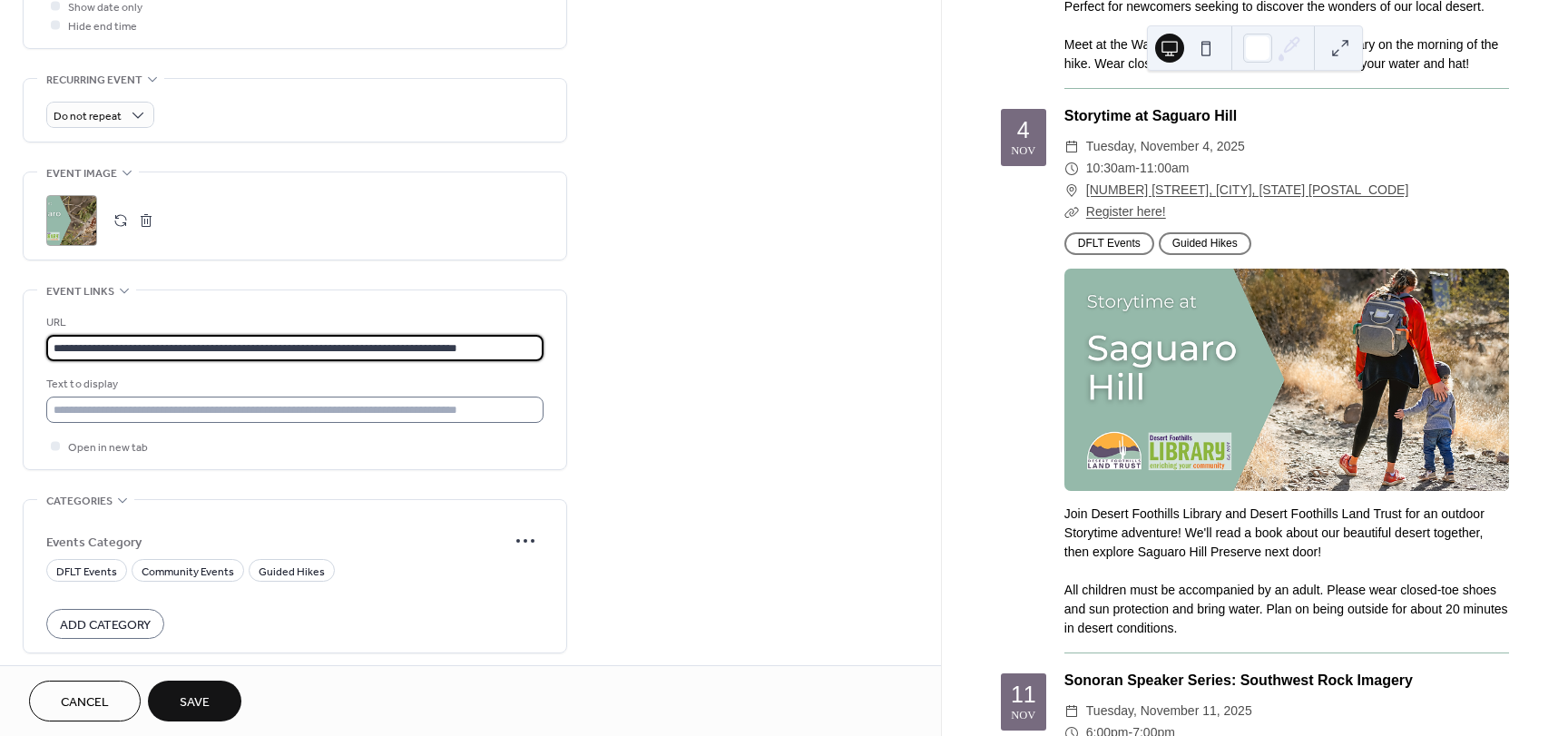 type on "**********" 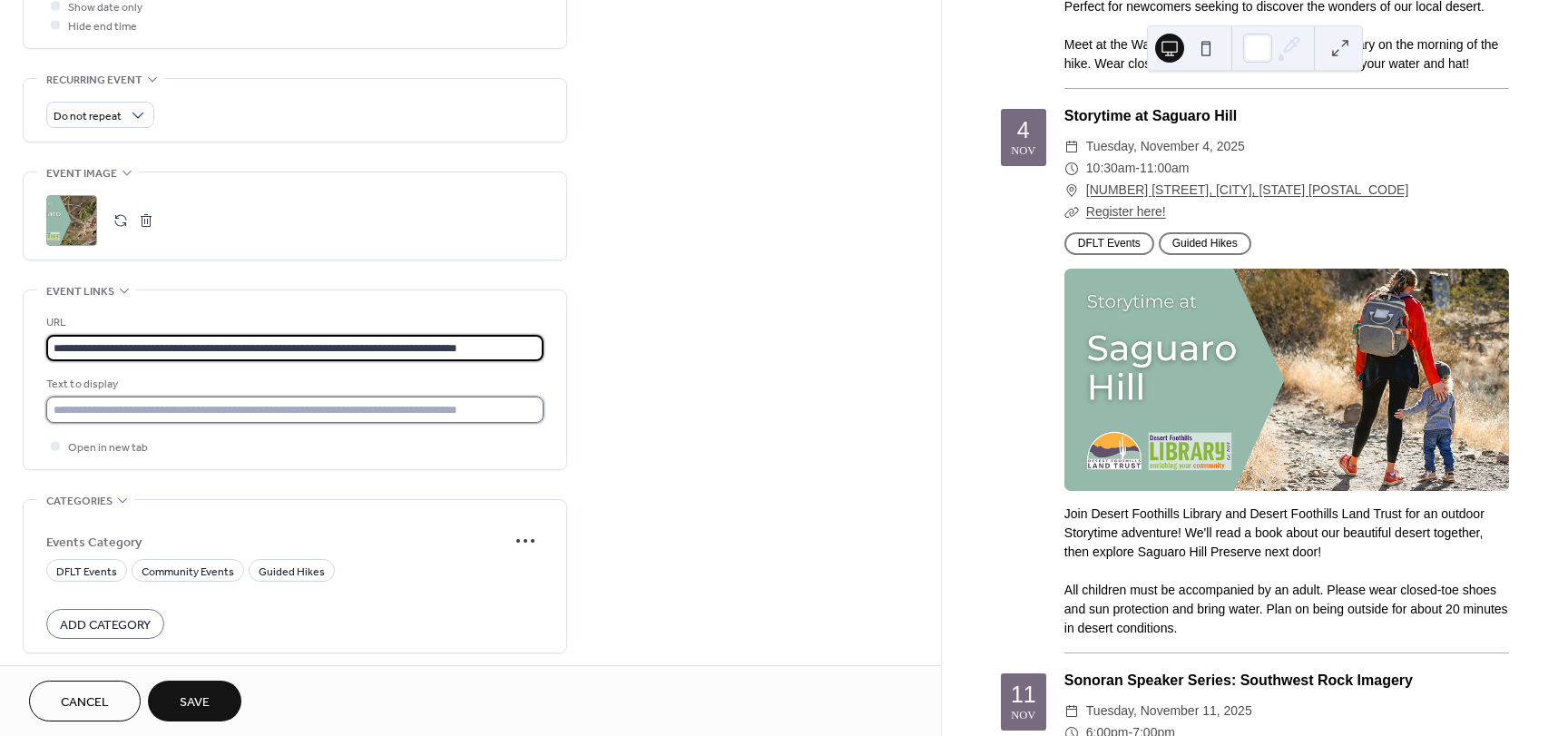 click at bounding box center [295, 409] 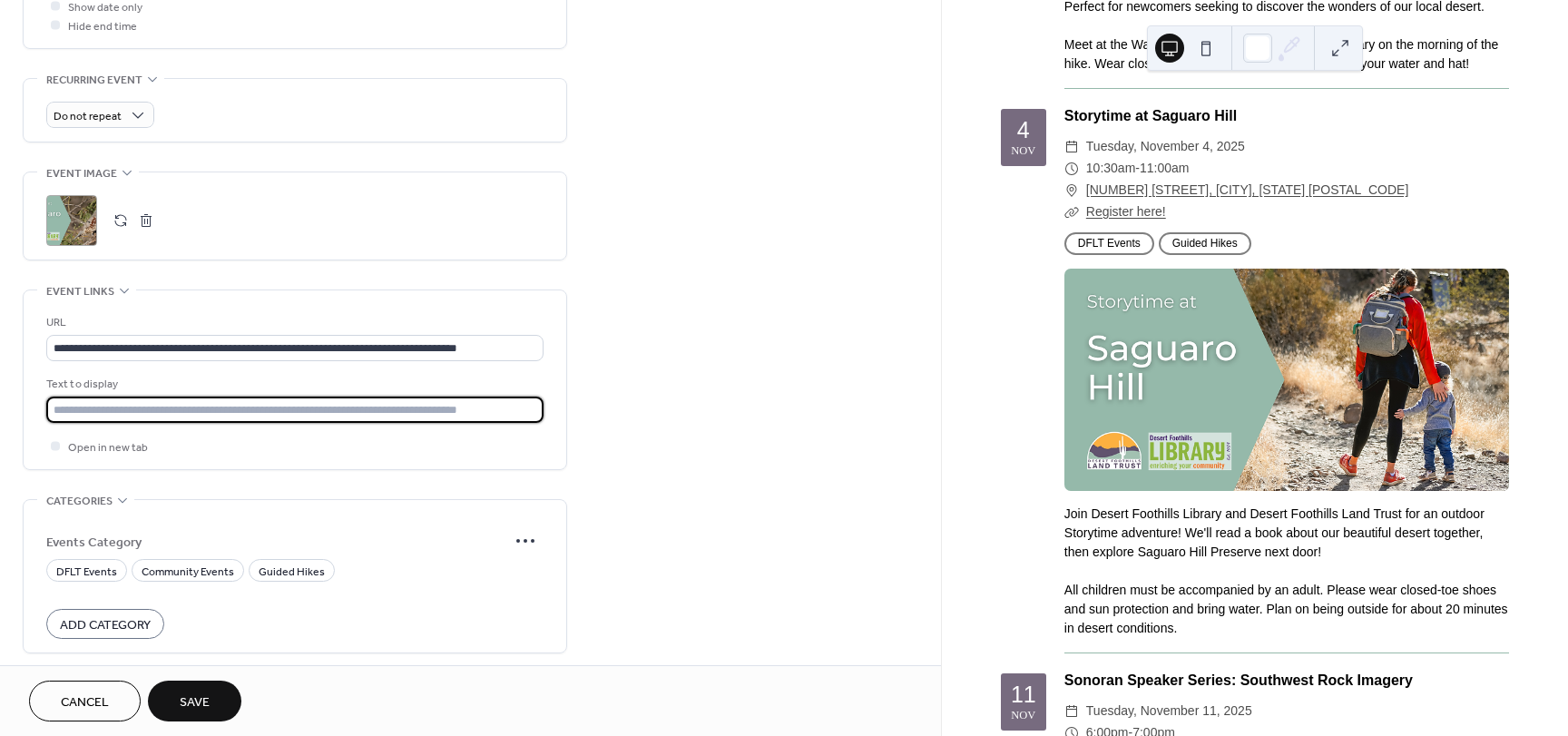click at bounding box center [295, 409] 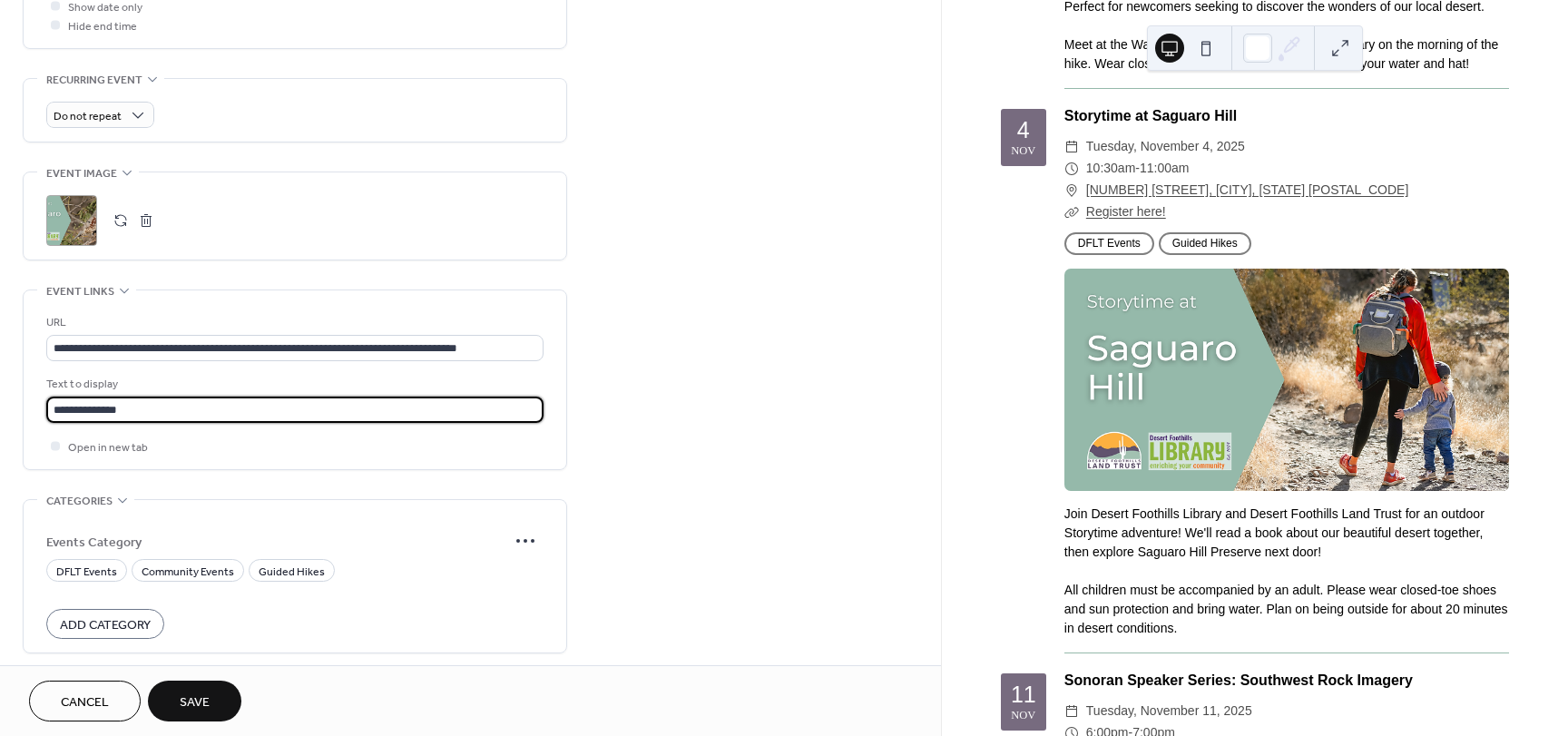 type on "**********" 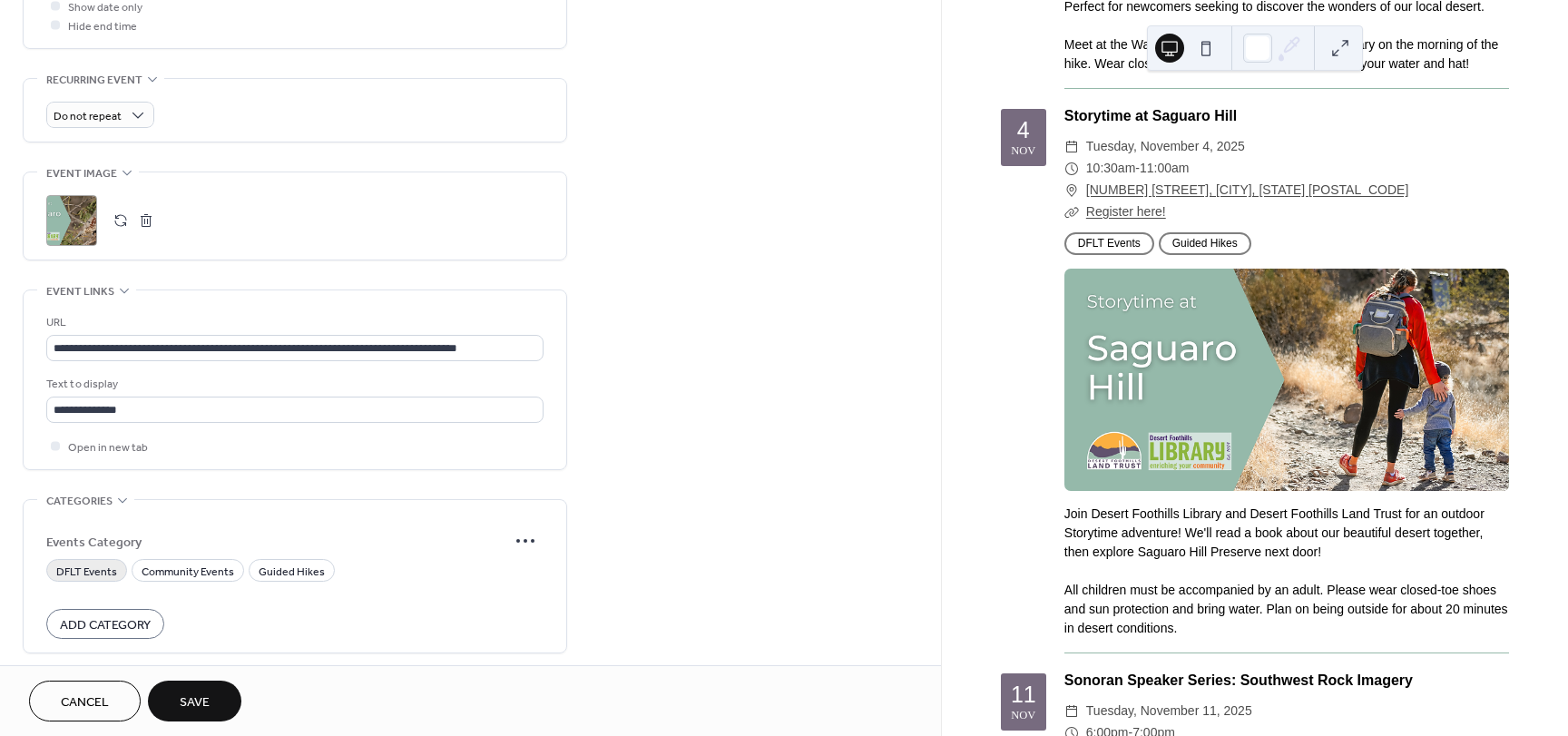 click on "DFLT Events" at bounding box center [86, 572] 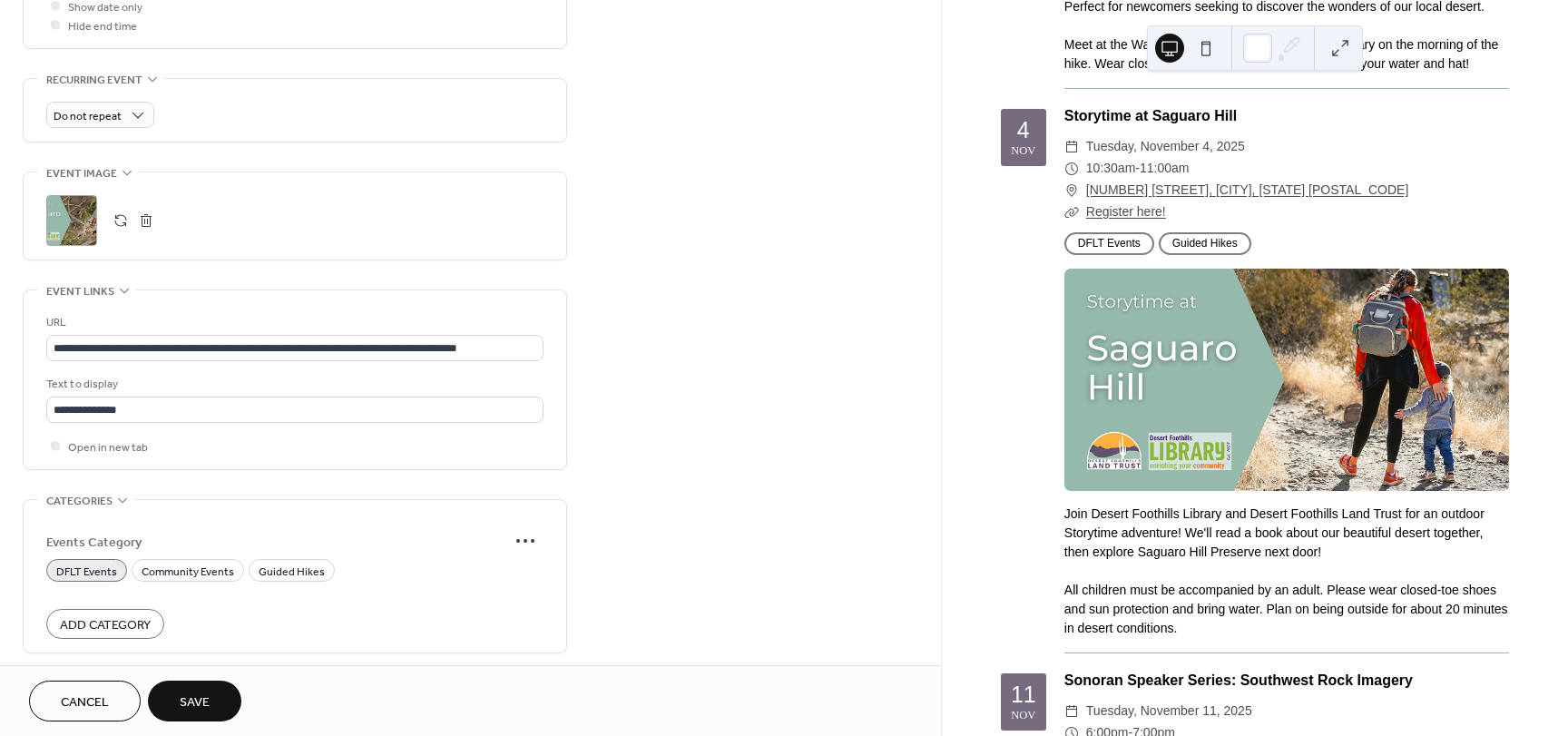 click on "Events Category DFLT Events Community Events Guided Hikes Add Category" at bounding box center [295, 581] 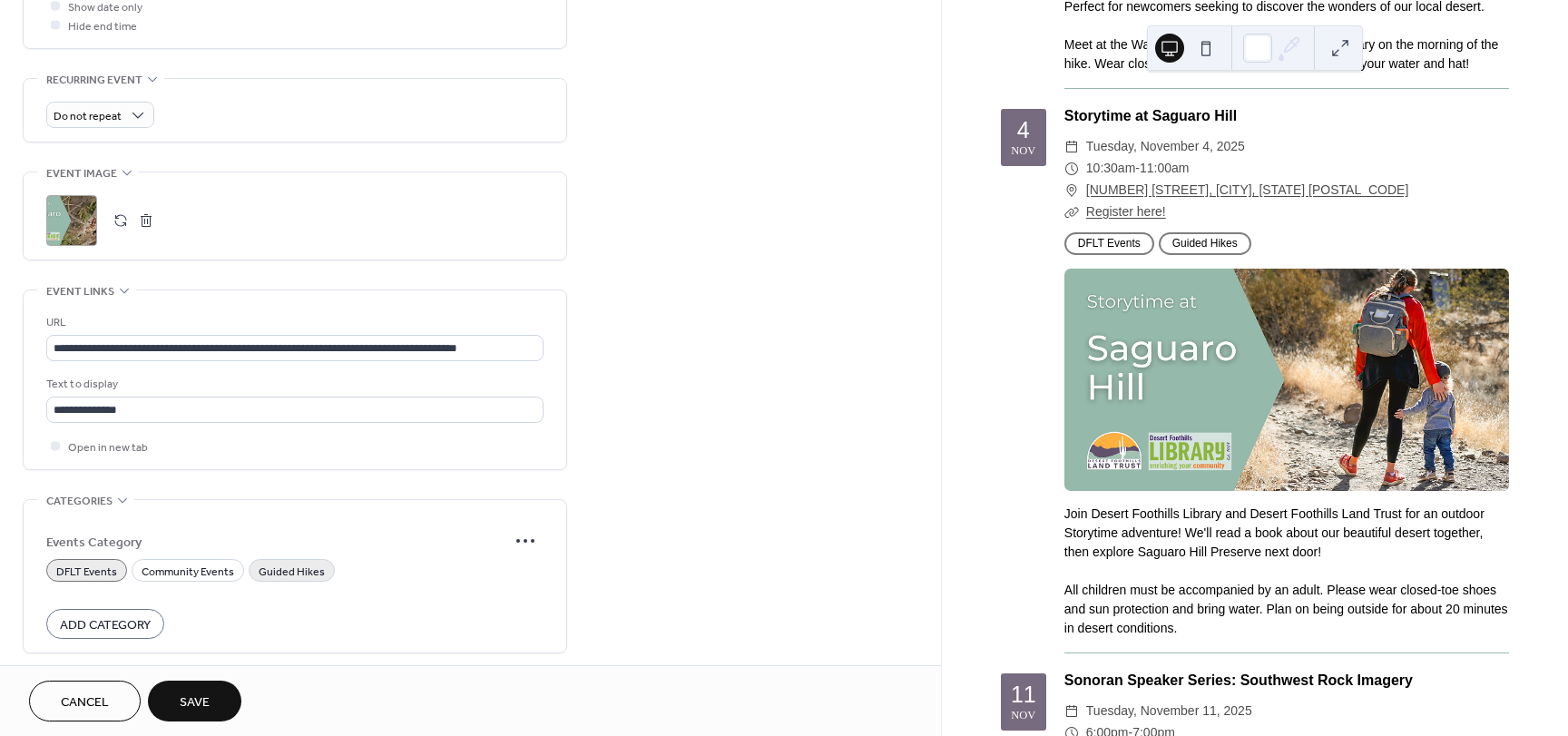 click on "Guided Hikes" at bounding box center [291, 572] 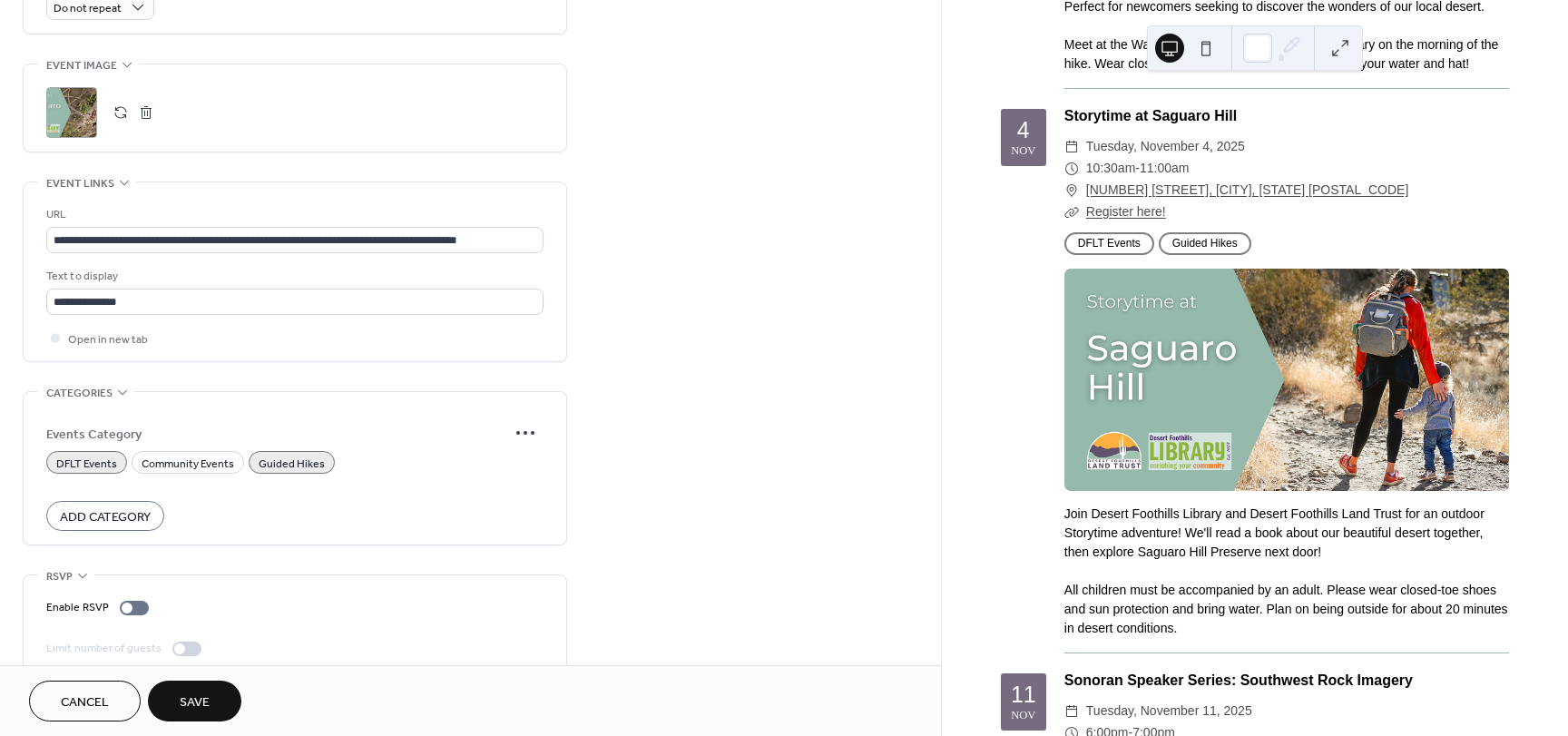 scroll, scrollTop: 859, scrollLeft: 0, axis: vertical 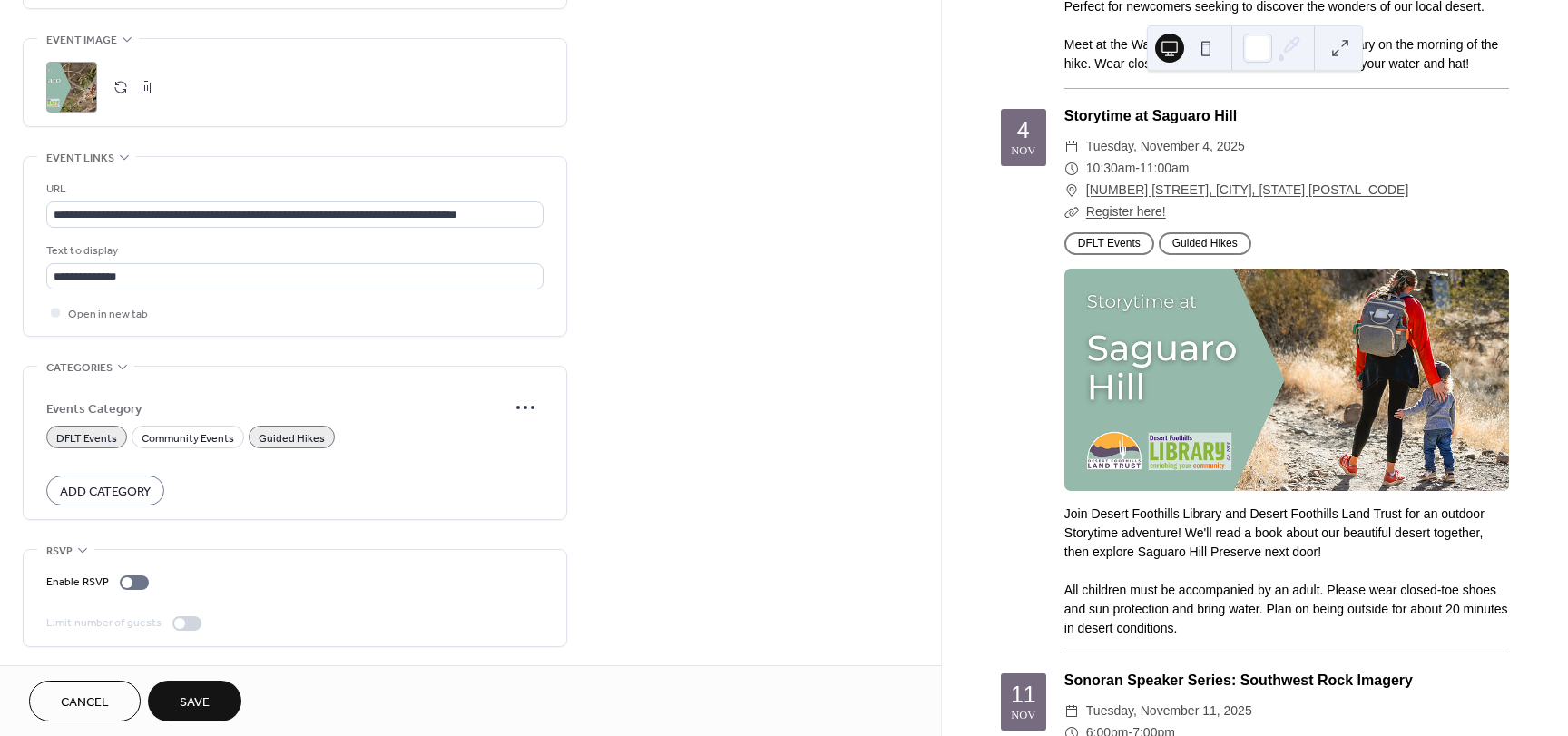 click on "Save" at bounding box center (194, 701) 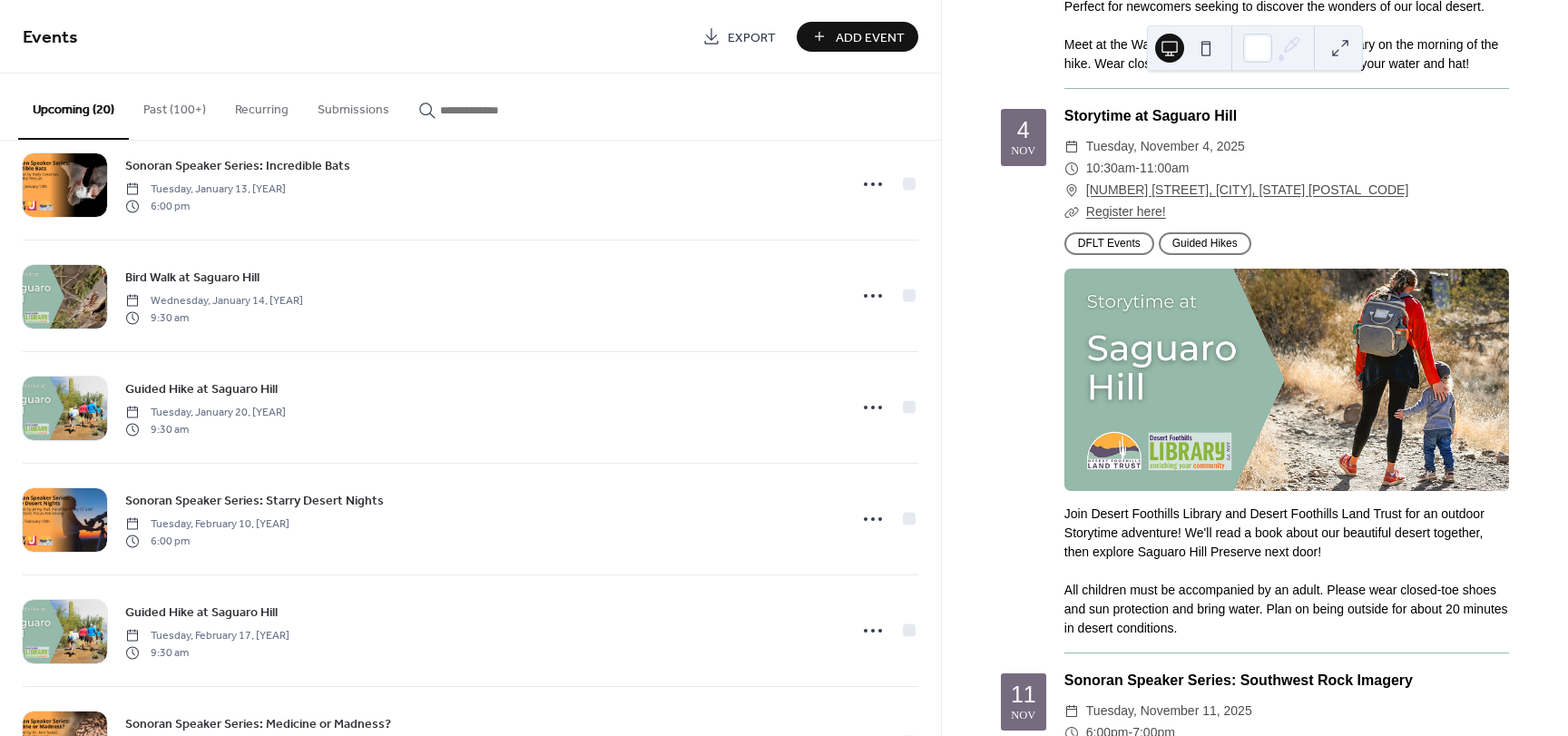 scroll, scrollTop: 1271, scrollLeft: 0, axis: vertical 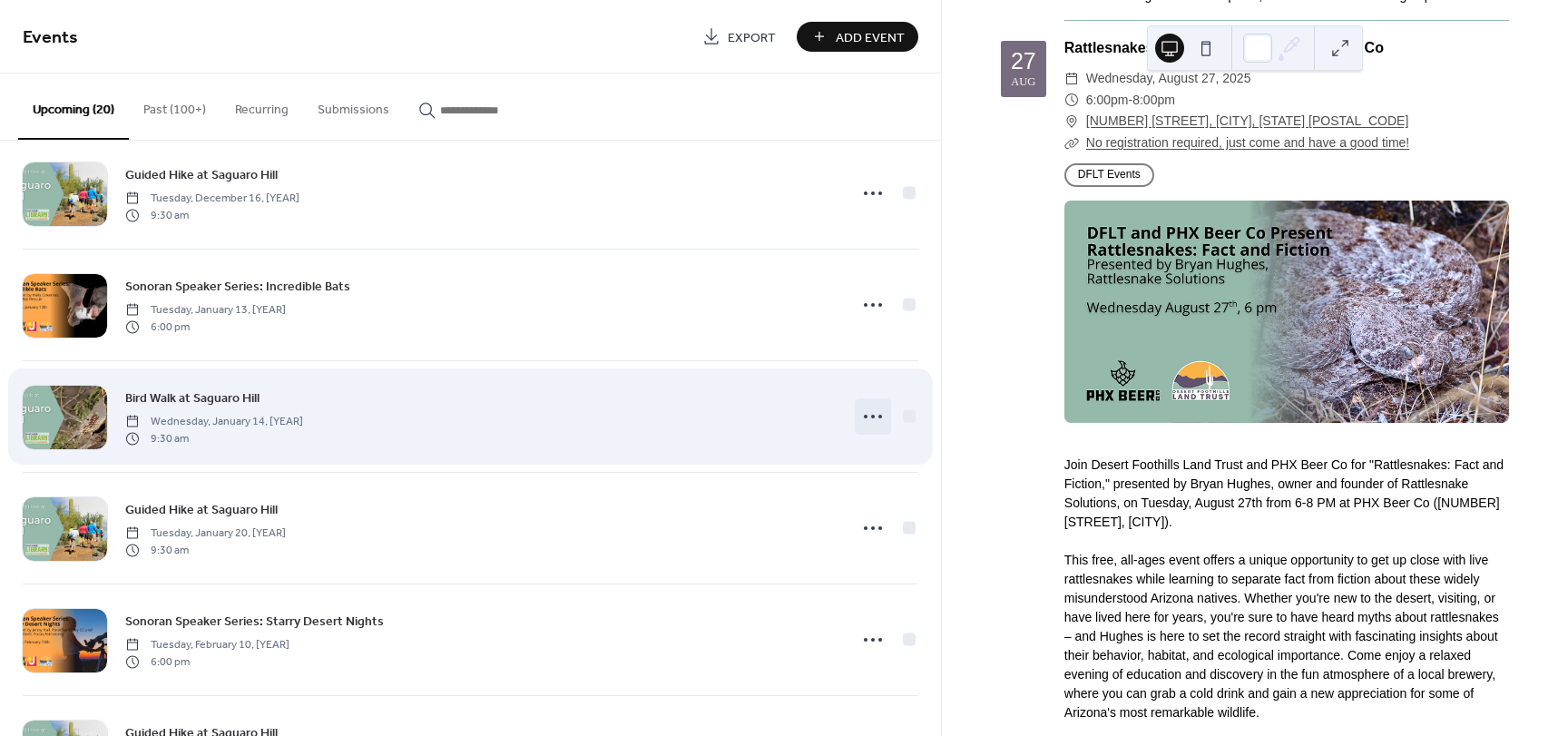 click 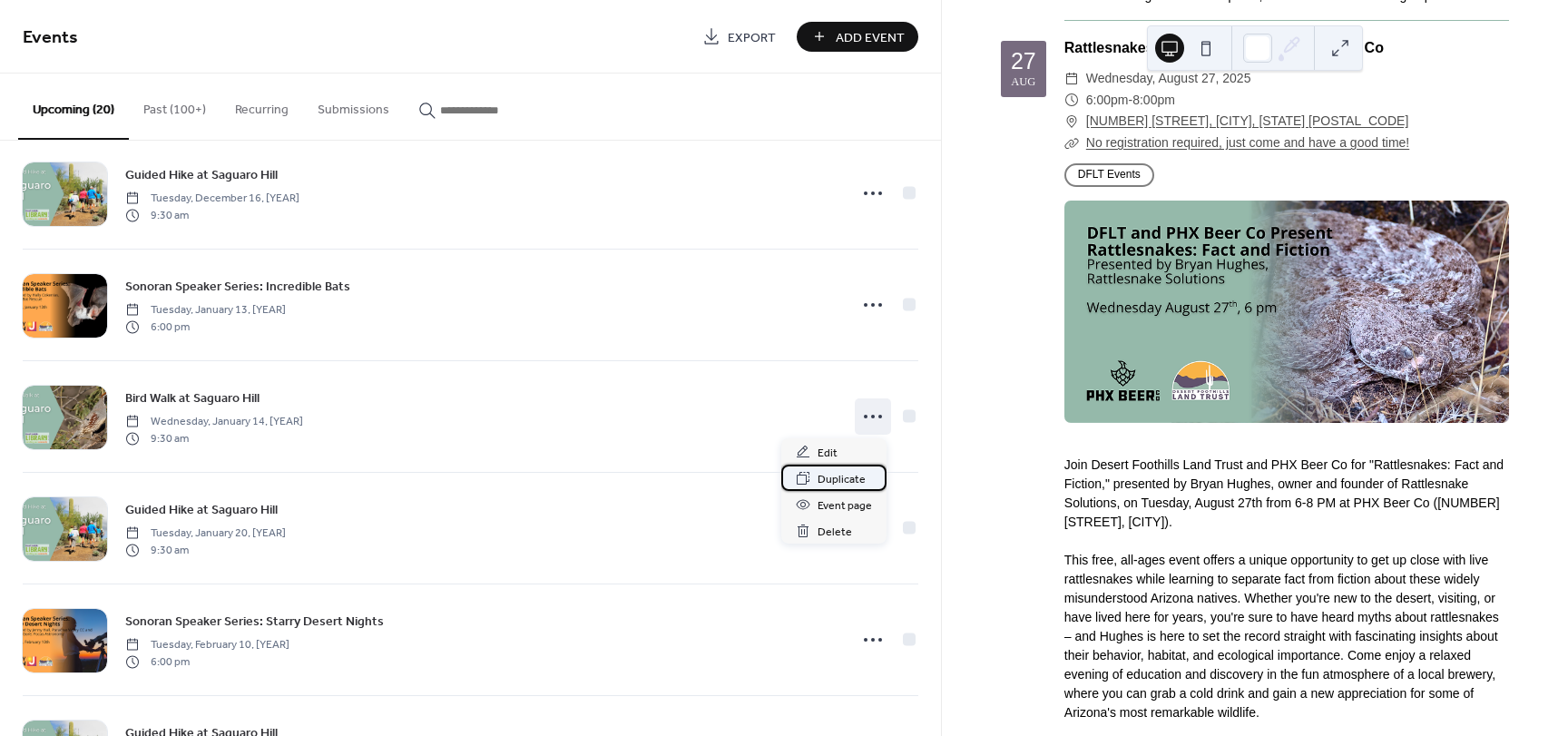 click on "Duplicate" at bounding box center (841, 479) 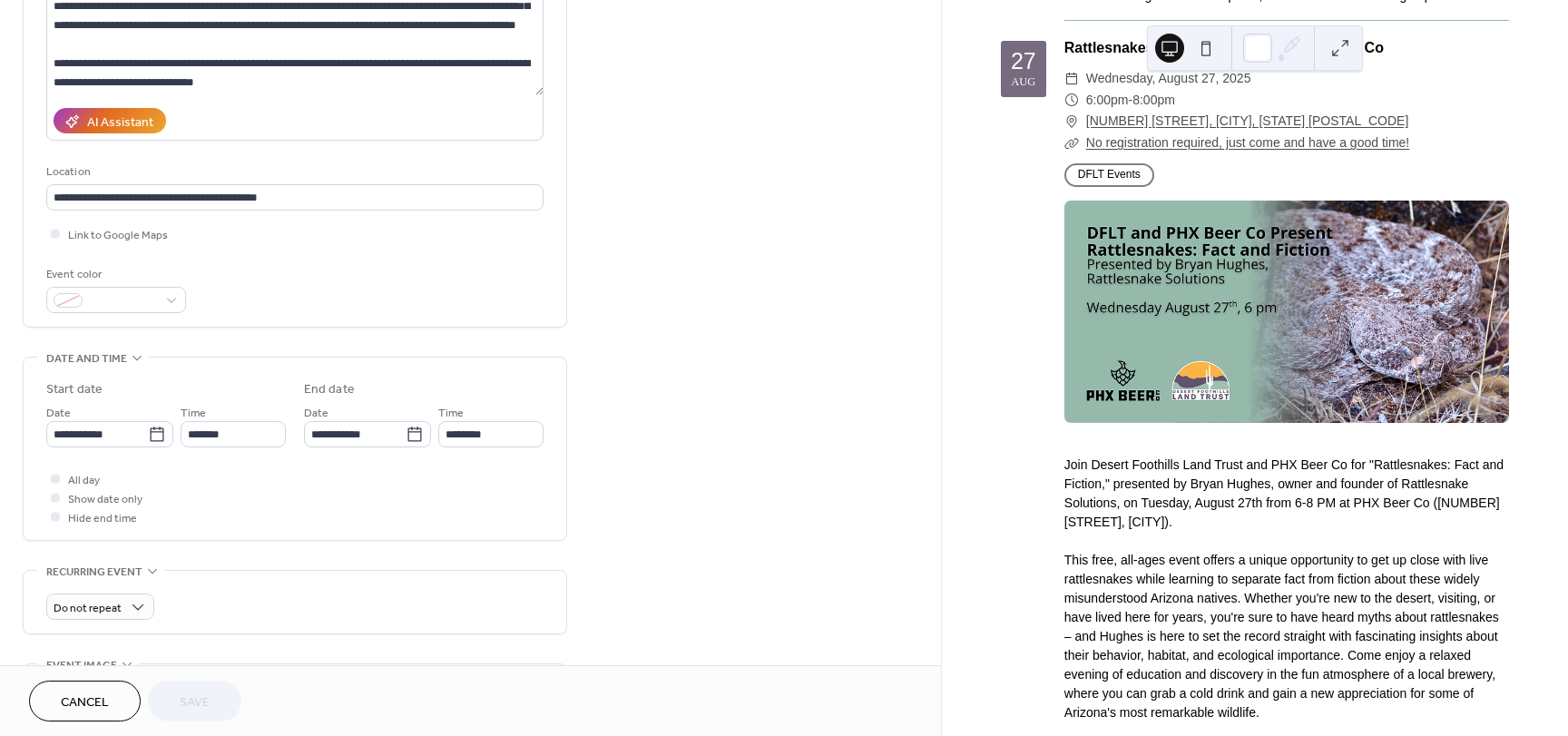 scroll, scrollTop: 363, scrollLeft: 0, axis: vertical 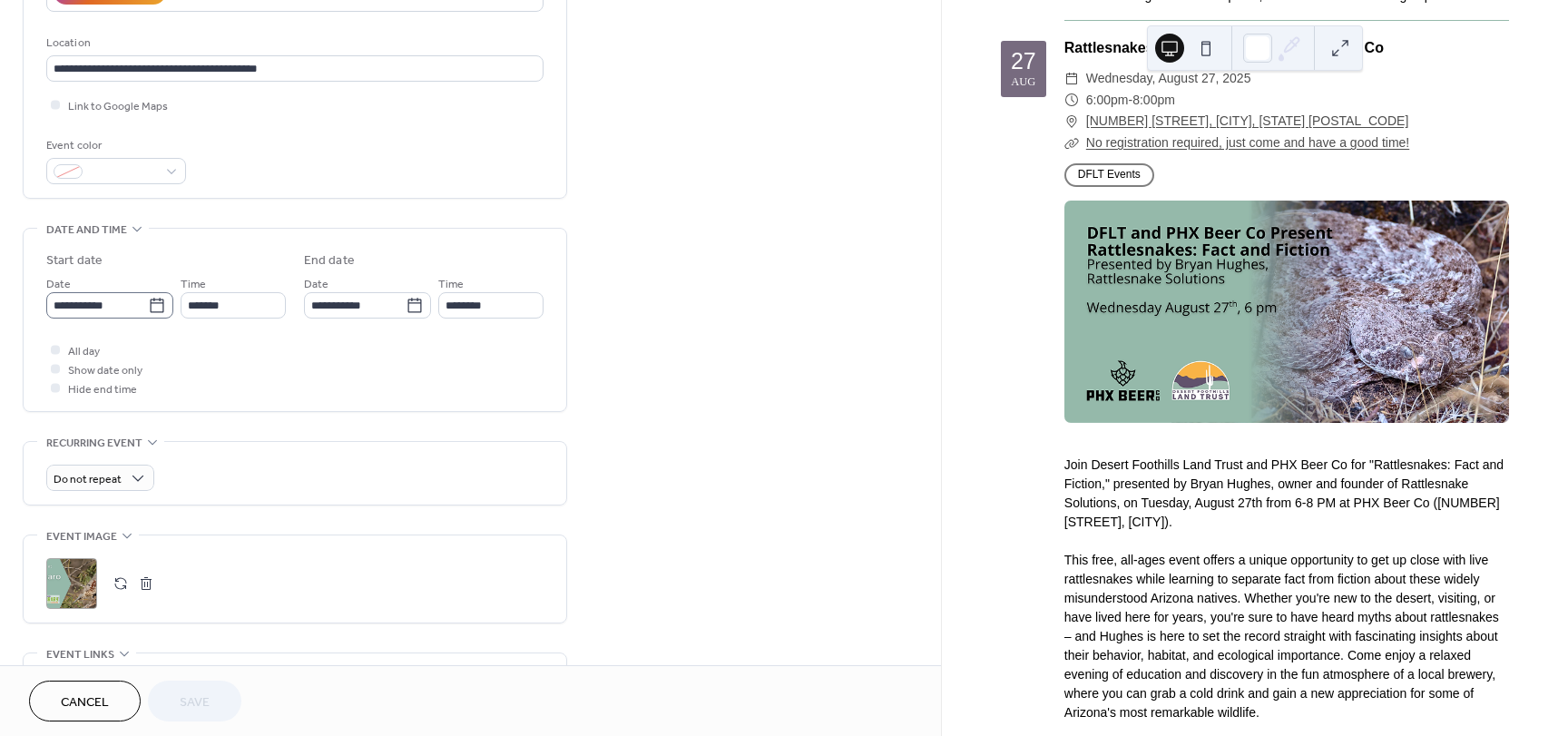 click 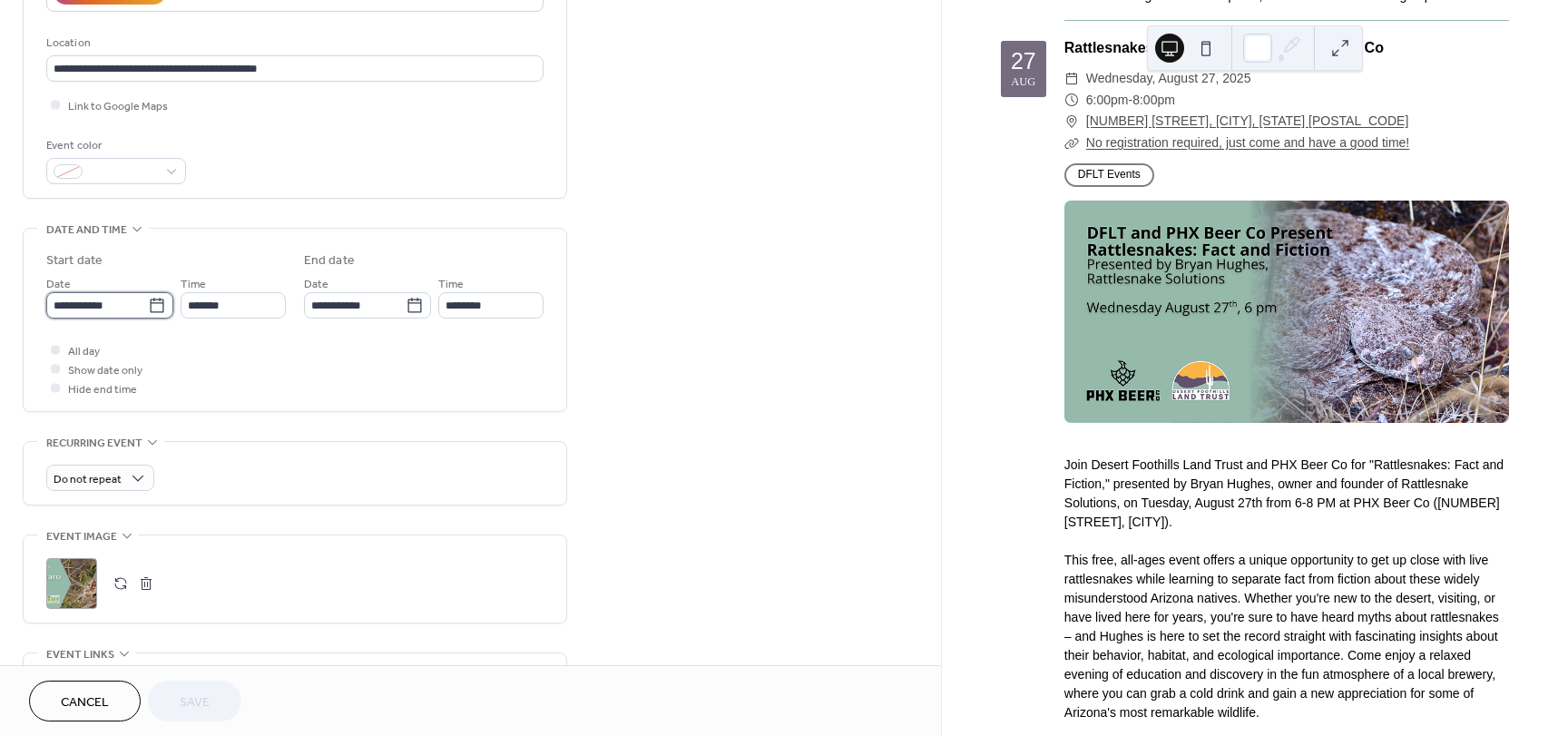 click on "**********" at bounding box center [97, 305] 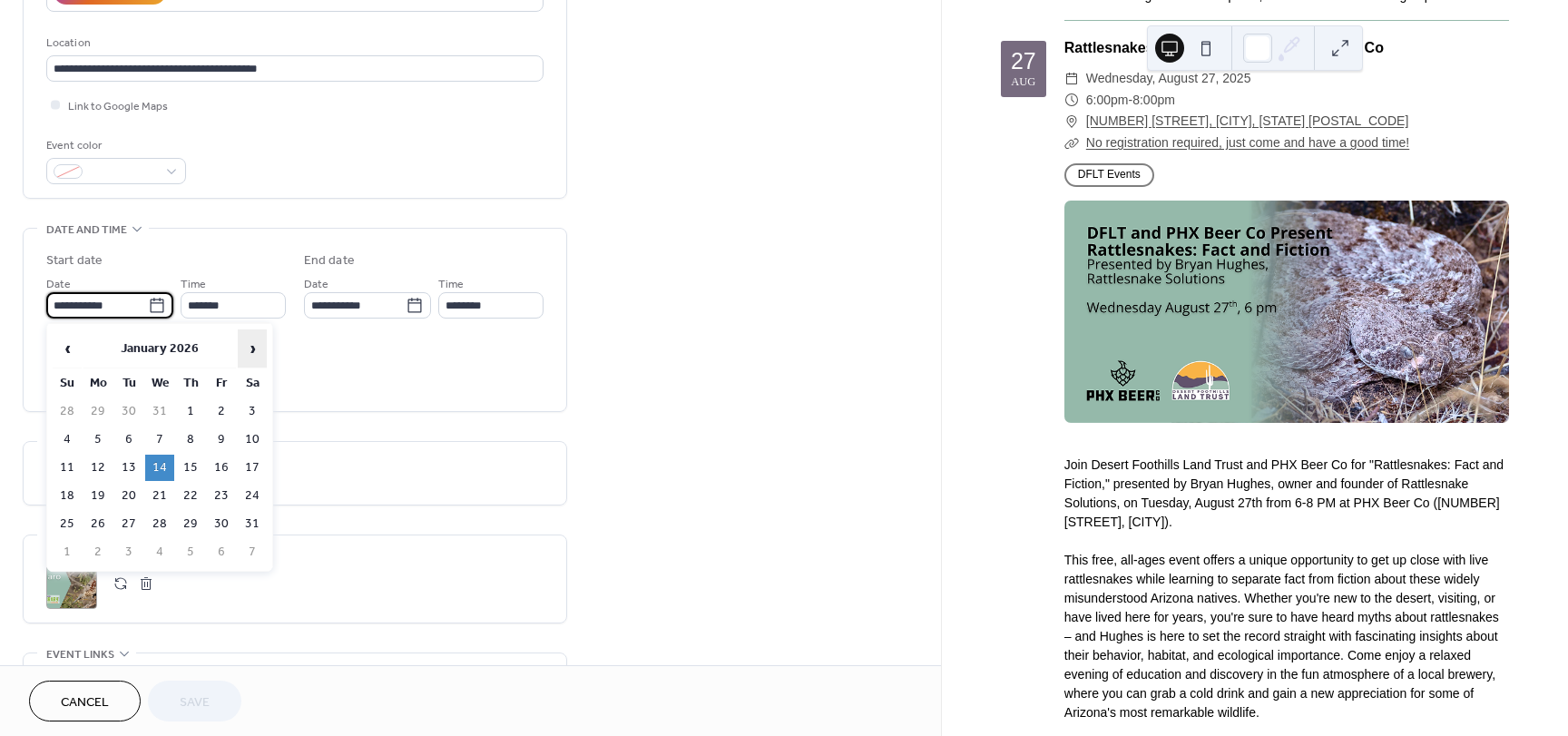 click on "›" at bounding box center (252, 348) 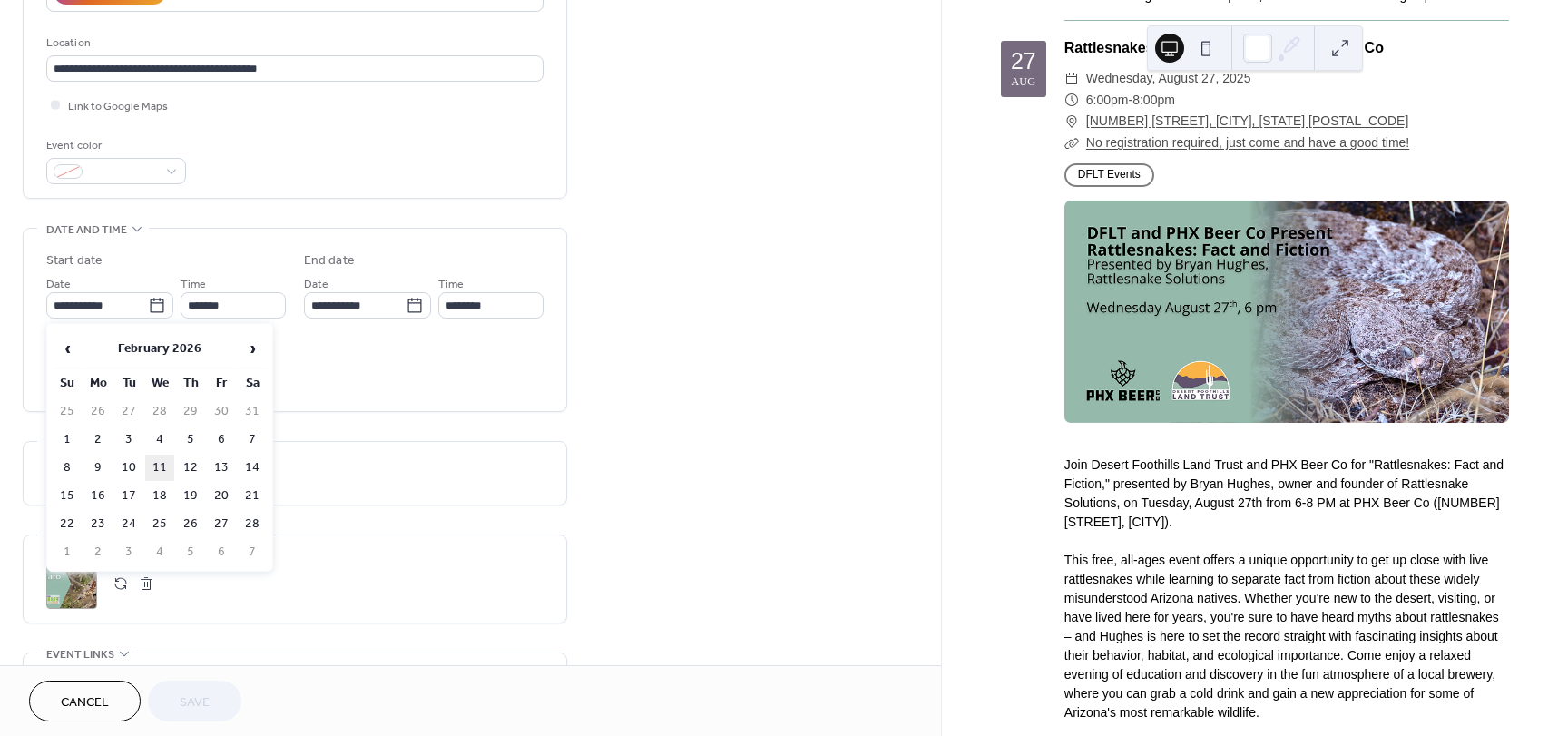 click on "11" at bounding box center (160, 467) 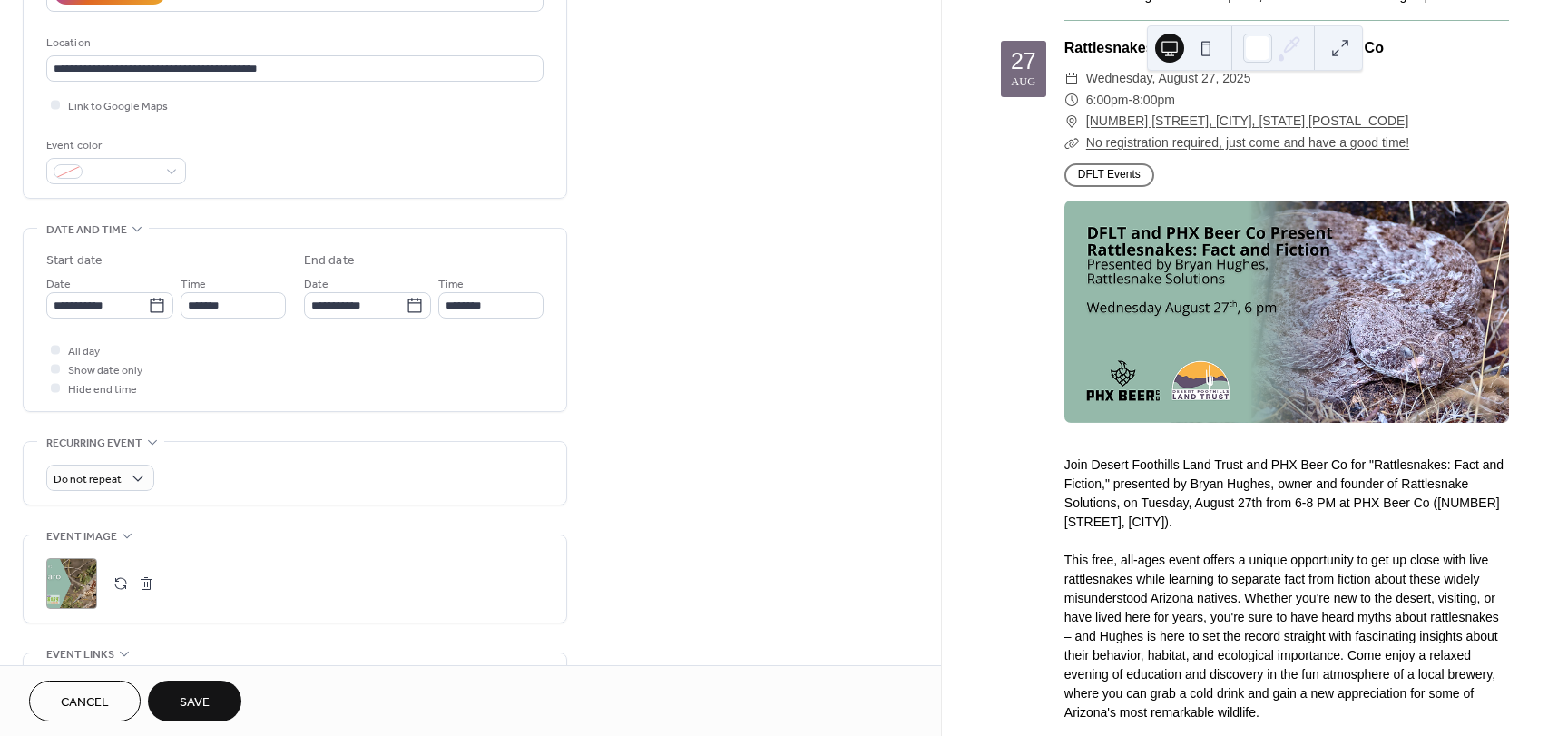 click on "All day Show date only Hide end time" at bounding box center (295, 368) 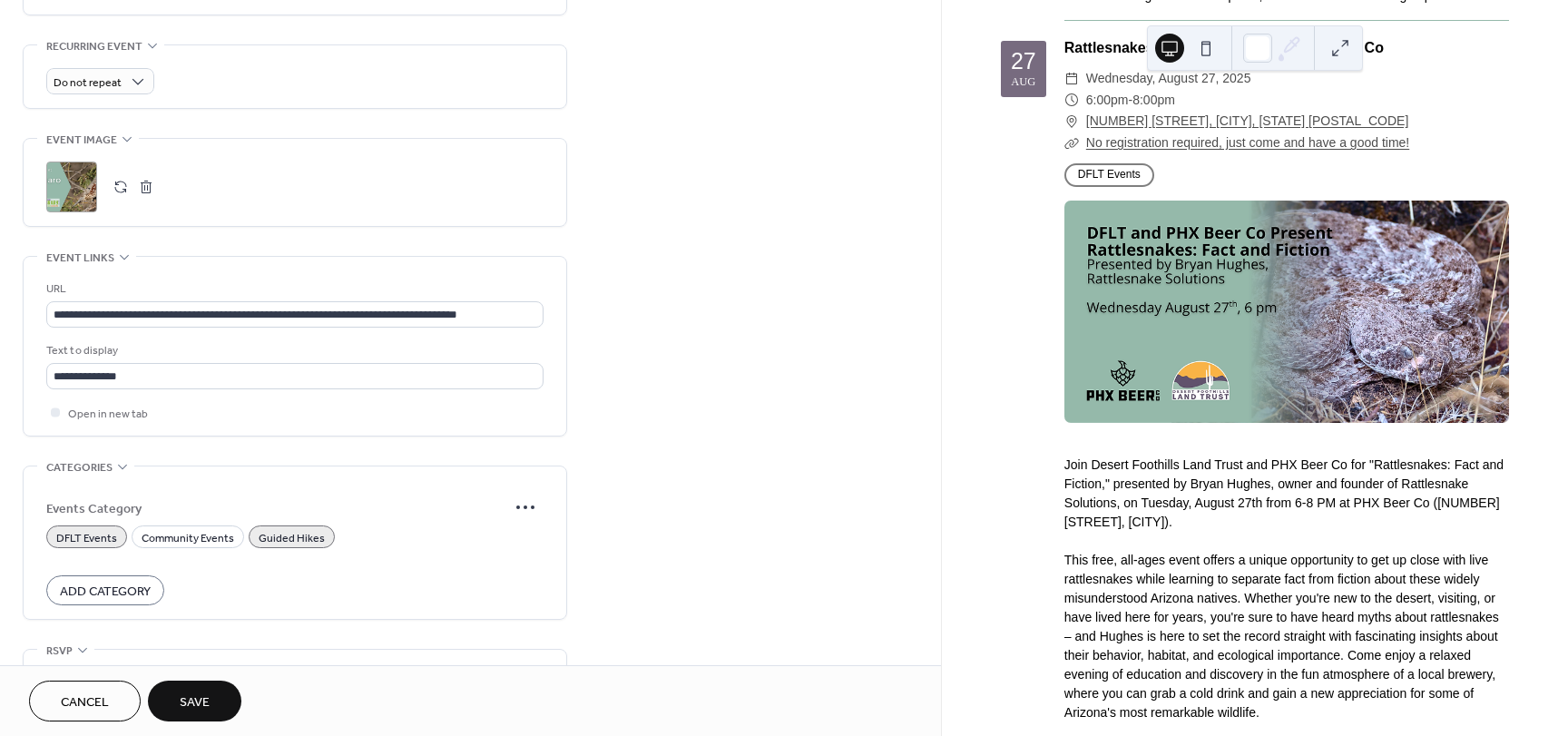 scroll, scrollTop: 817, scrollLeft: 0, axis: vertical 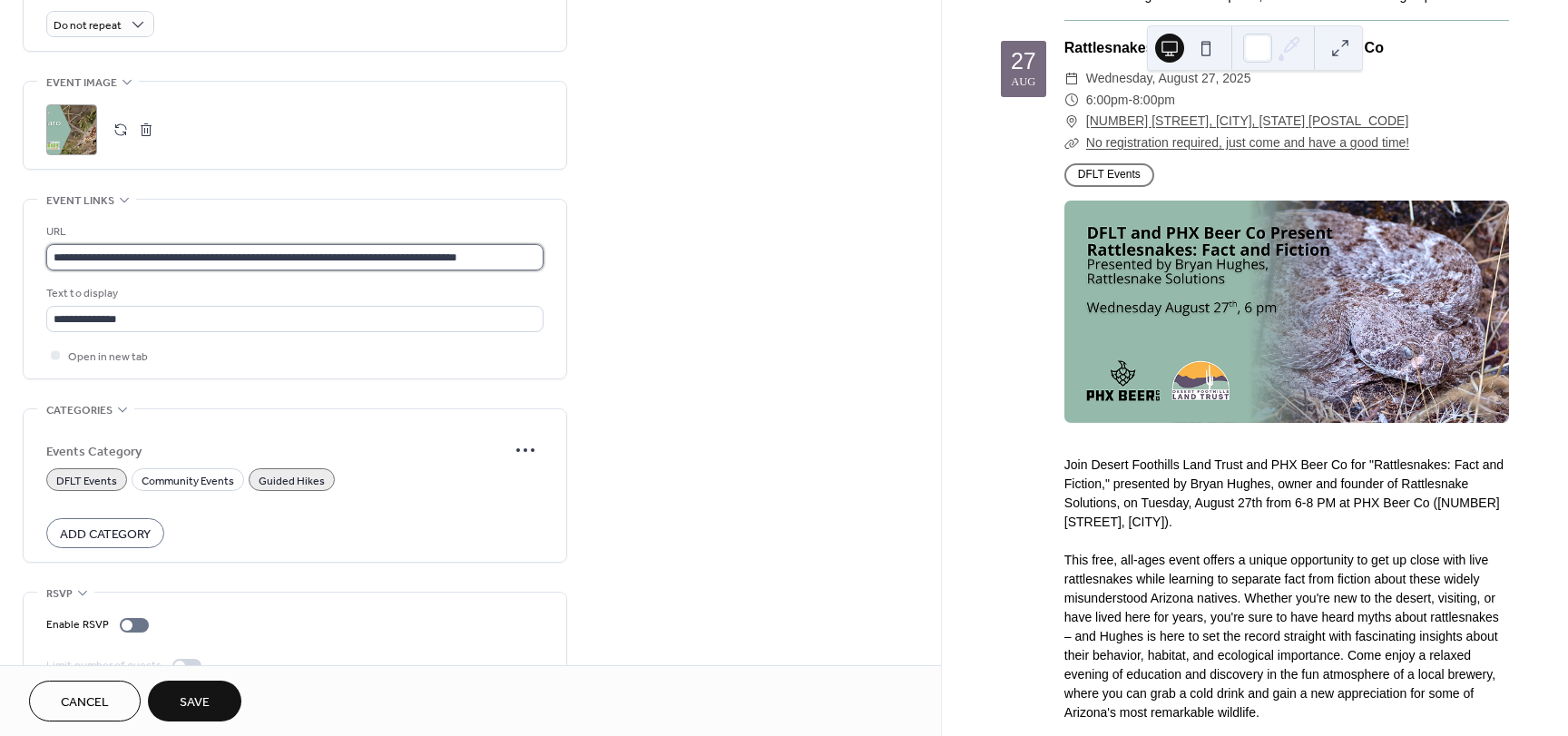 click on "**********" at bounding box center [295, 257] 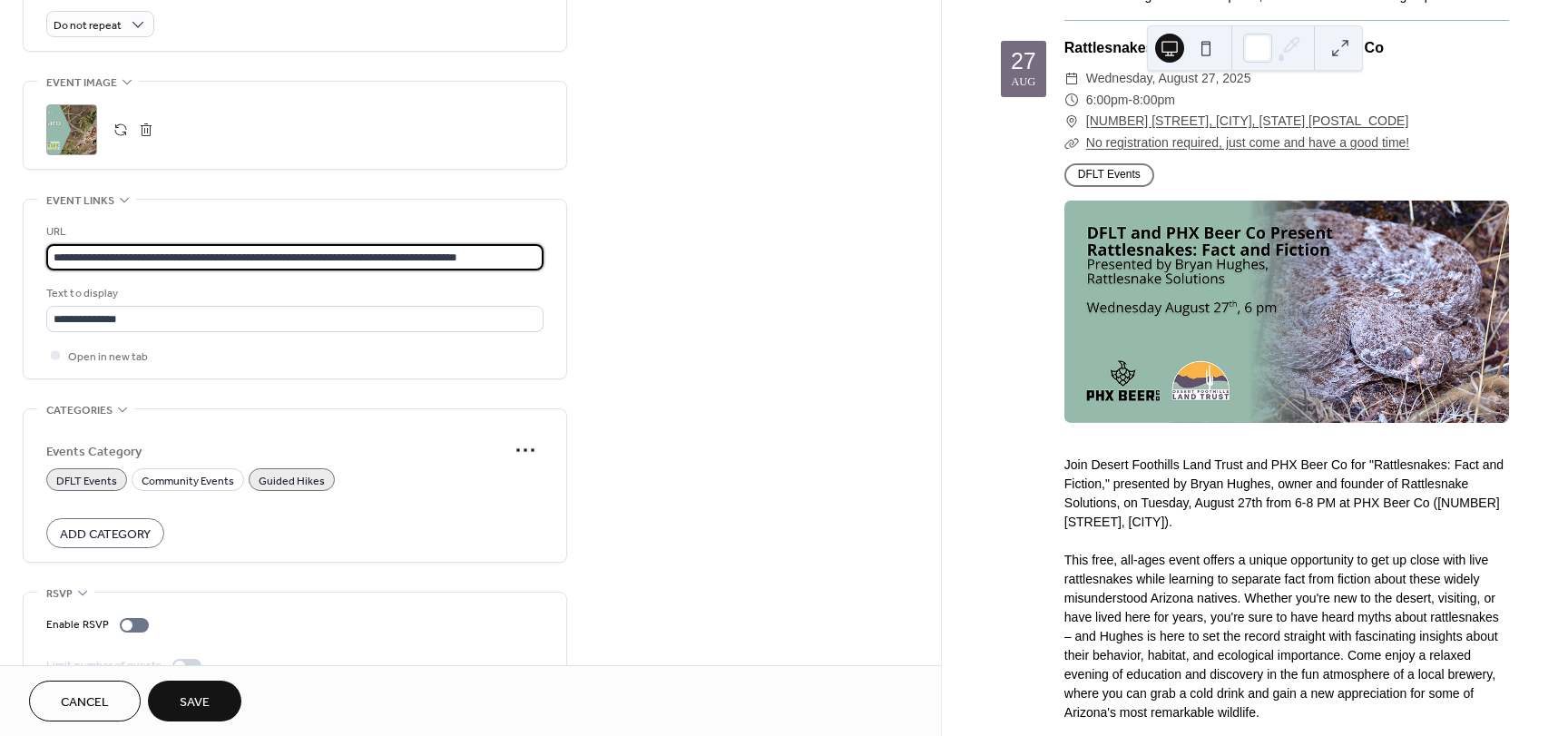 click on "**********" at bounding box center (295, 257) 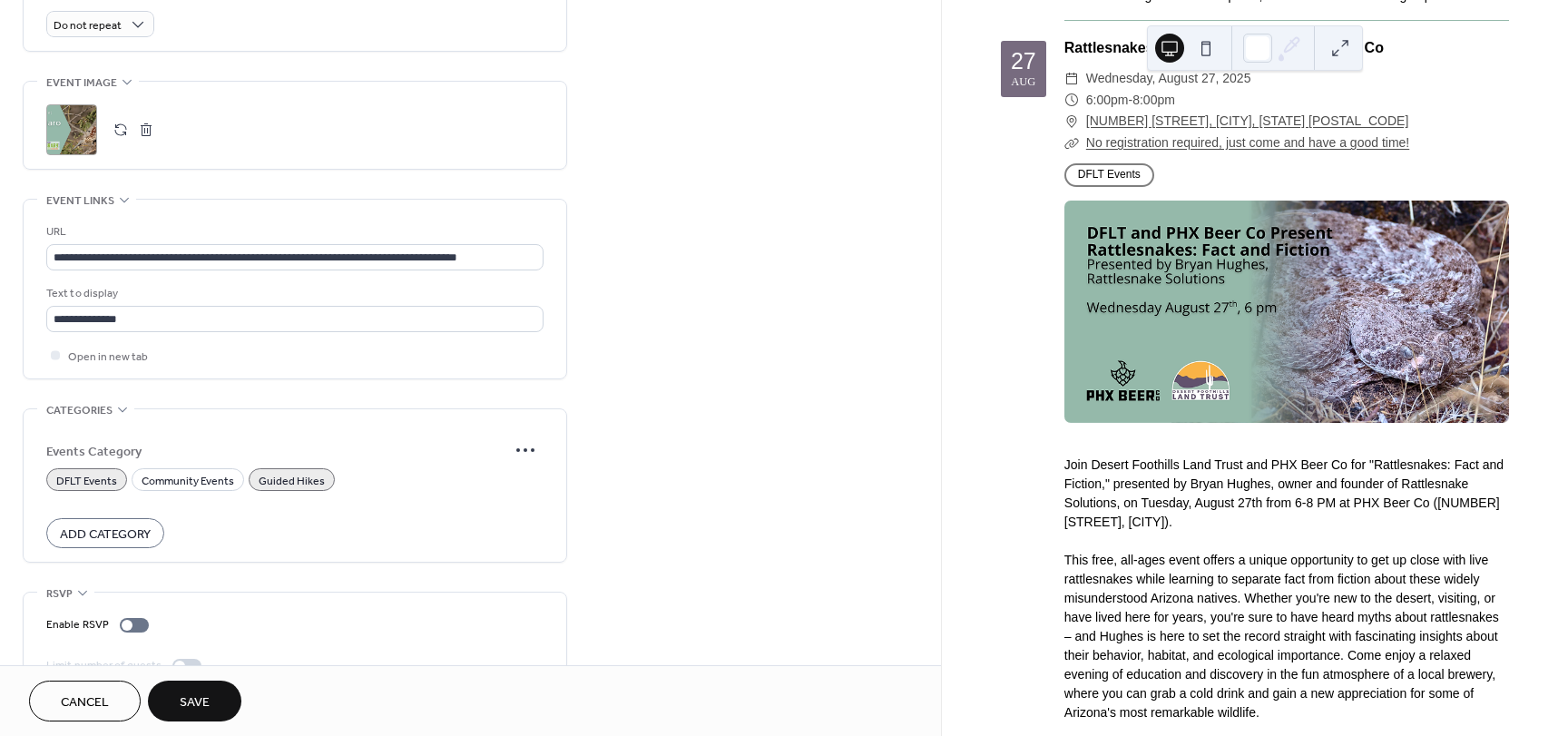 click on "Save" at bounding box center (194, 702) 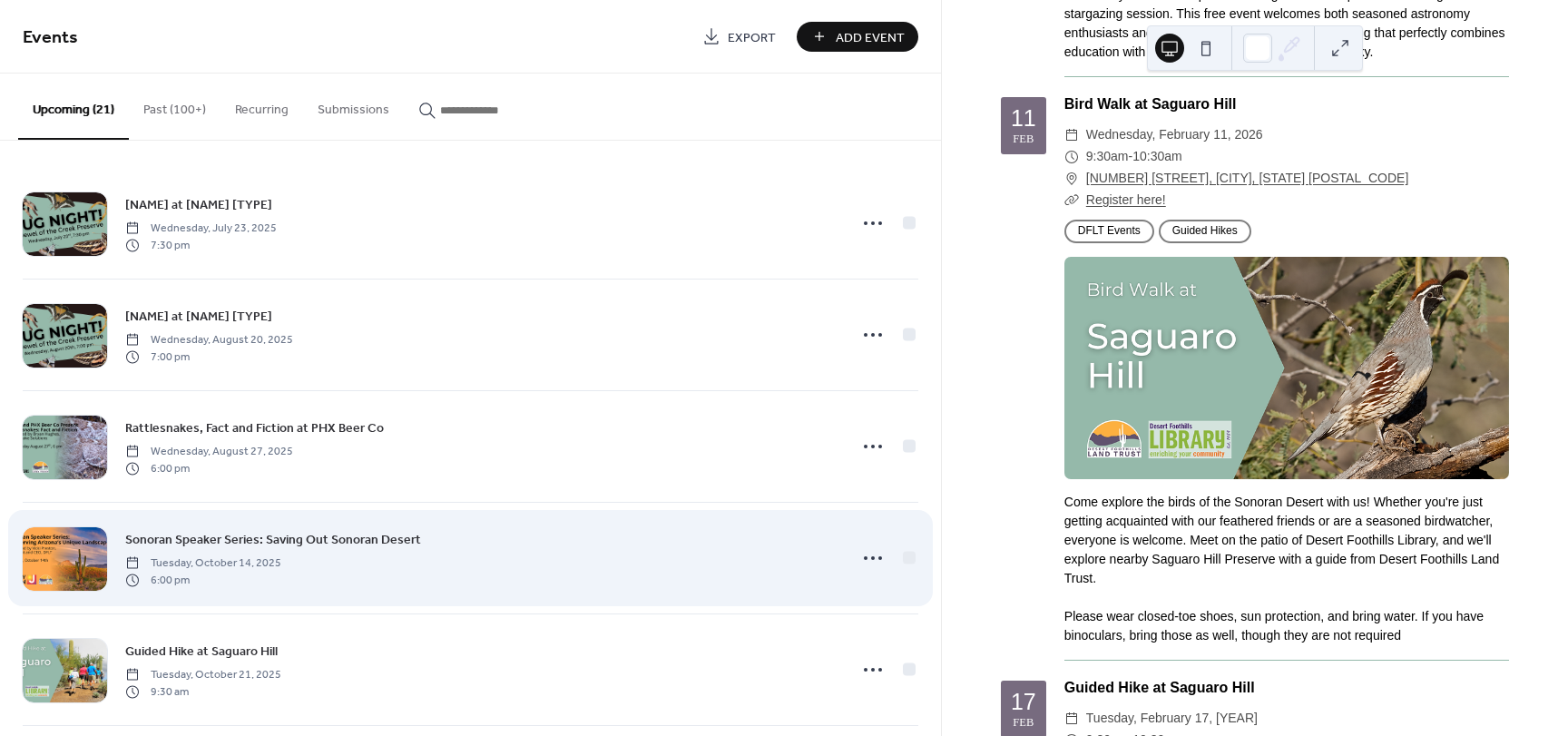 scroll, scrollTop: 9066, scrollLeft: 0, axis: vertical 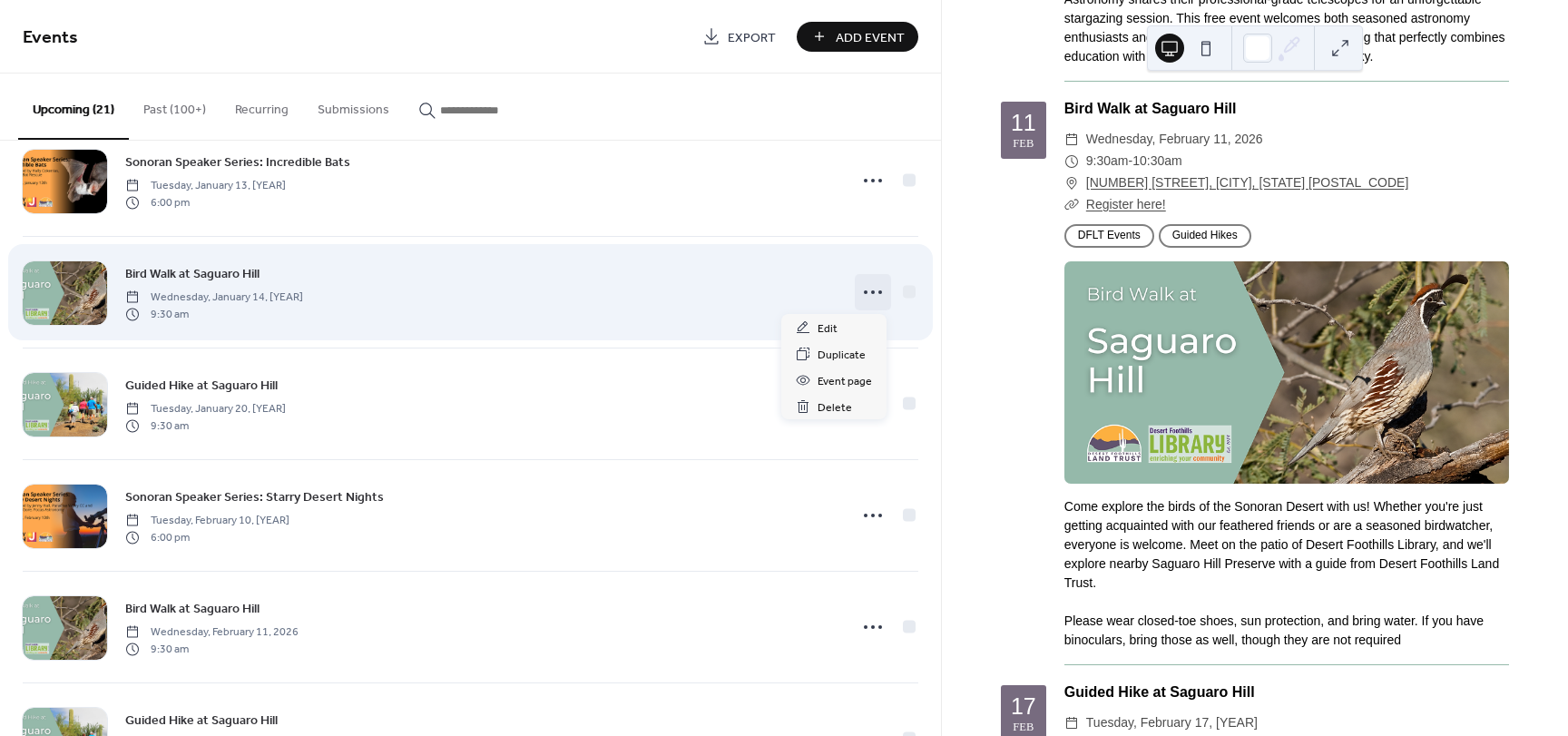 click 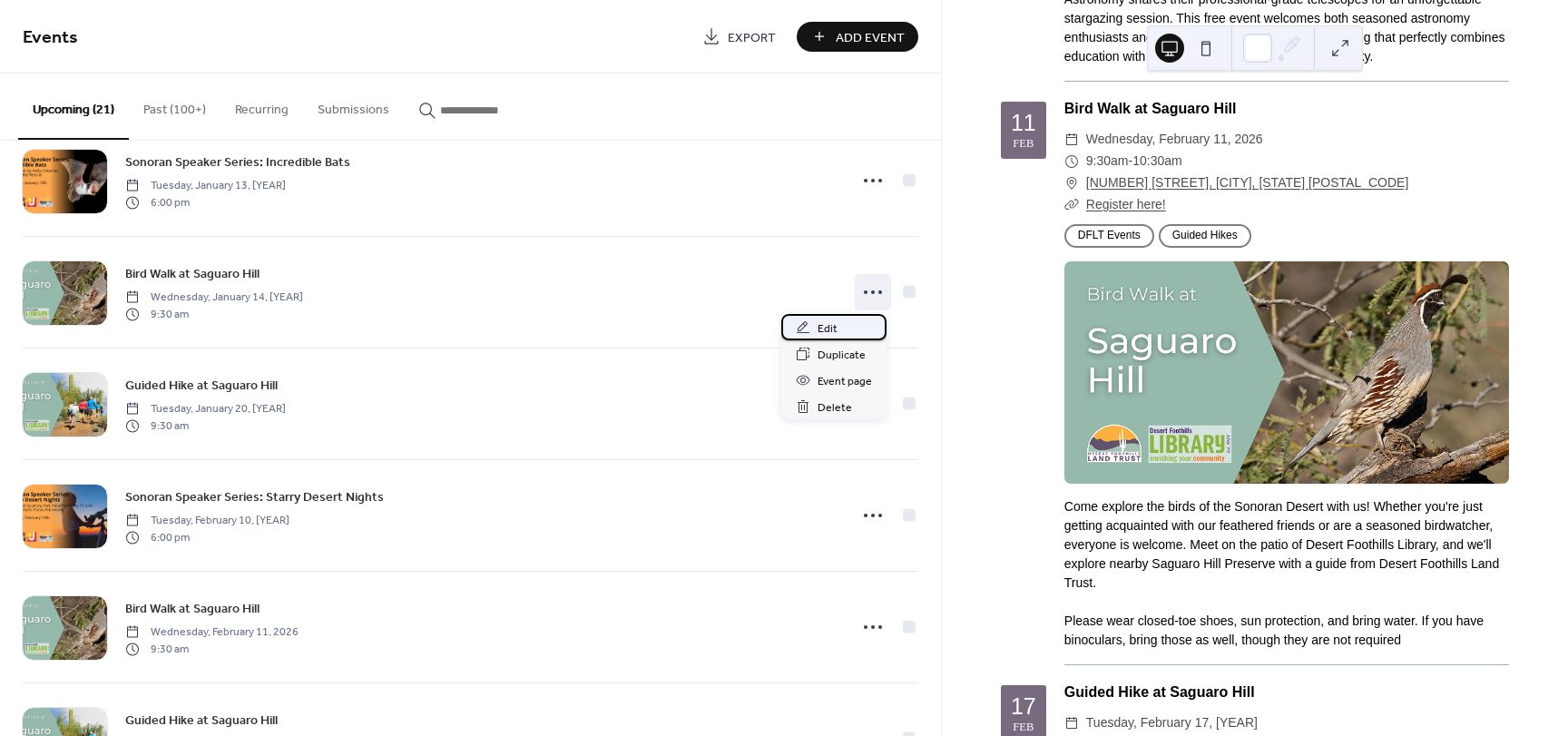 click 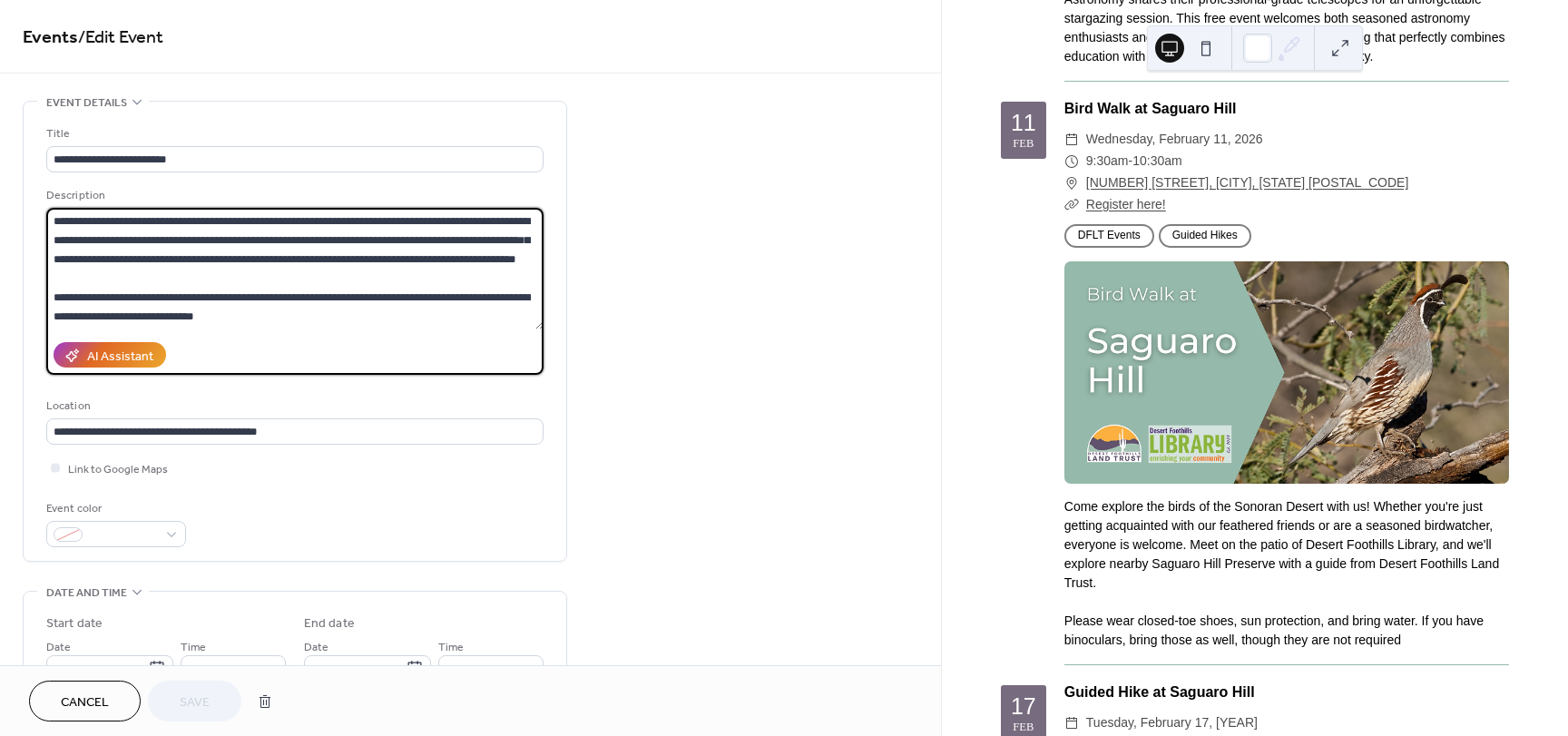 drag, startPoint x: 438, startPoint y: 270, endPoint x: 417, endPoint y: 264, distance: 21.84033 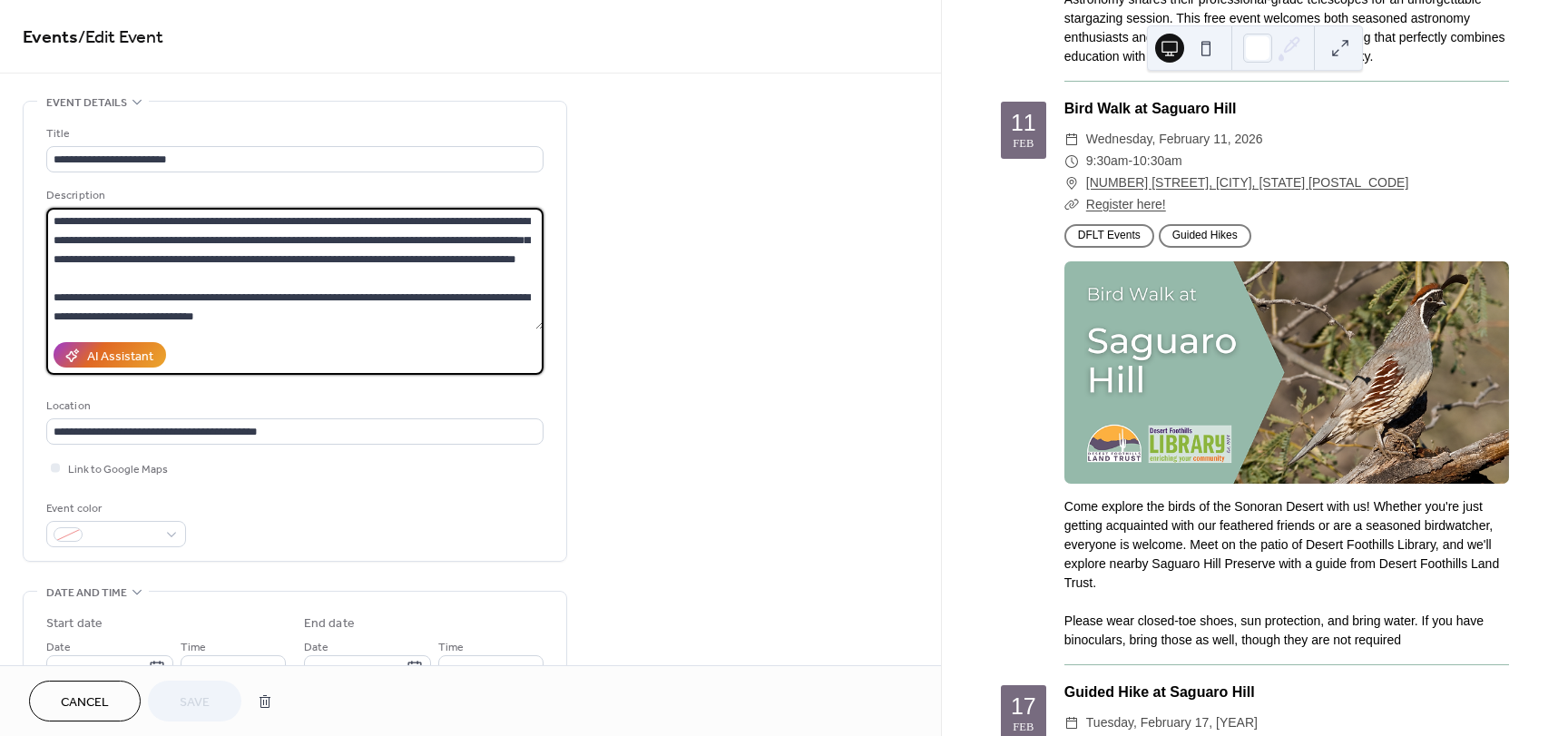 click on "**********" at bounding box center [295, 269] 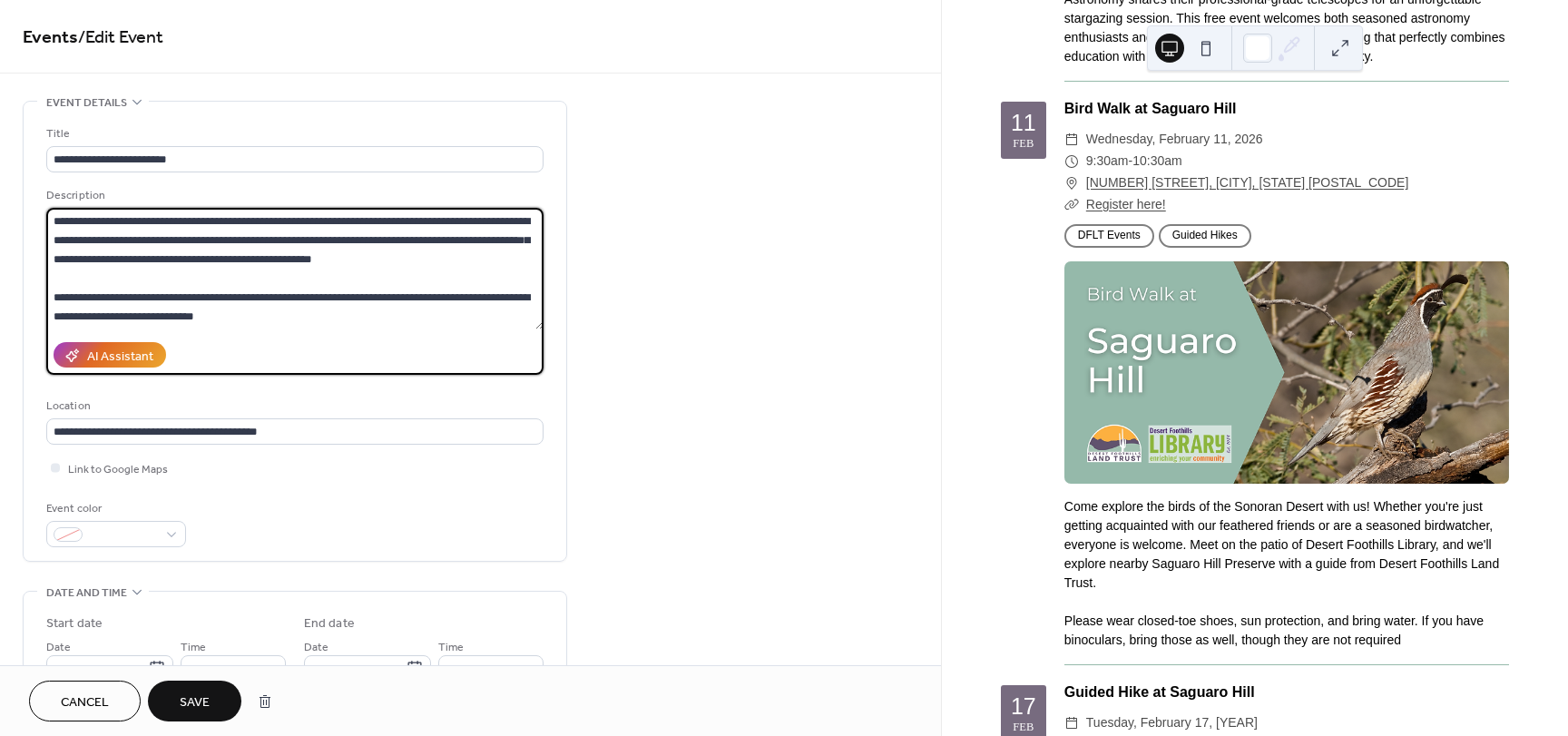 type on "**********" 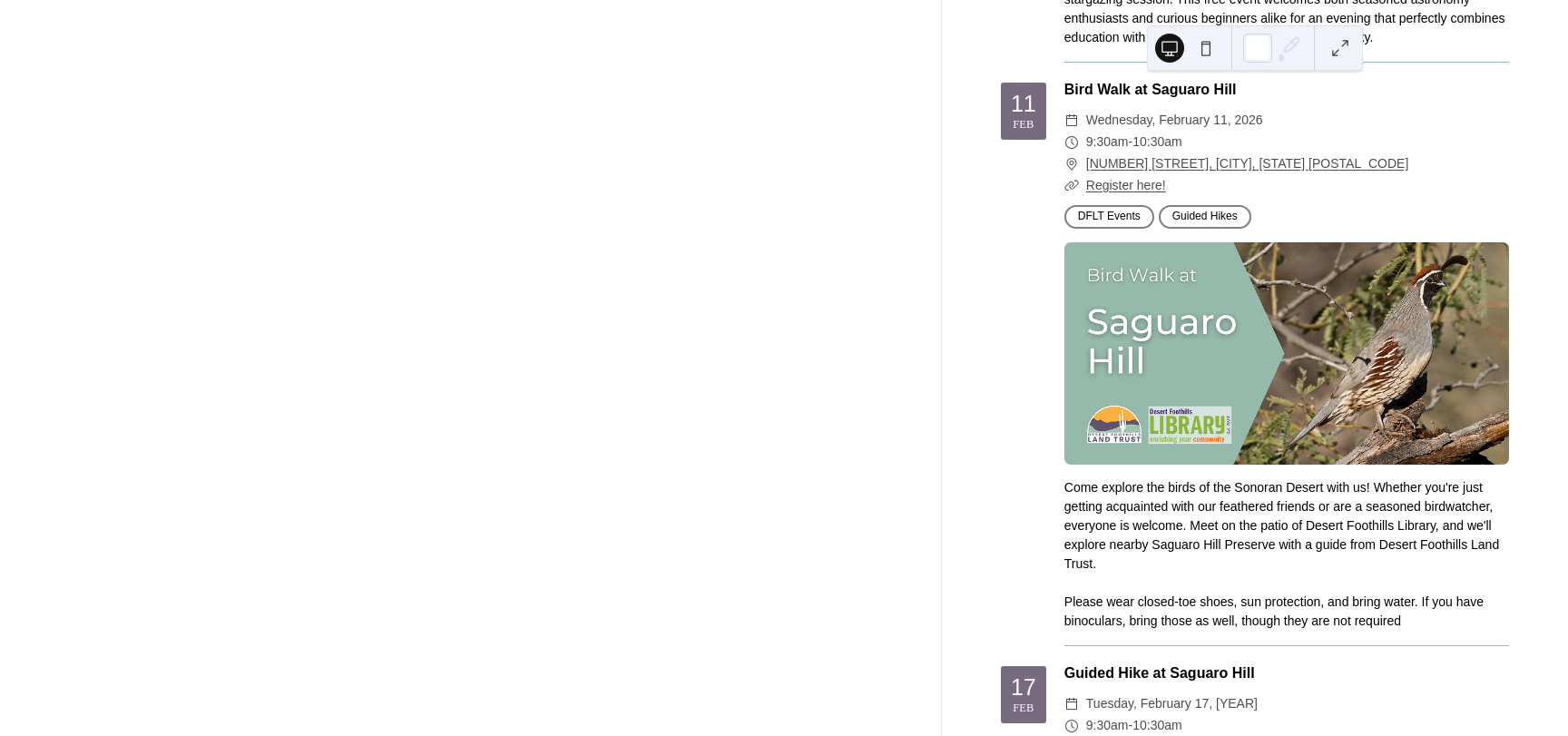 scroll, scrollTop: 9047, scrollLeft: 0, axis: vertical 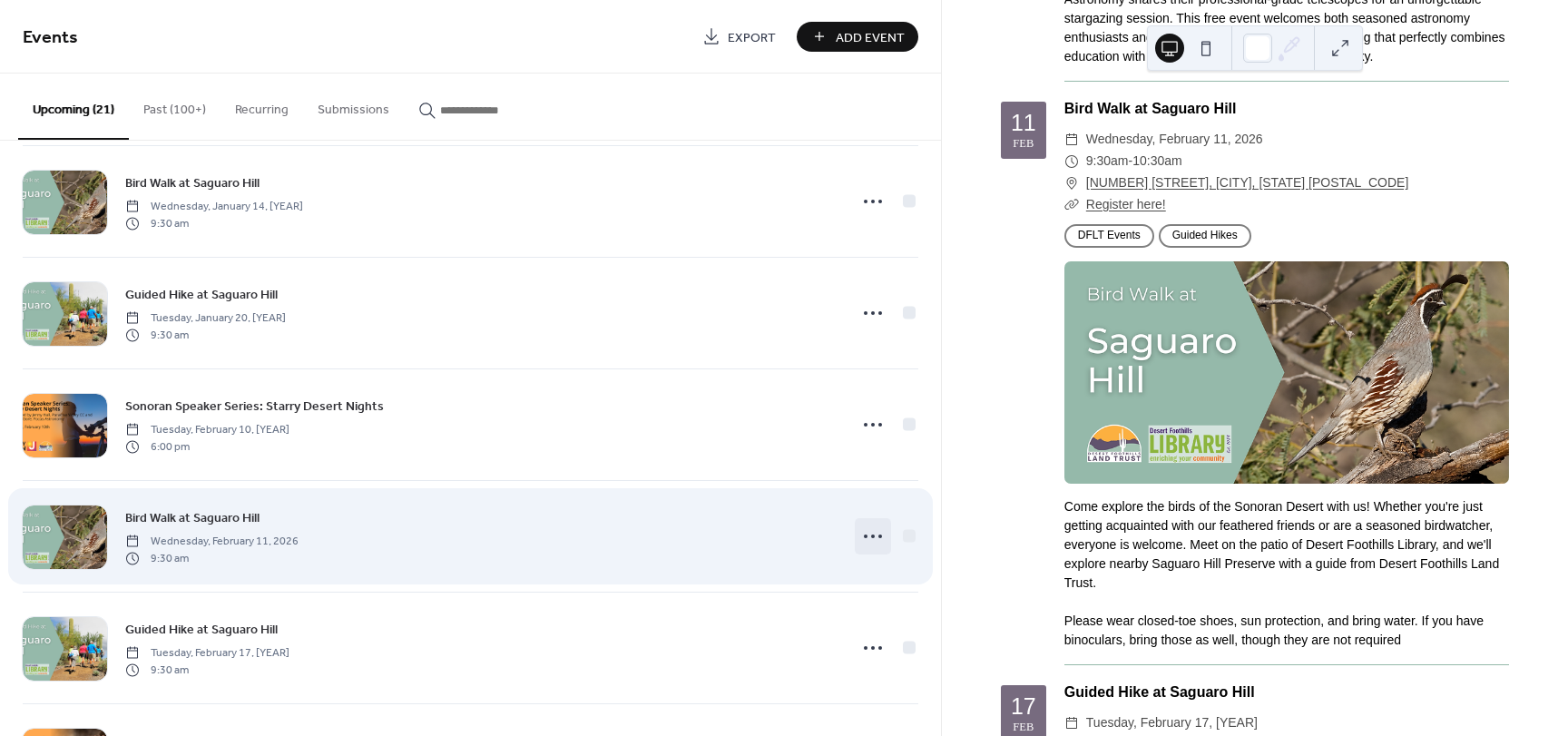 click 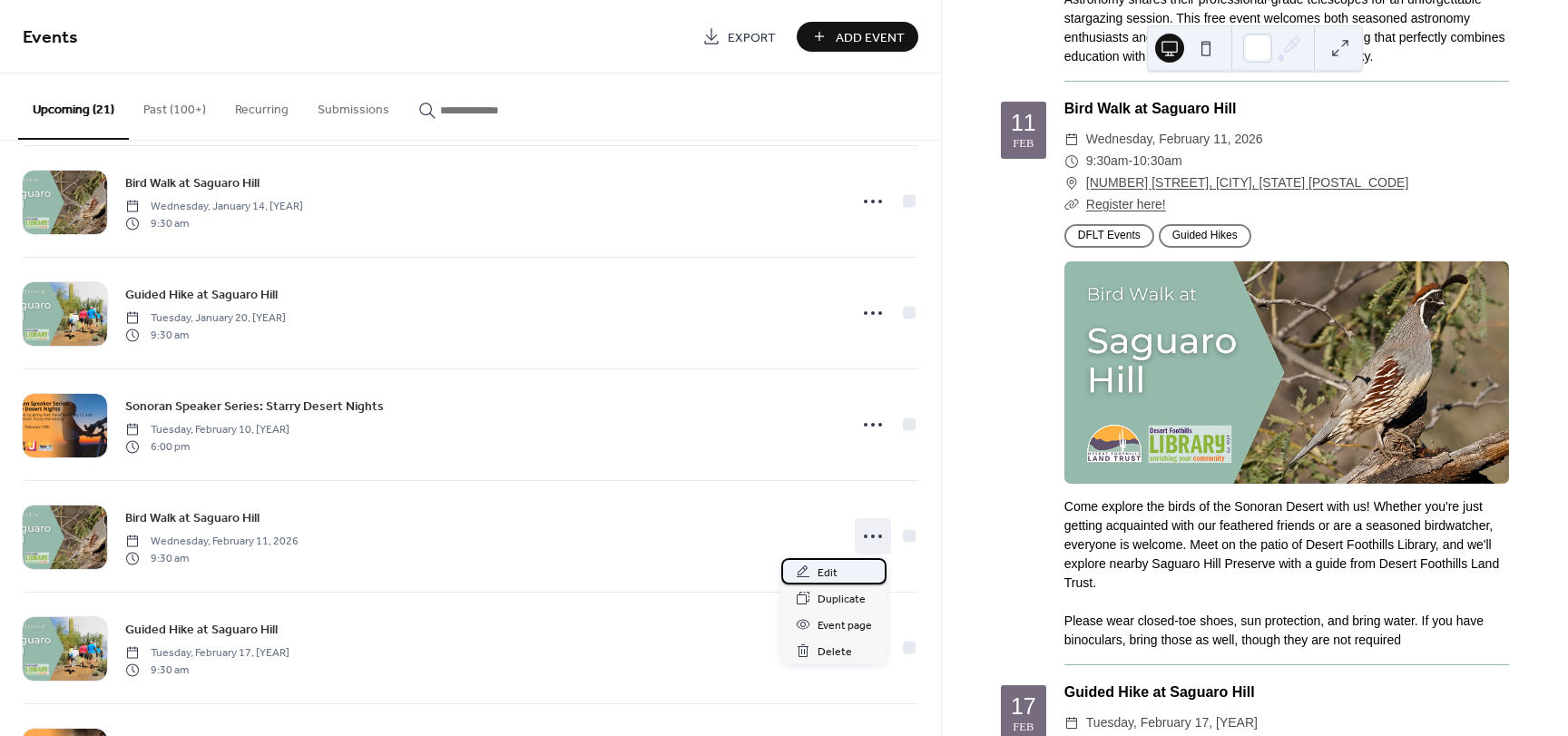 click on "Edit" at bounding box center [828, 573] 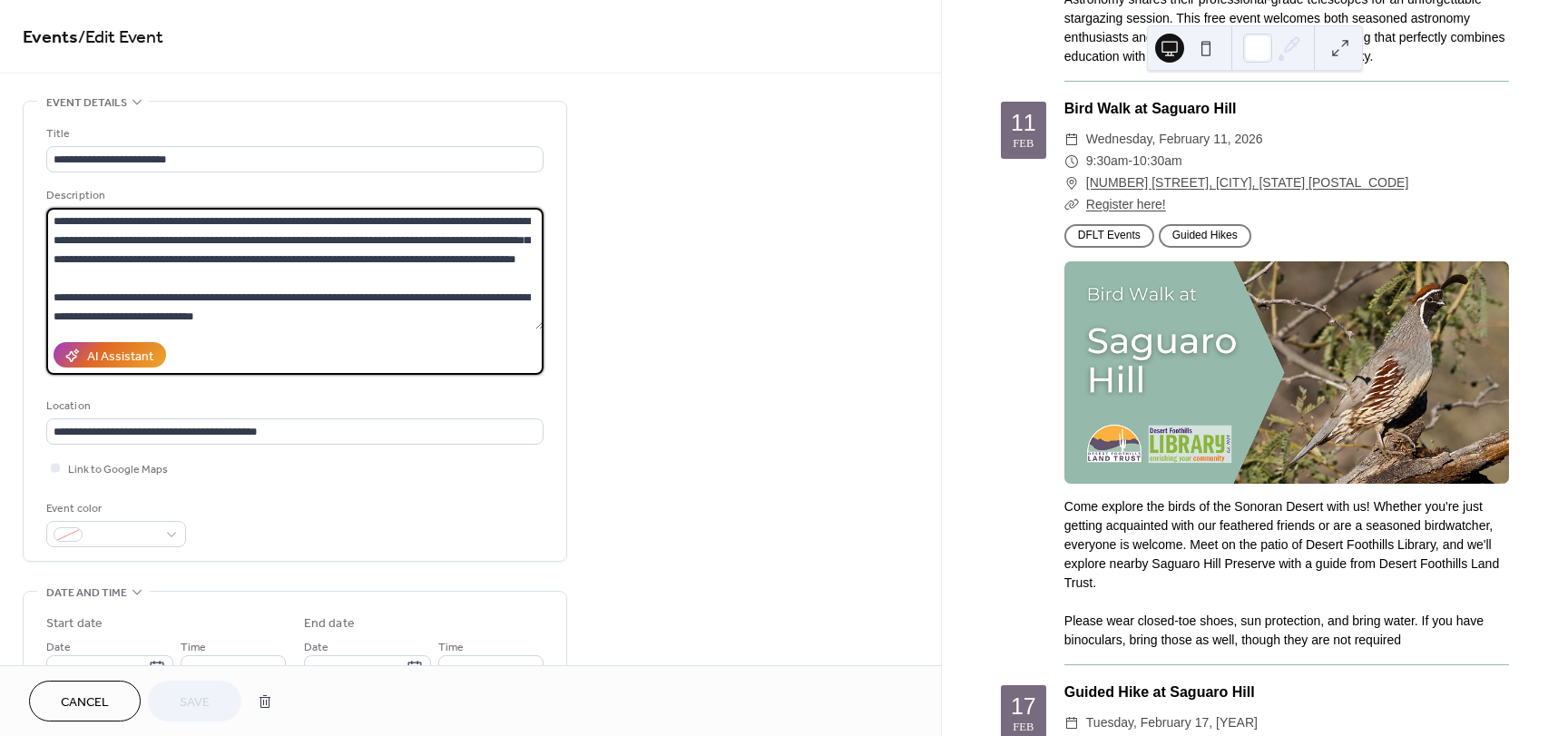 click on "**********" at bounding box center (295, 269) 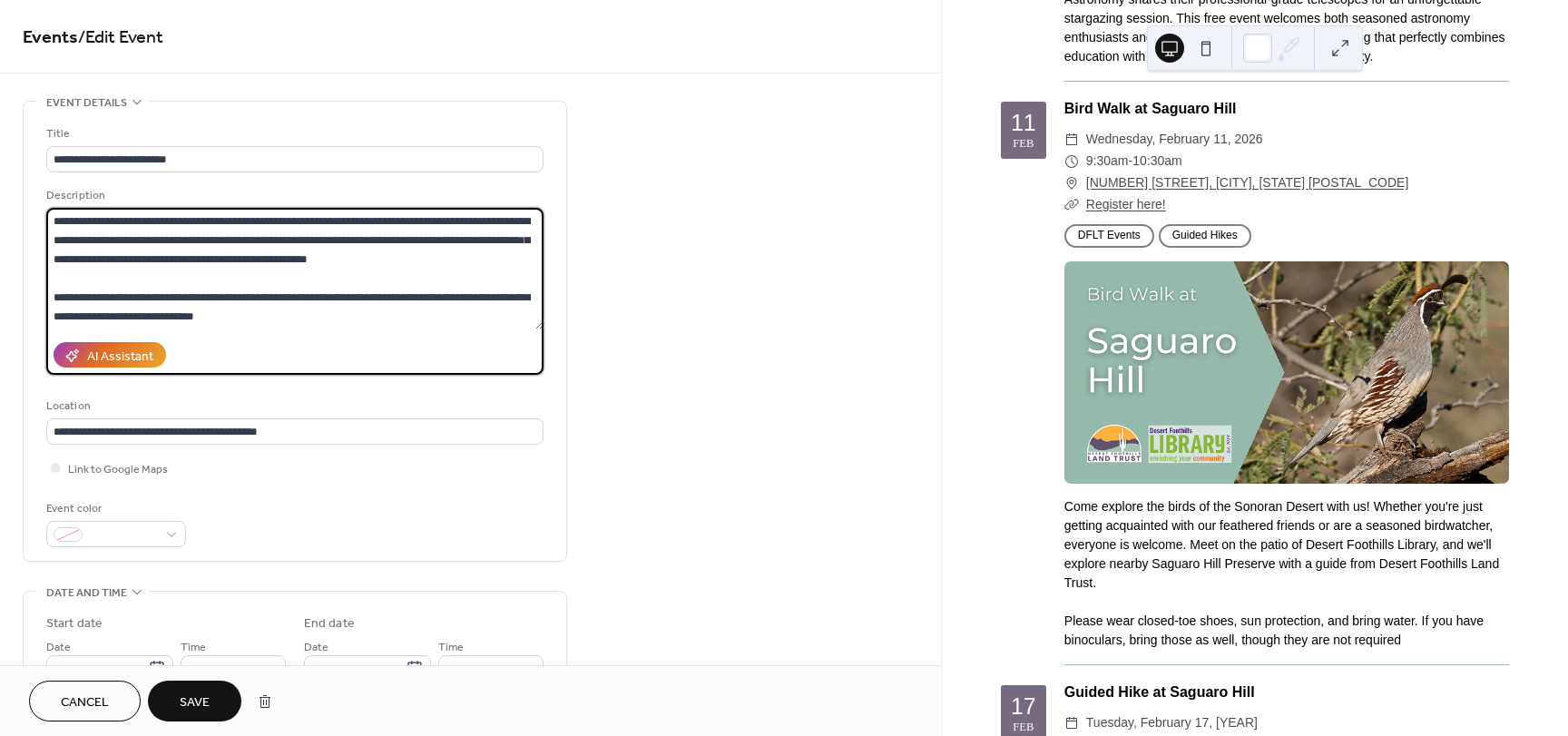 type on "**********" 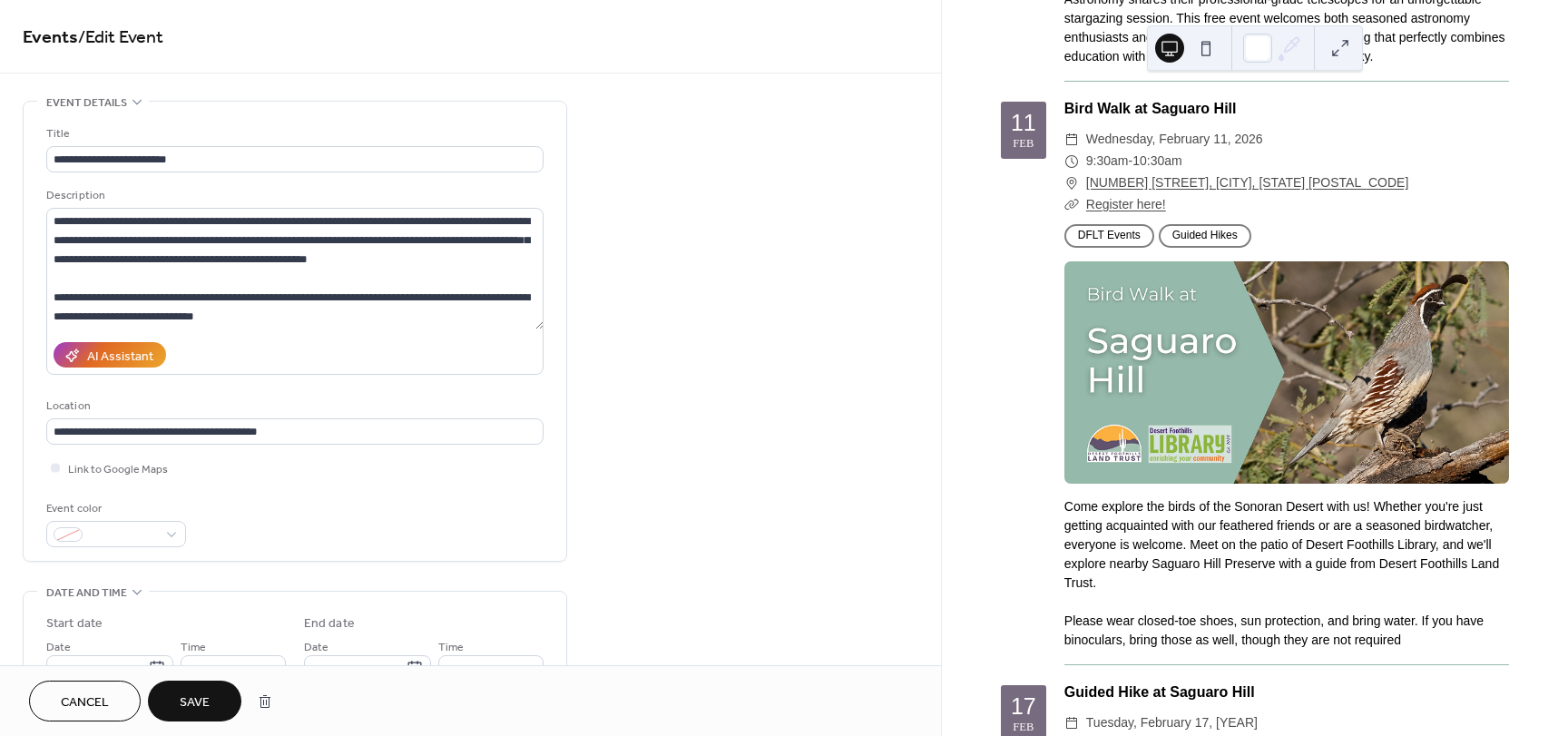 click on "Save" at bounding box center (194, 701) 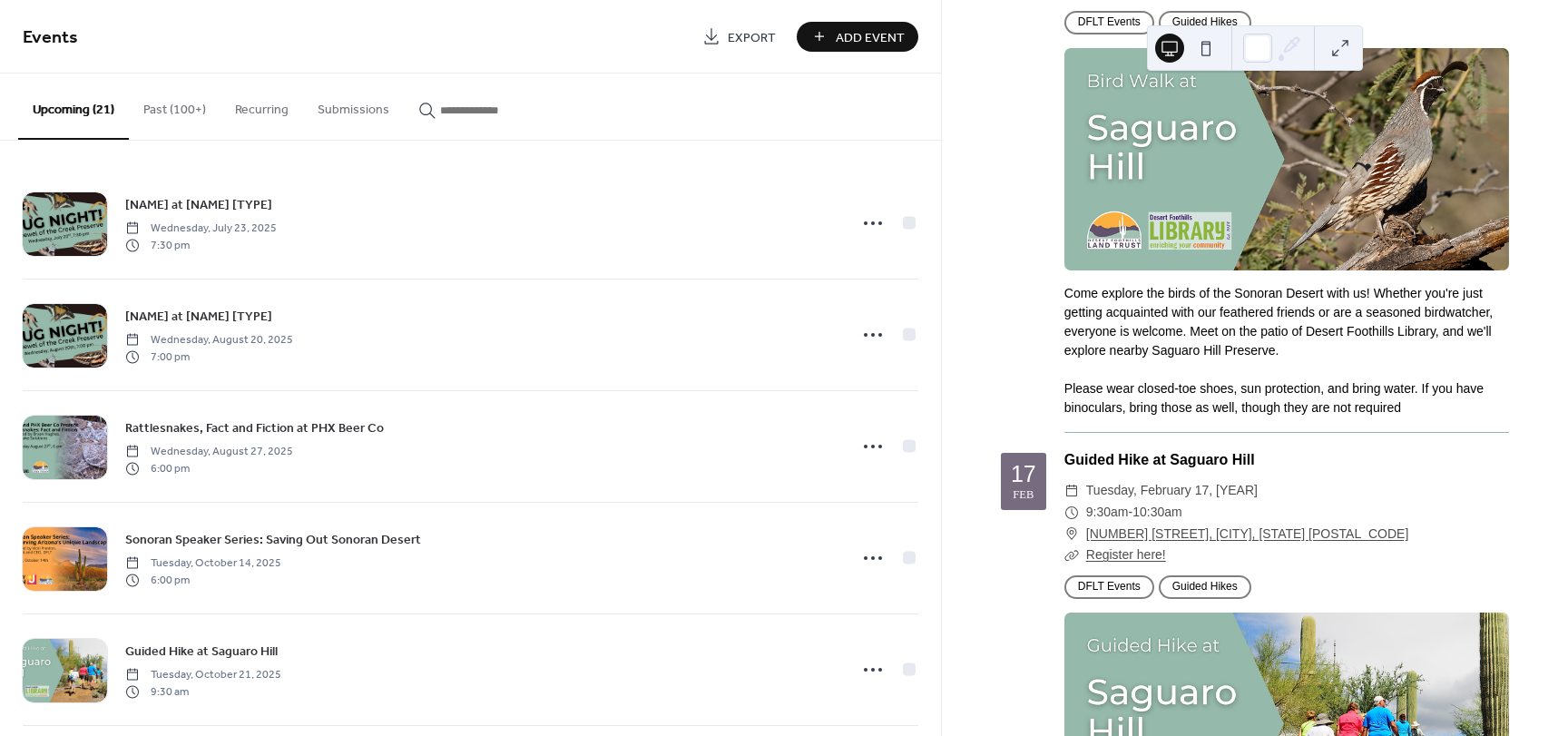 scroll, scrollTop: 9210, scrollLeft: 0, axis: vertical 